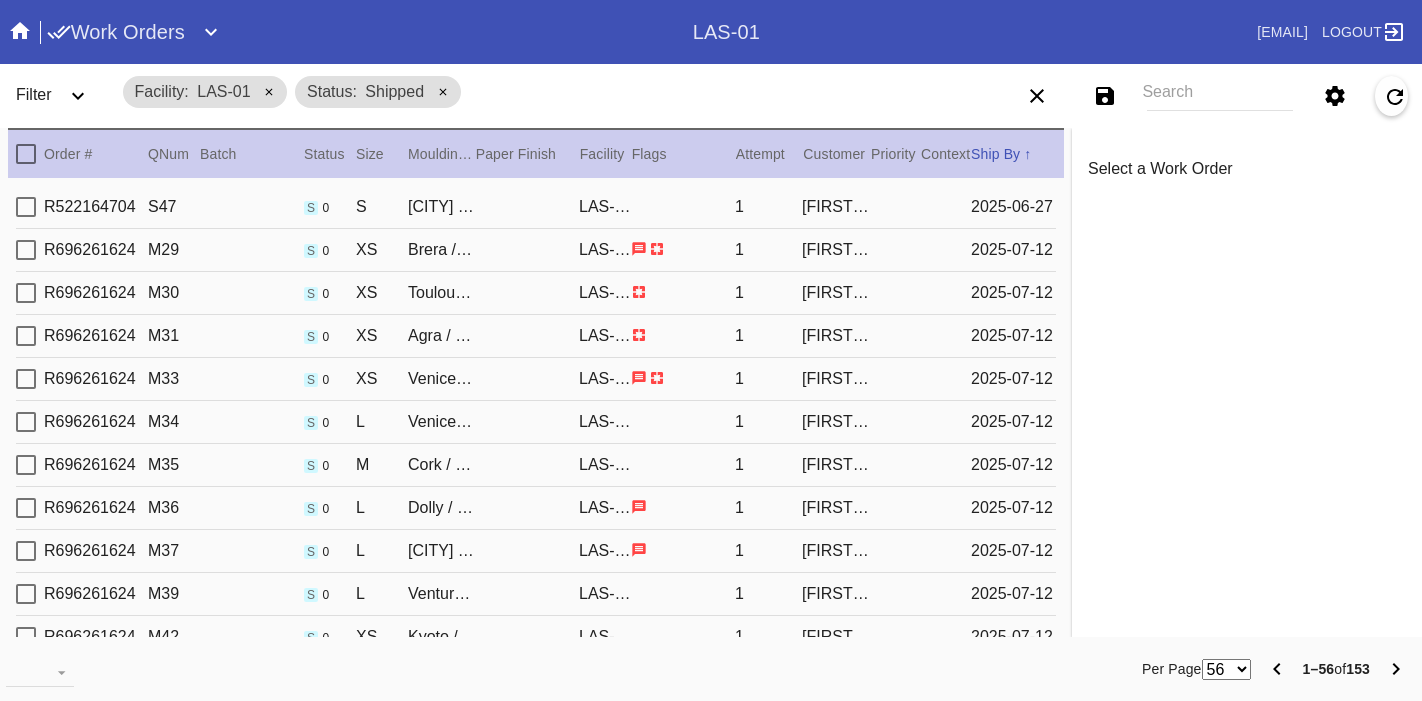 scroll, scrollTop: 0, scrollLeft: 0, axis: both 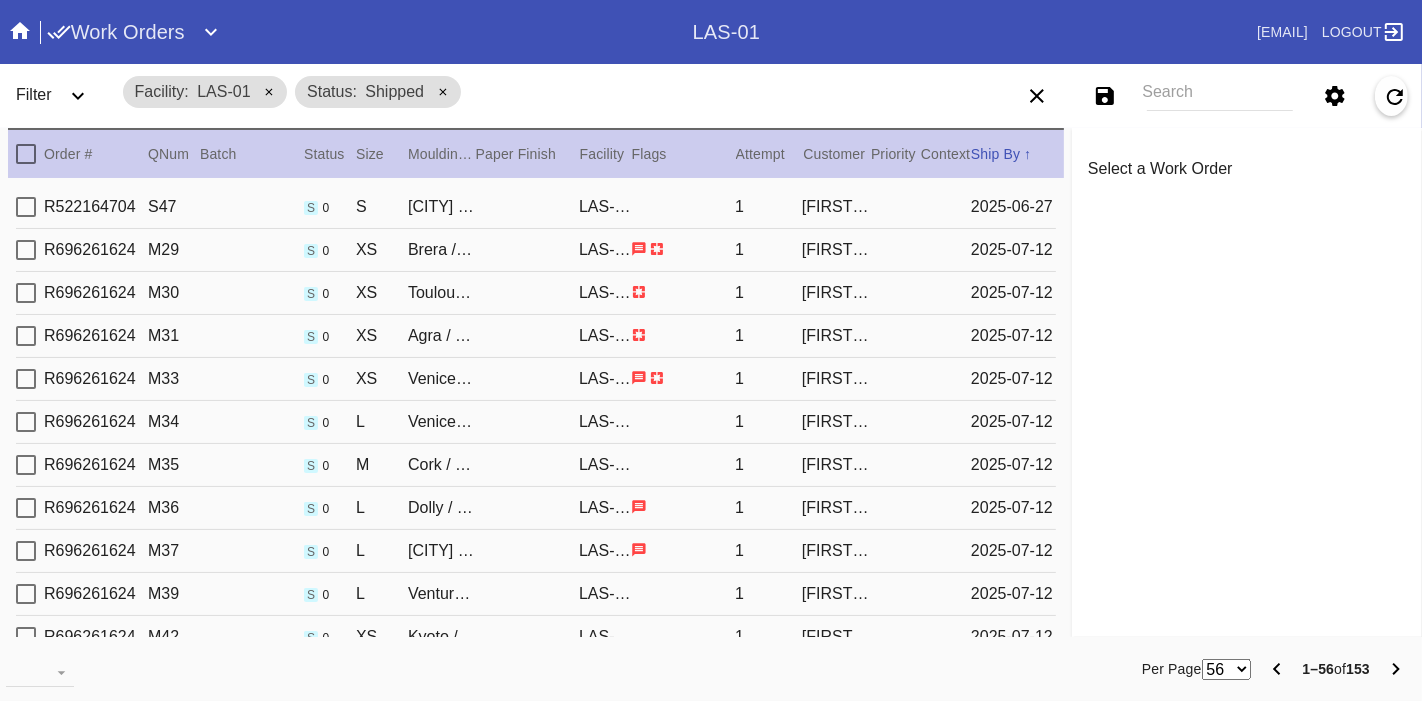 click 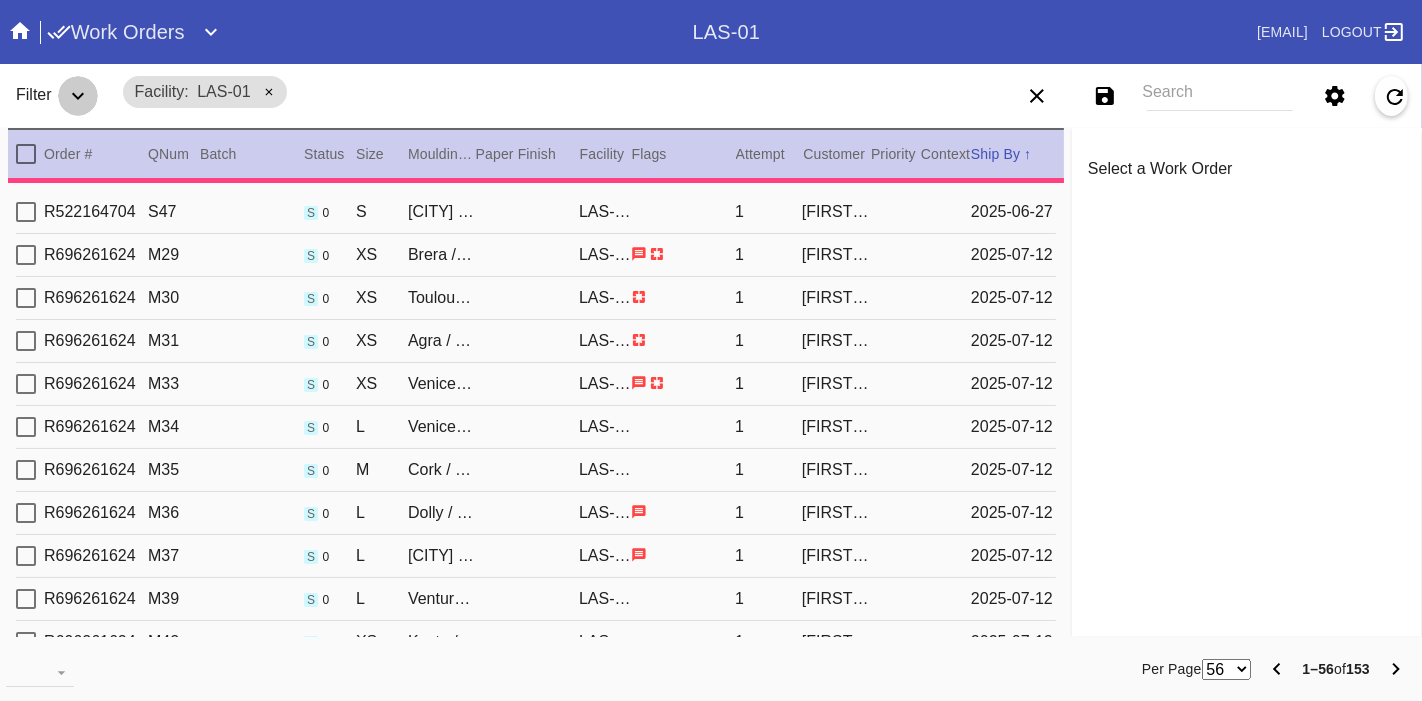 click 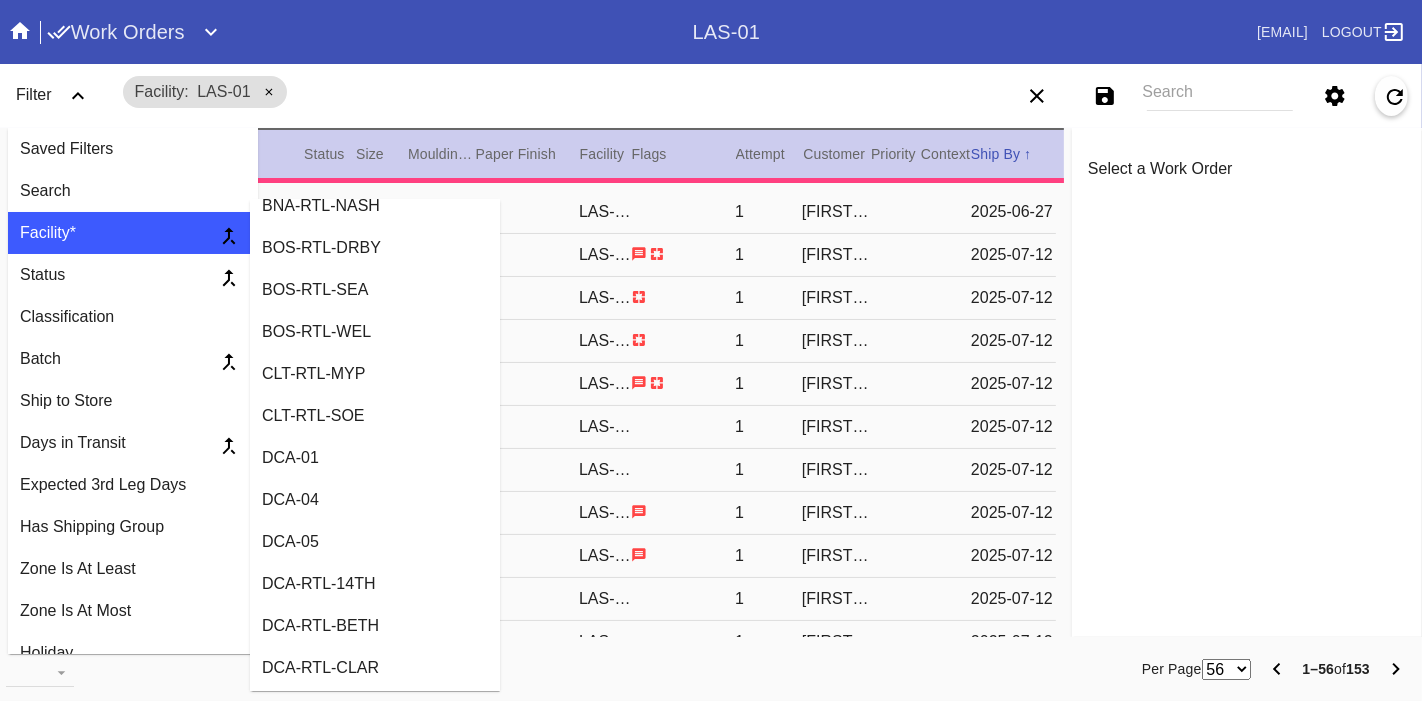 scroll, scrollTop: 0, scrollLeft: 0, axis: both 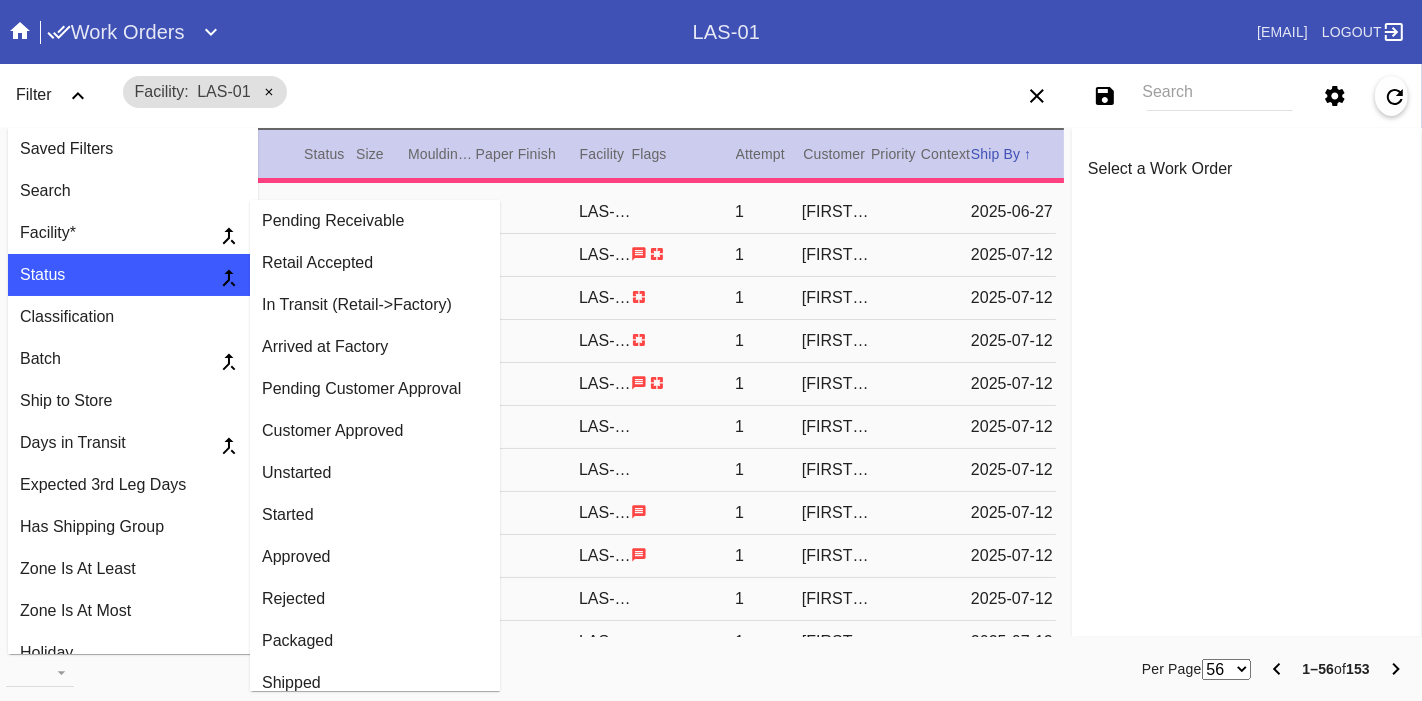click on "Retail Accepted" at bounding box center [375, 263] 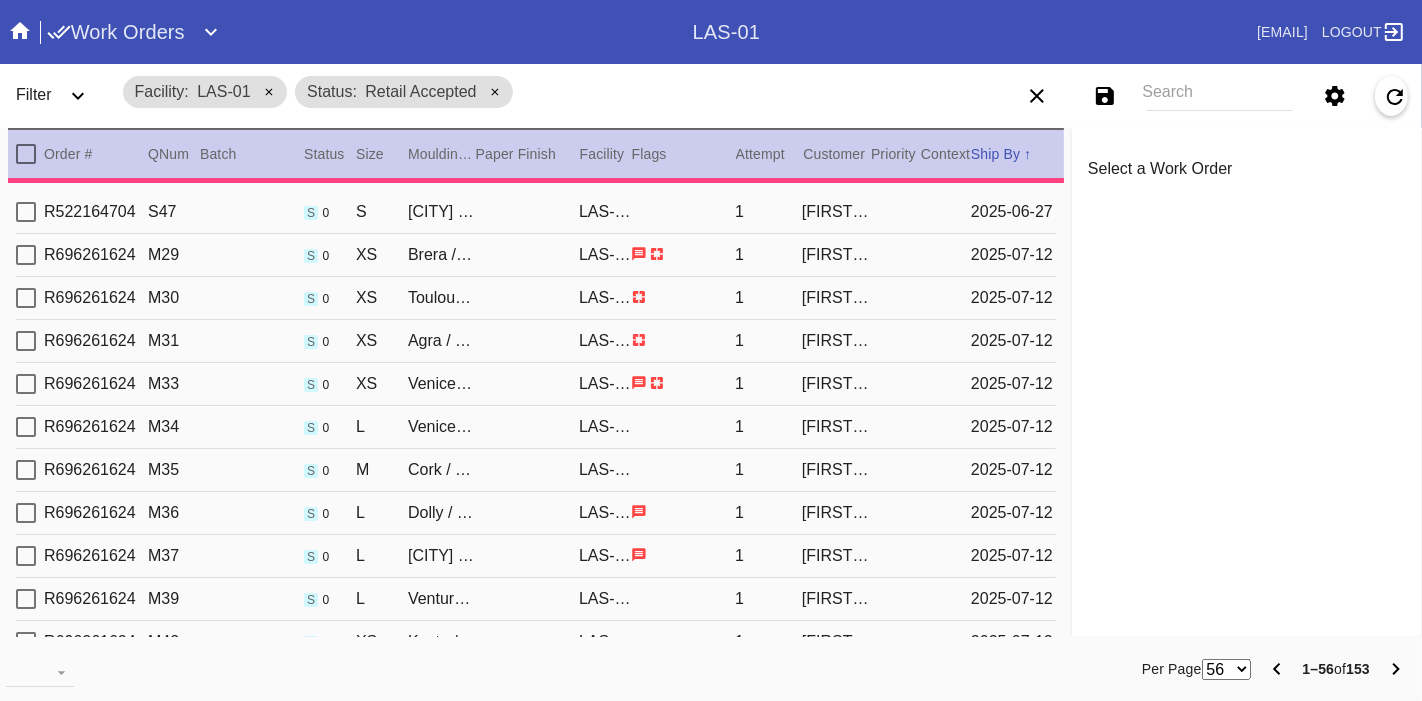 click 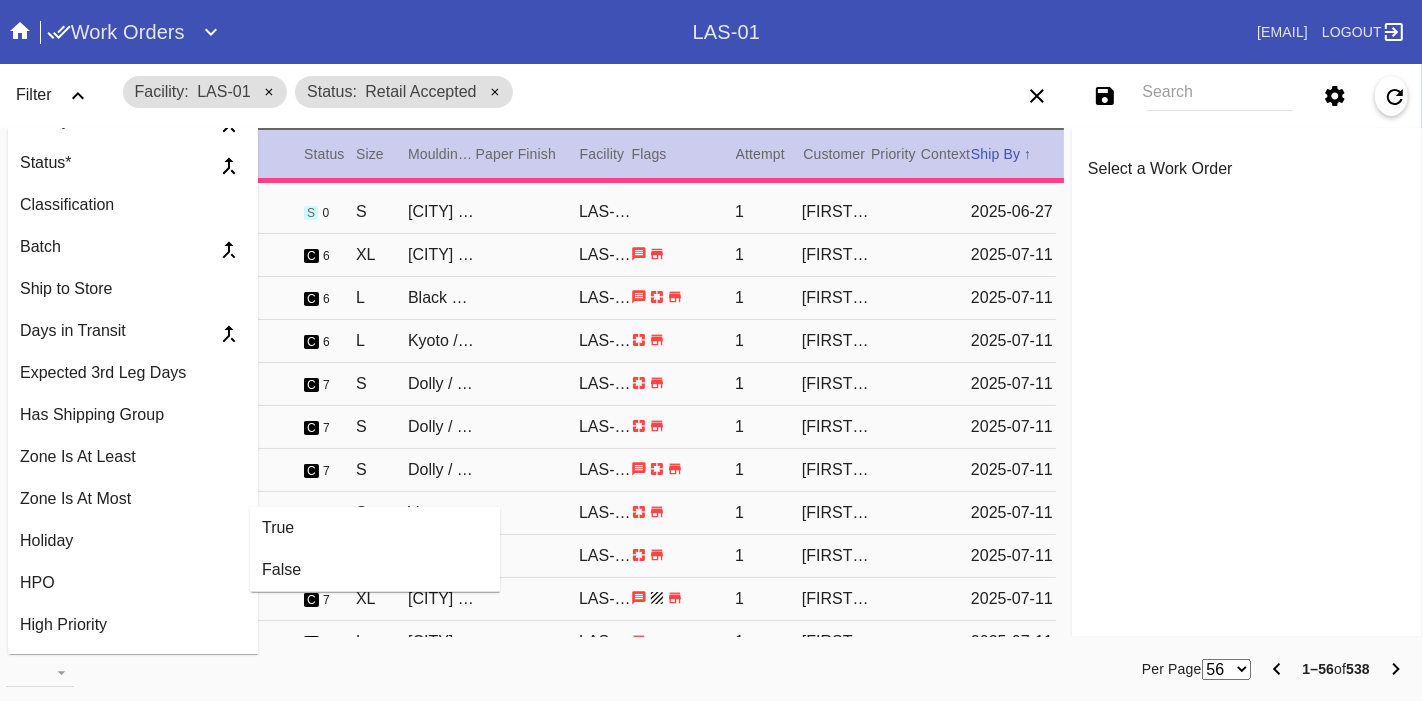 scroll, scrollTop: 404, scrollLeft: 0, axis: vertical 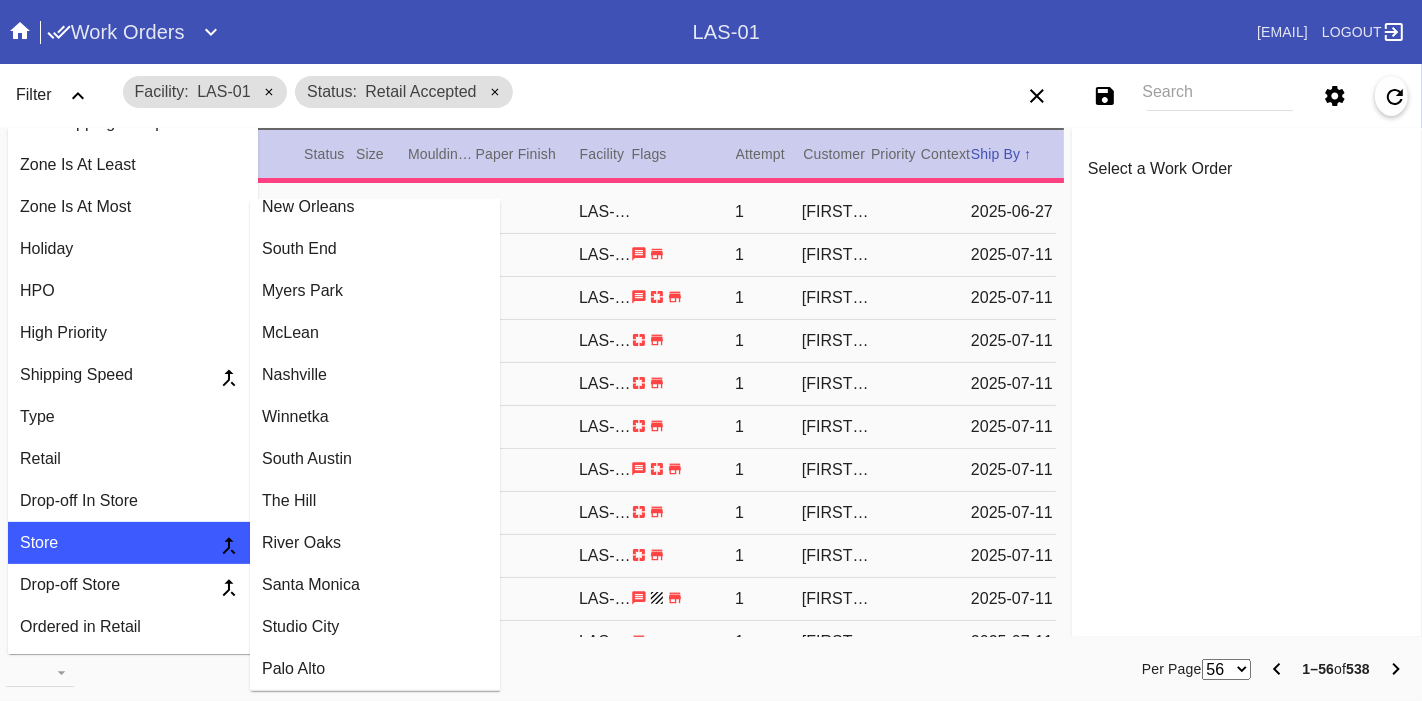 click on "Santa Monica" at bounding box center [375, 585] 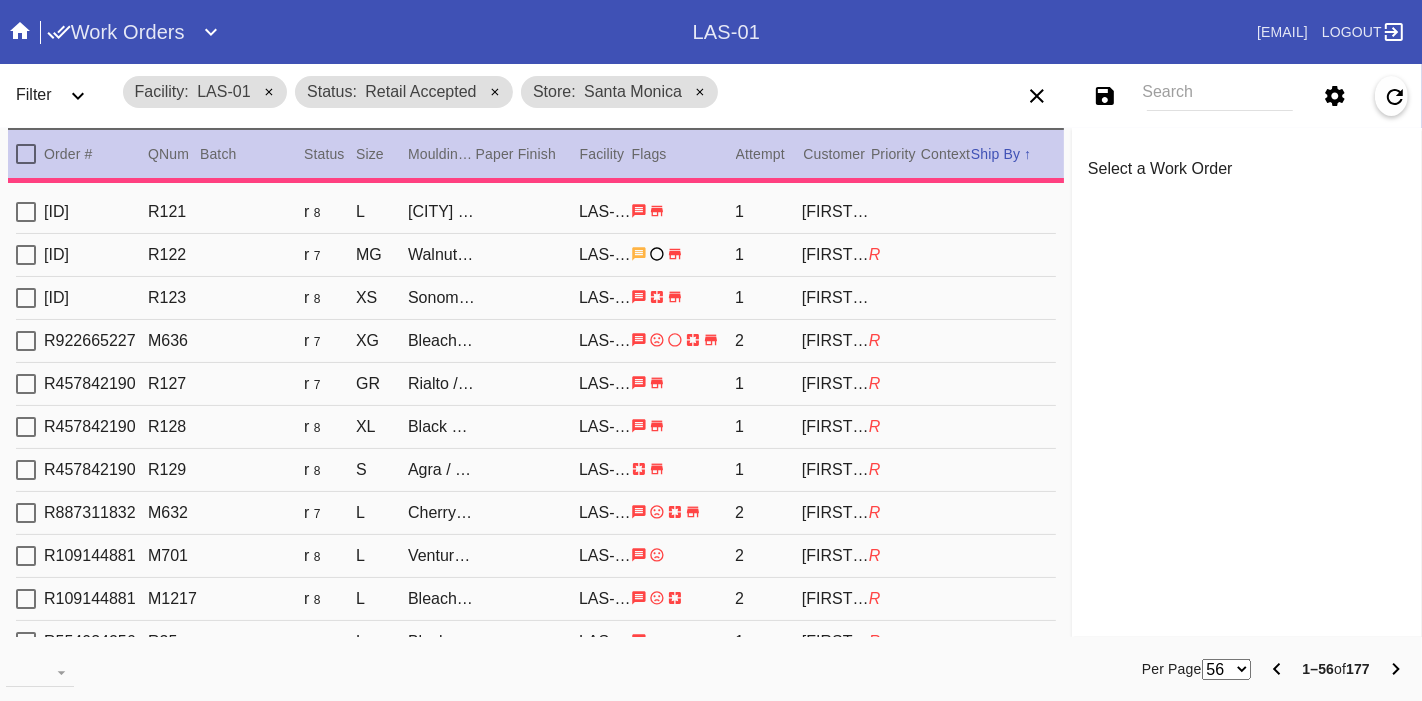click at bounding box center (26, 154) 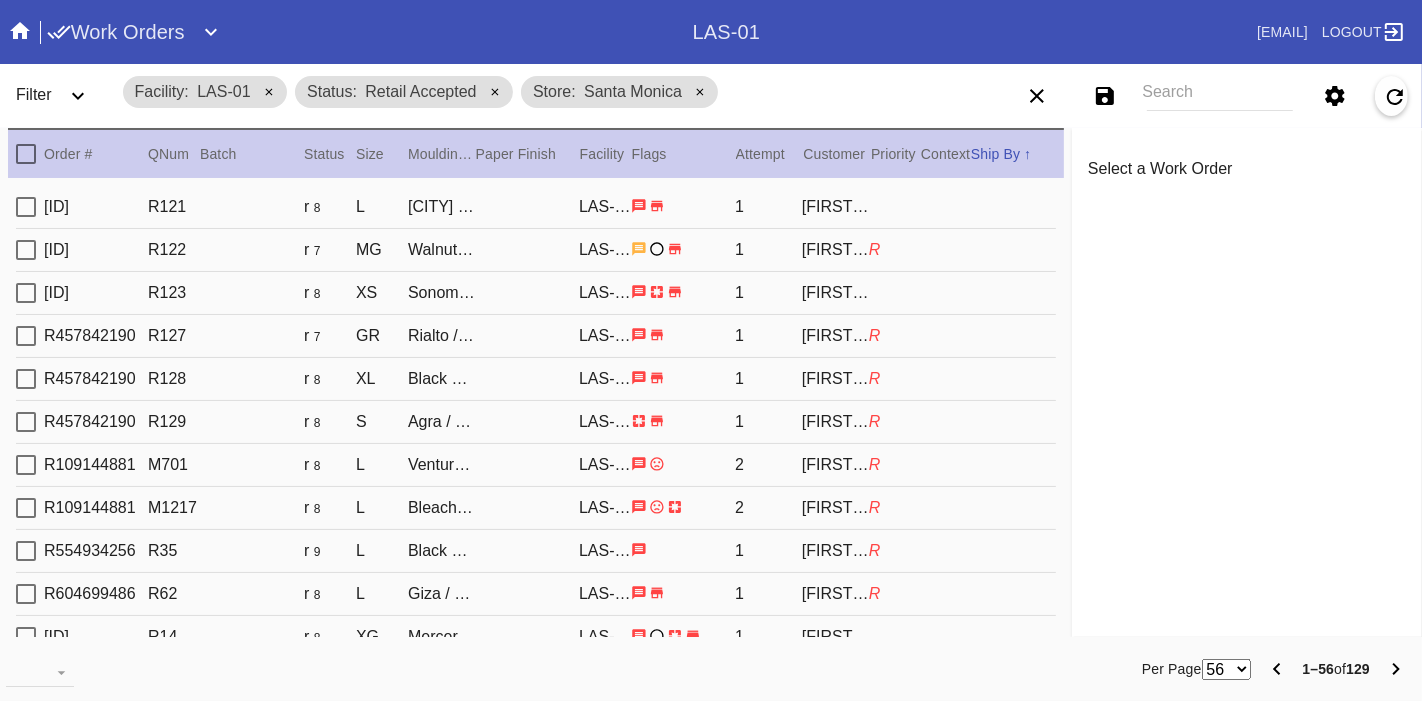 click at bounding box center [26, 154] 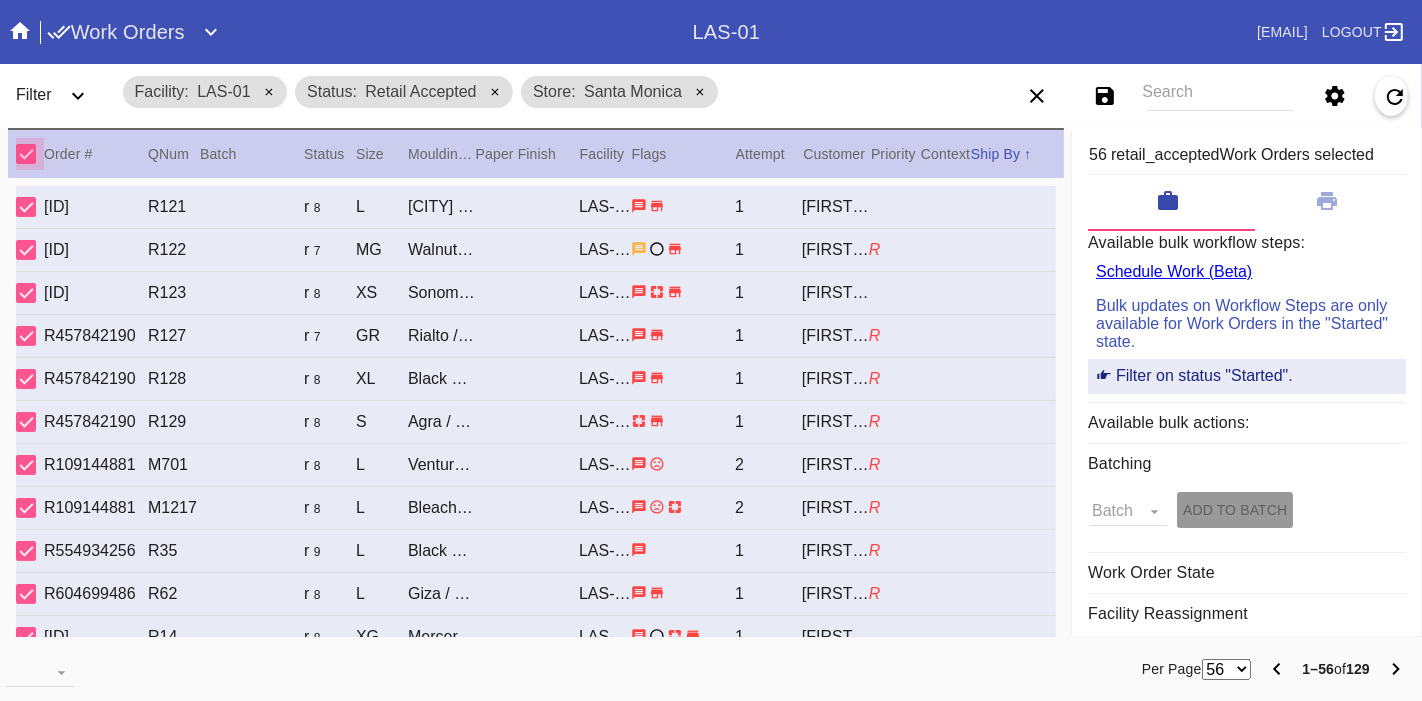 click at bounding box center [26, 154] 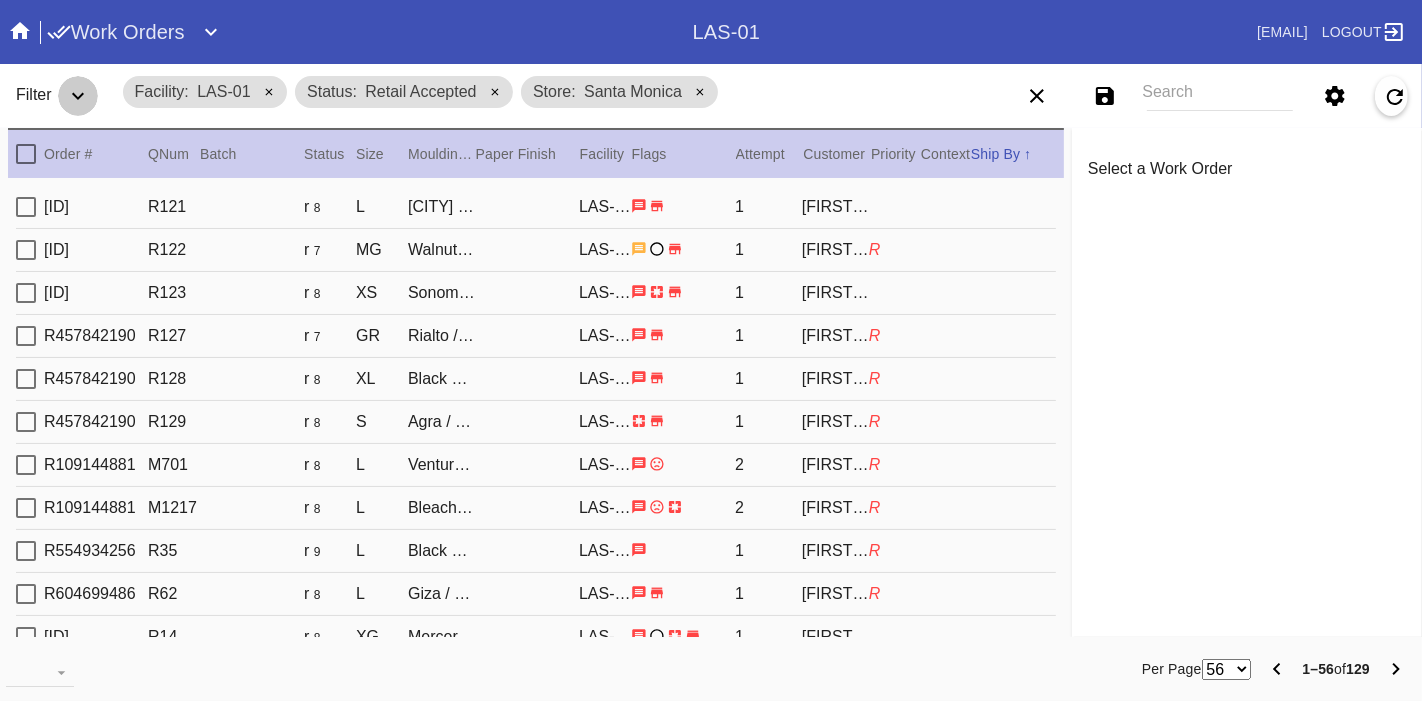 click 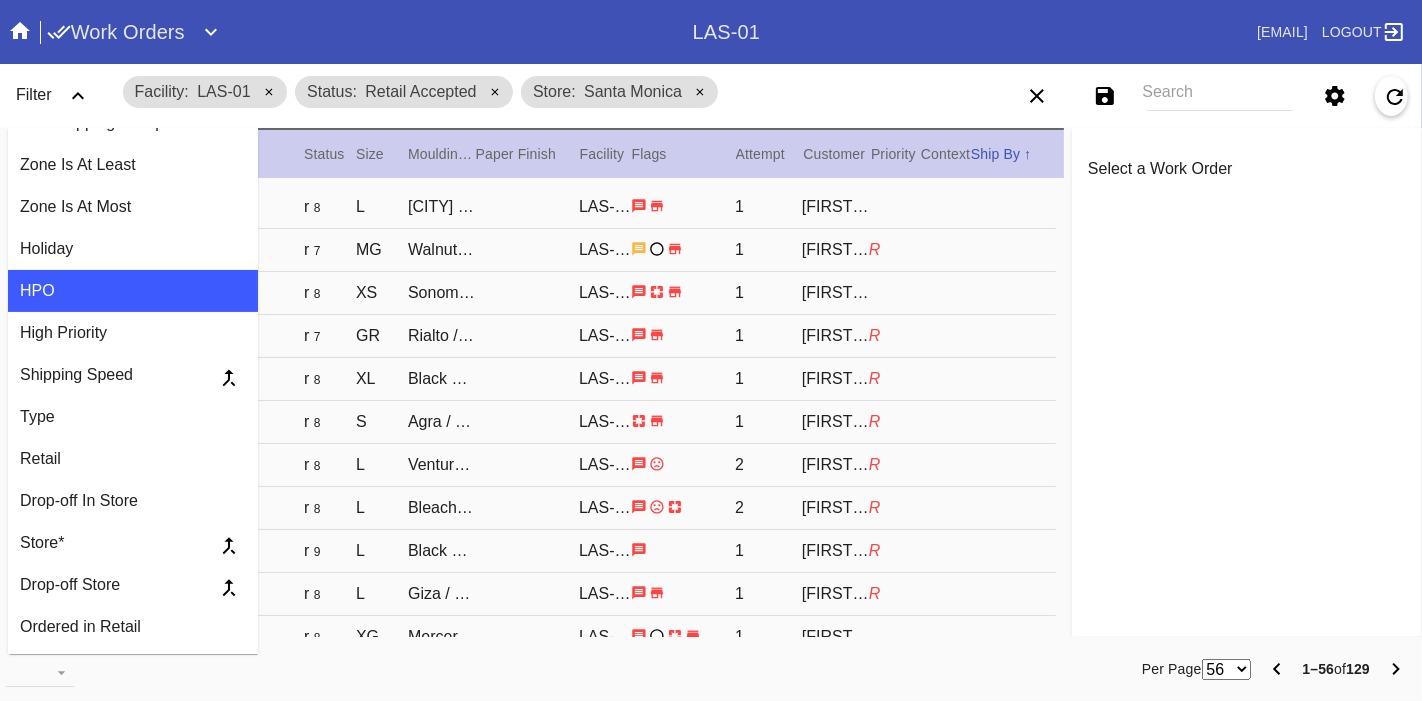scroll, scrollTop: 0, scrollLeft: 0, axis: both 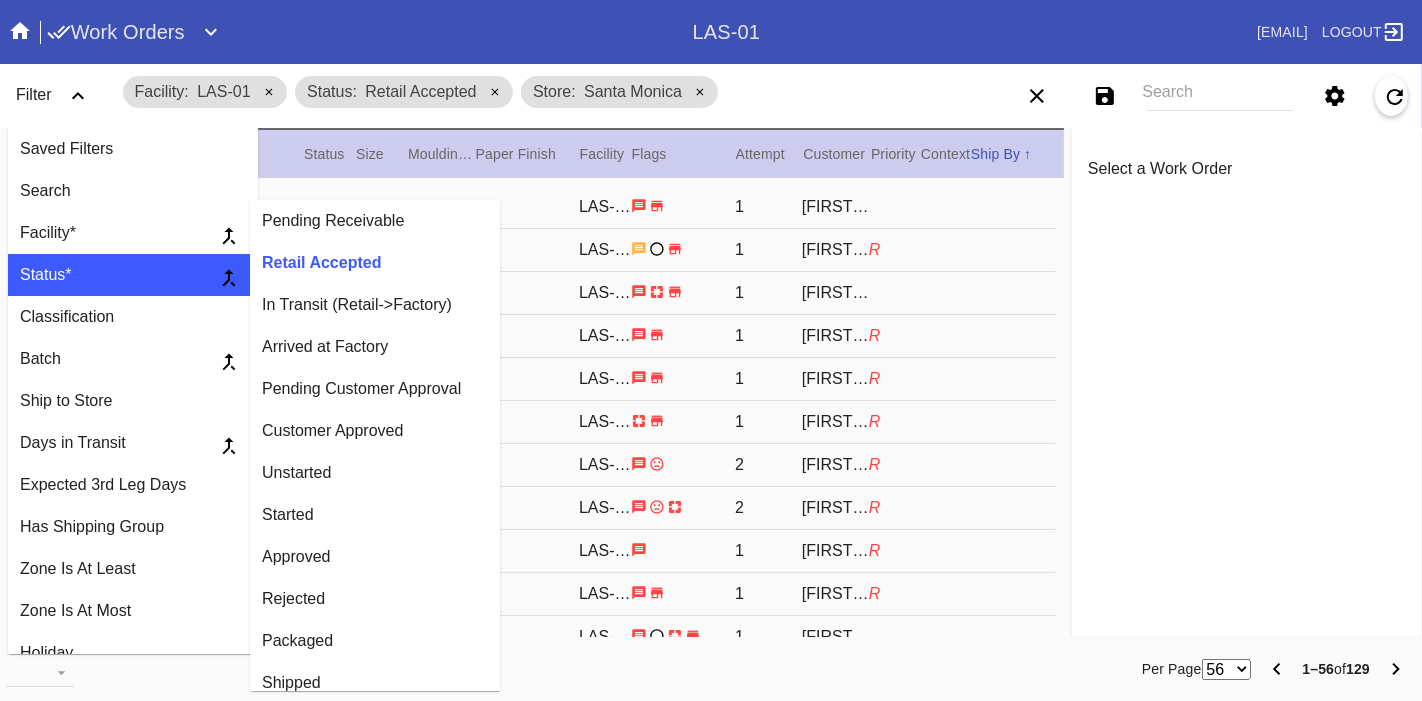 click on "In Transit (Retail->Factory)" at bounding box center (375, 305) 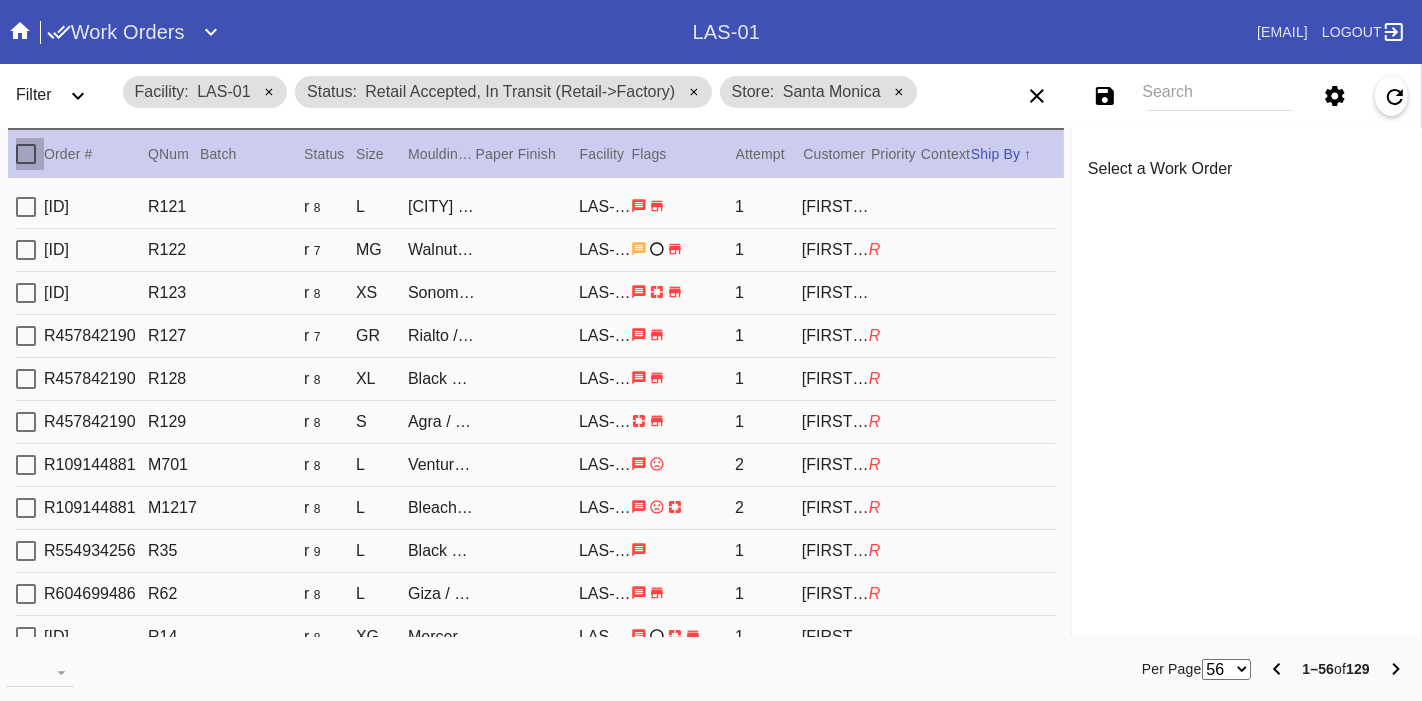 click at bounding box center [26, 154] 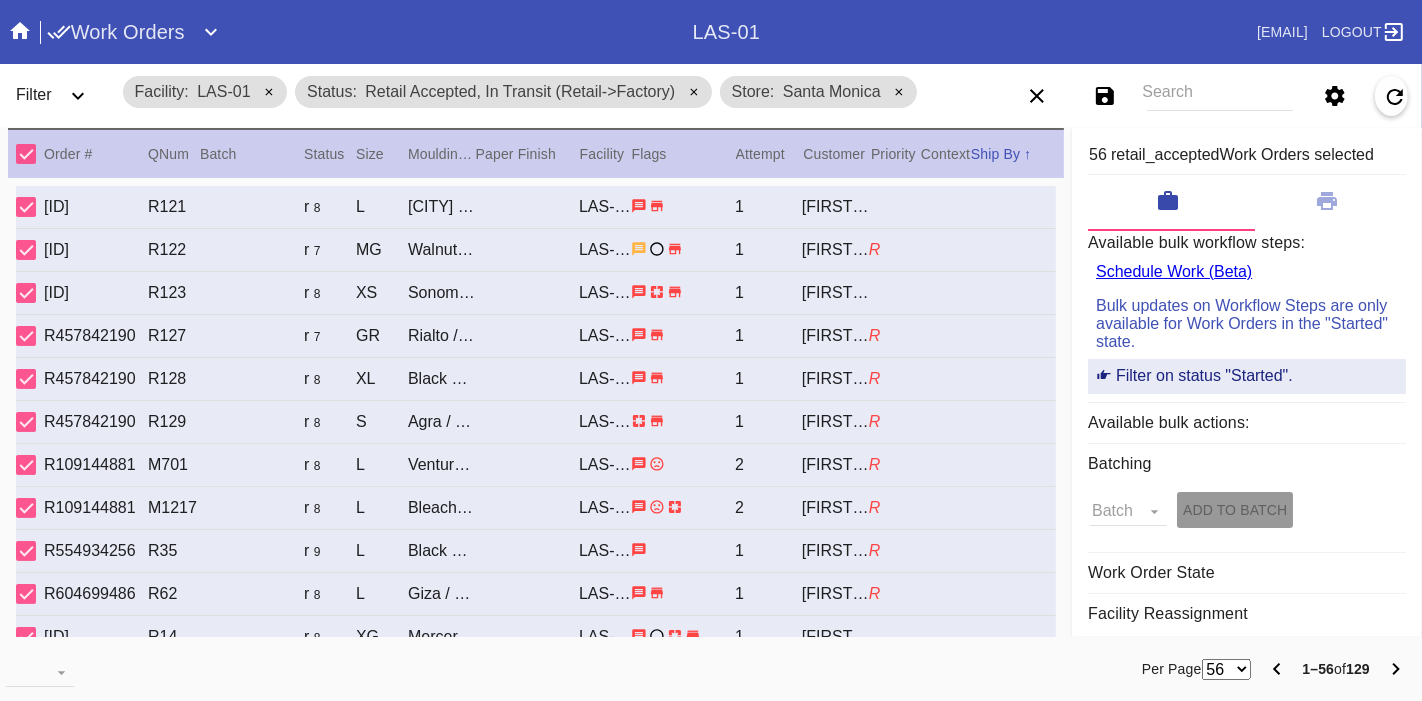 click at bounding box center [26, 154] 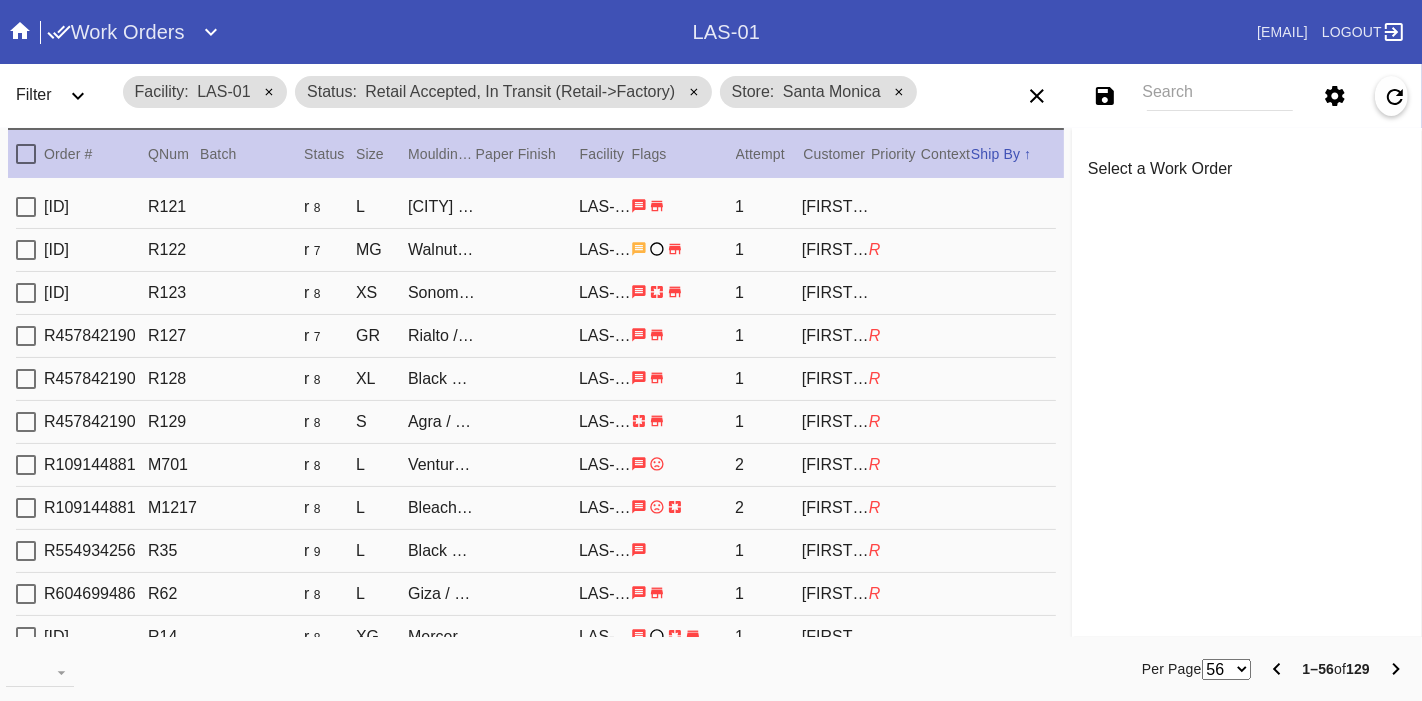 click 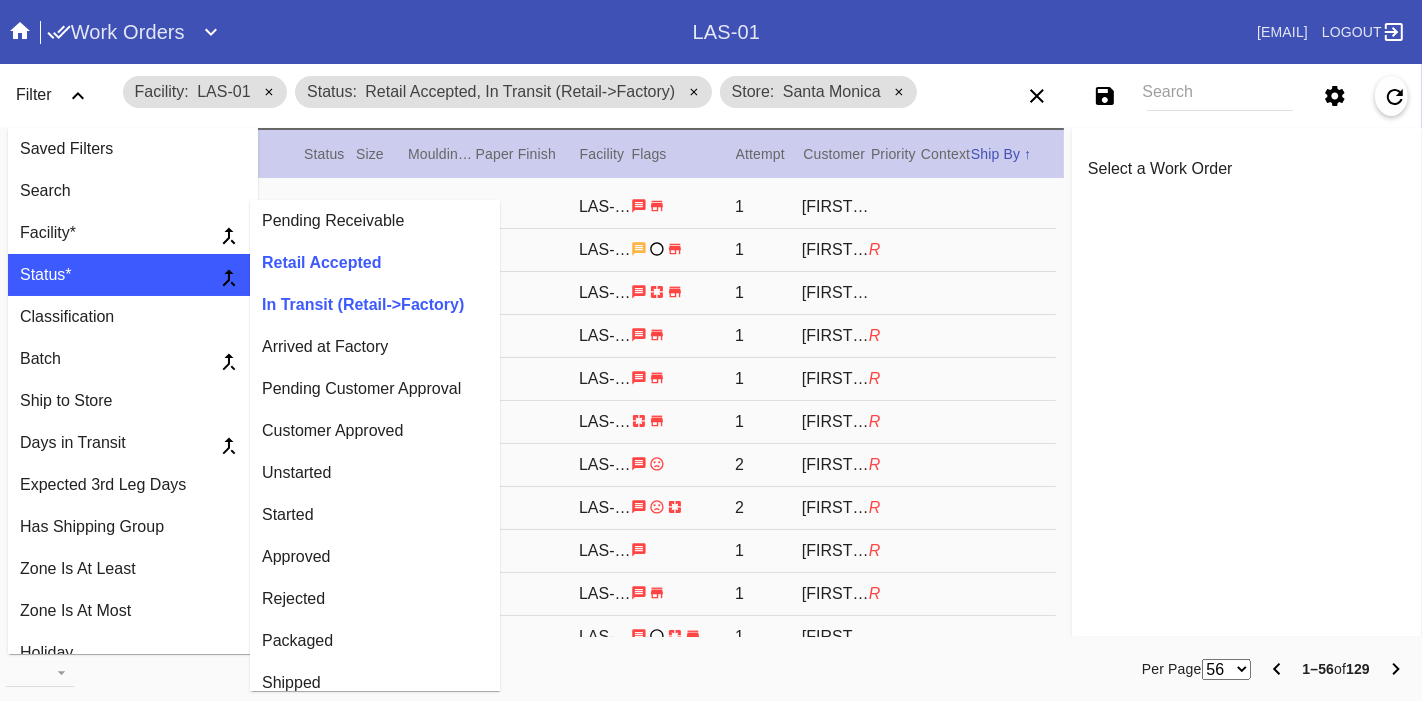 click on "Customer Approved" at bounding box center [375, 431] 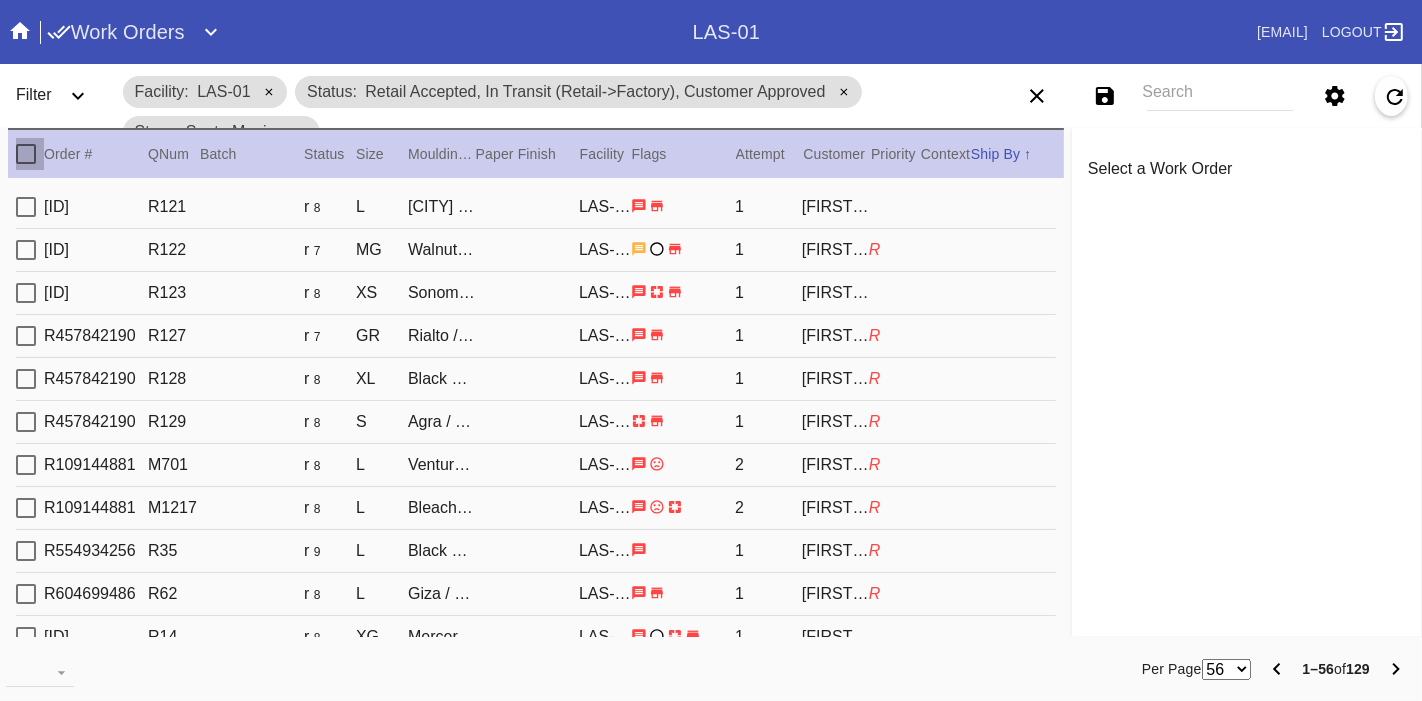 click at bounding box center [26, 154] 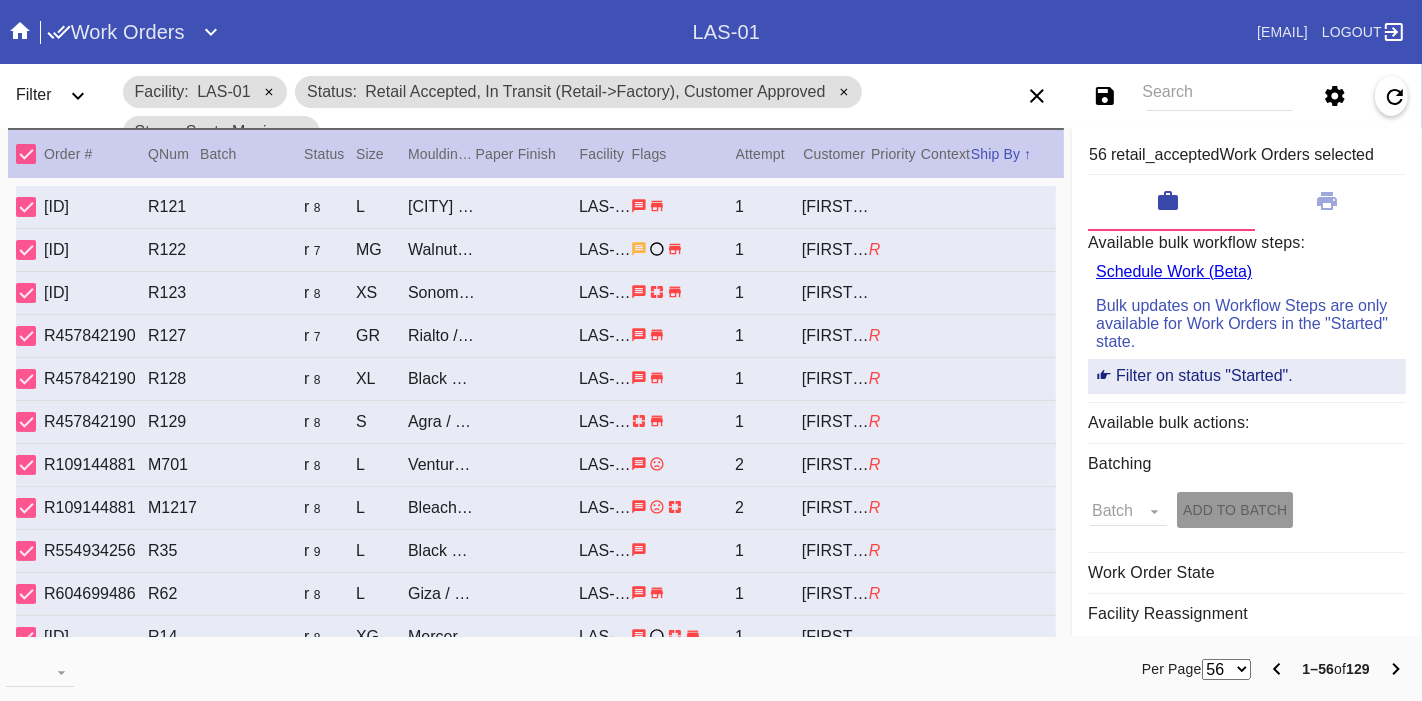 click at bounding box center [26, 154] 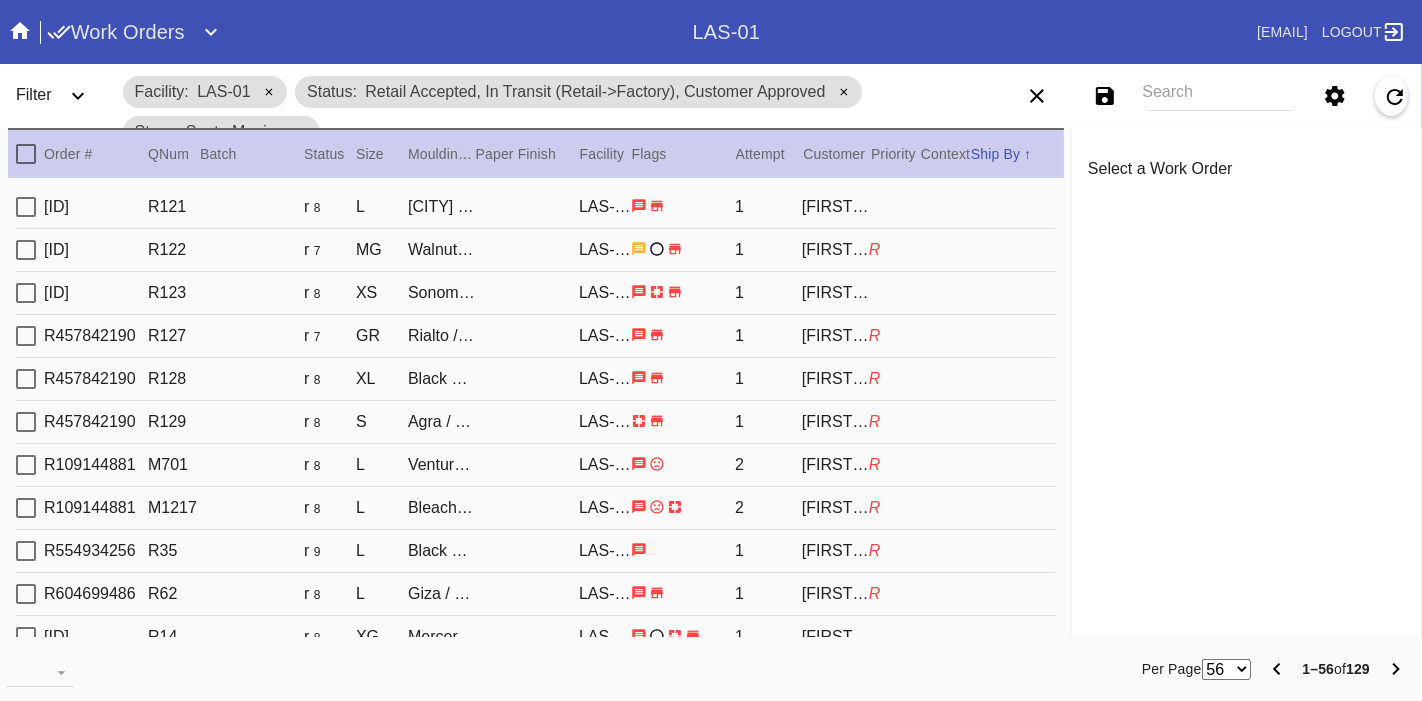 click 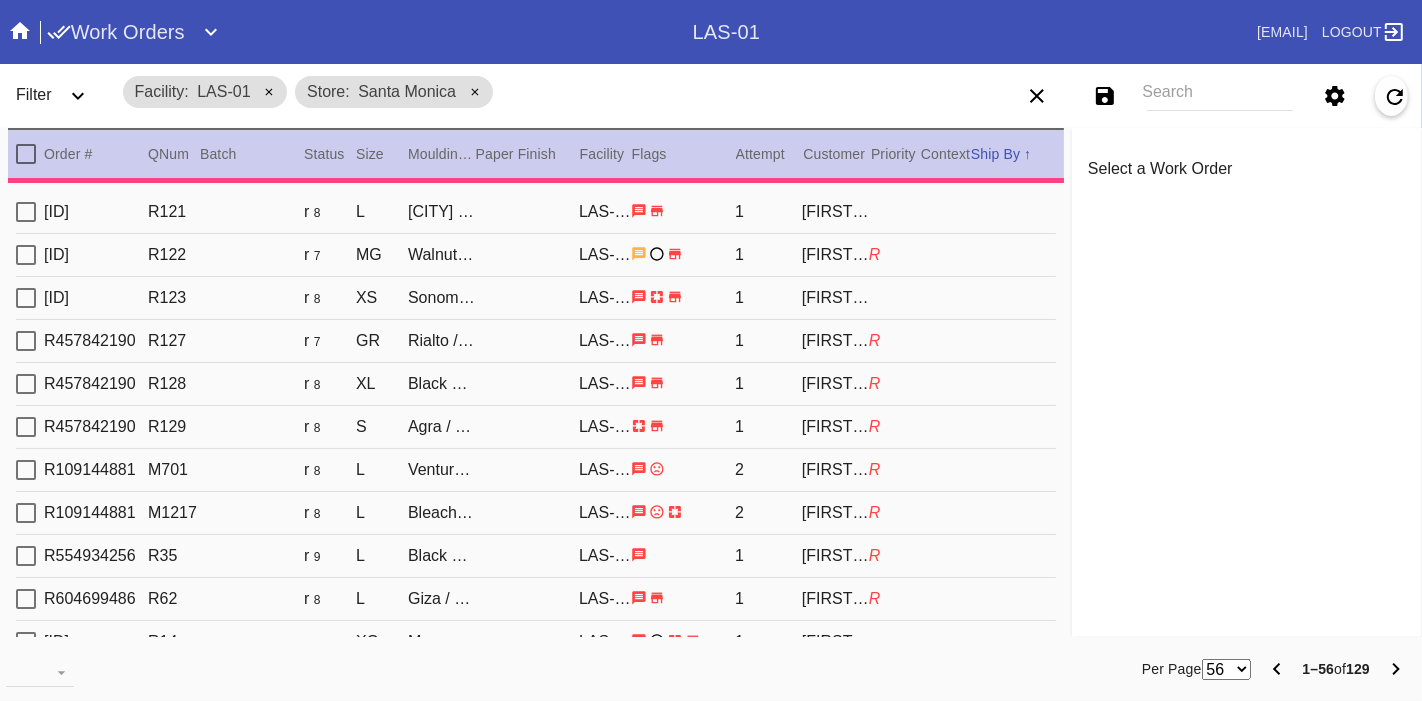 click 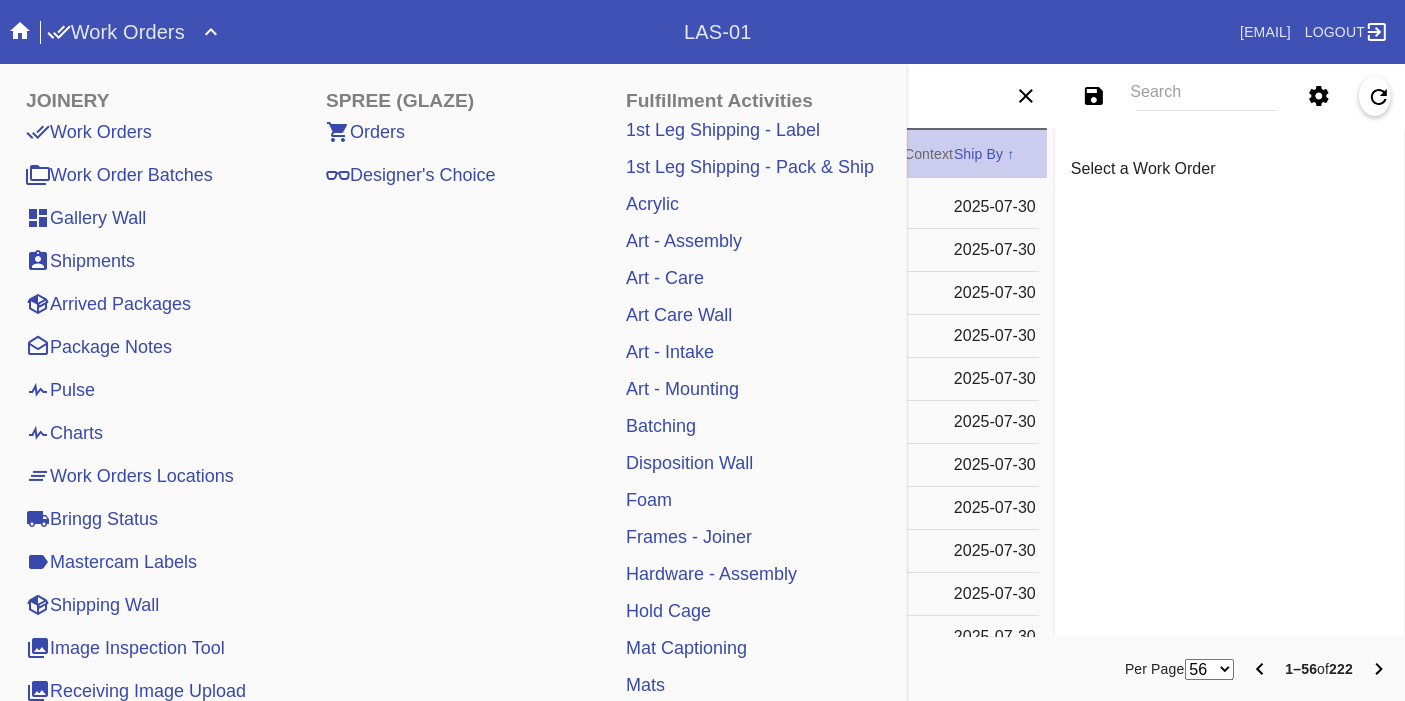 click on "Pulse" at bounding box center [60, 390] 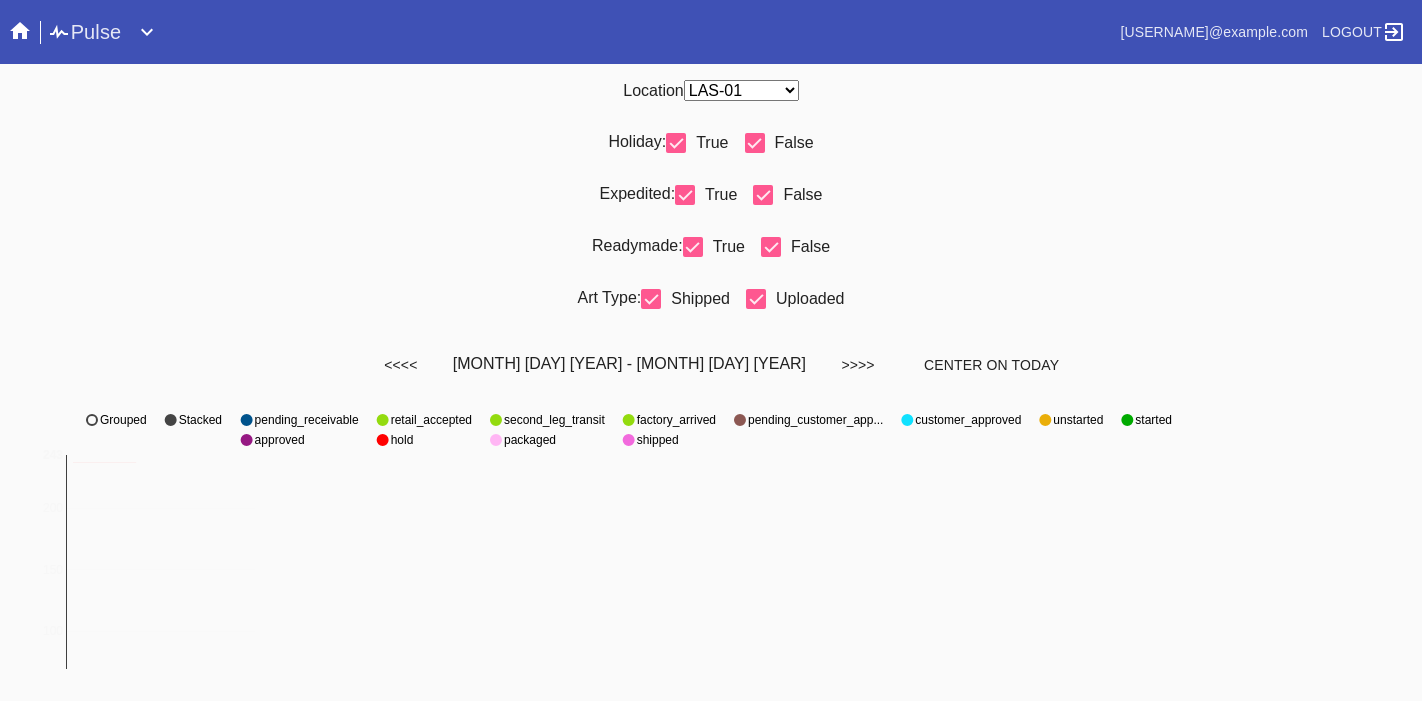 scroll, scrollTop: 0, scrollLeft: 0, axis: both 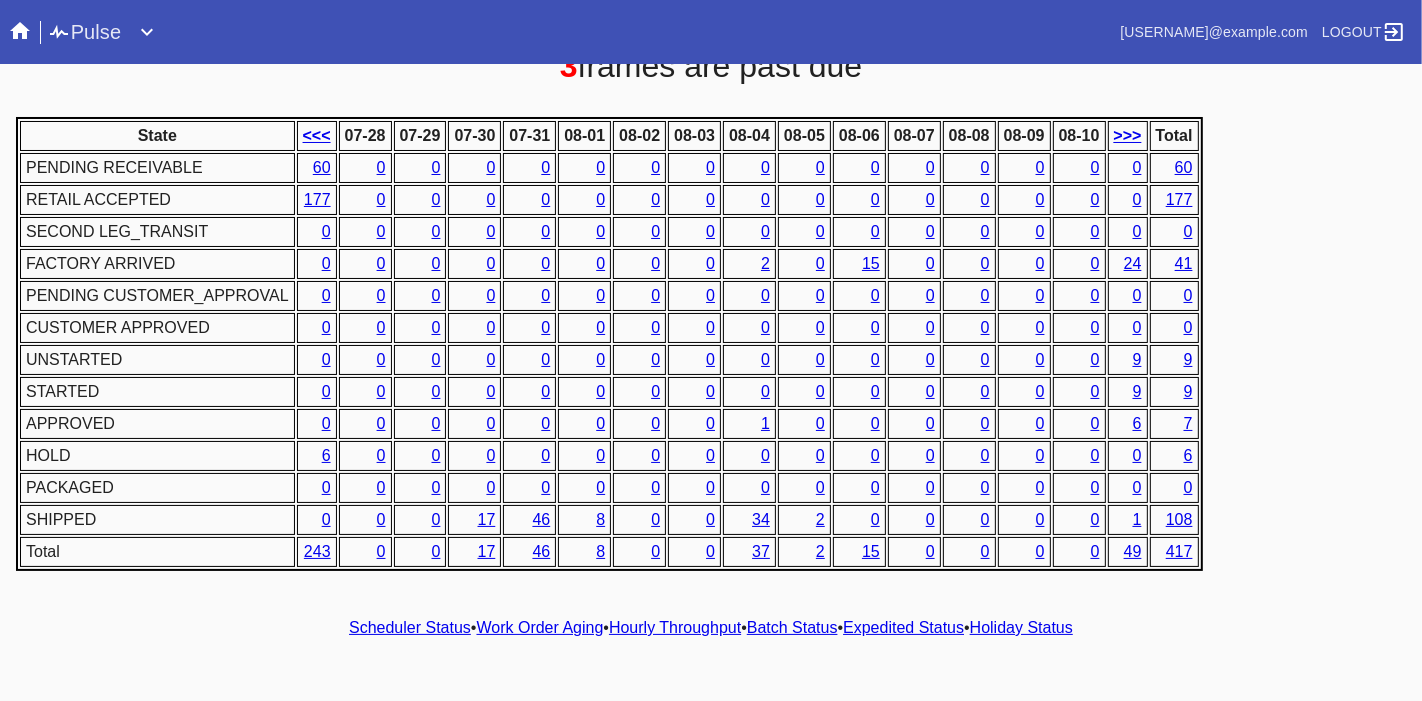click on "177" at bounding box center (317, 199) 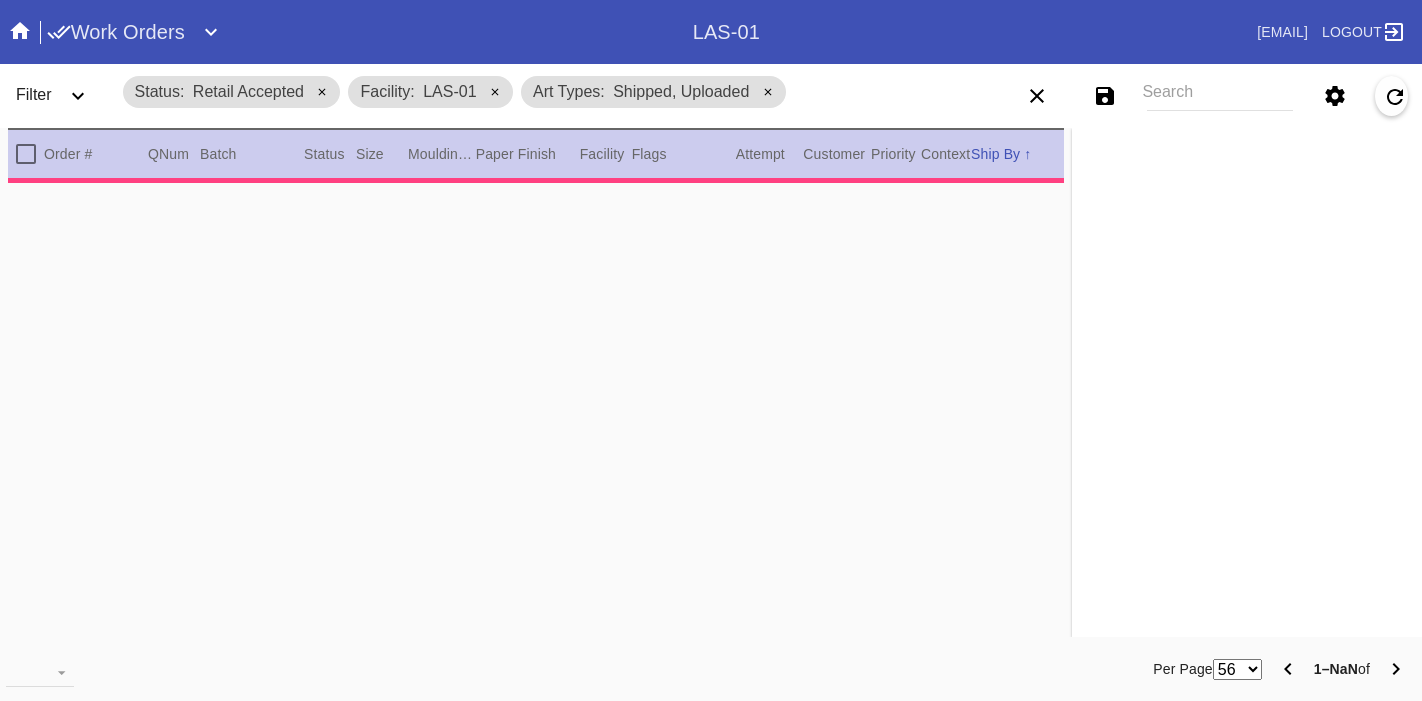 scroll, scrollTop: 0, scrollLeft: 0, axis: both 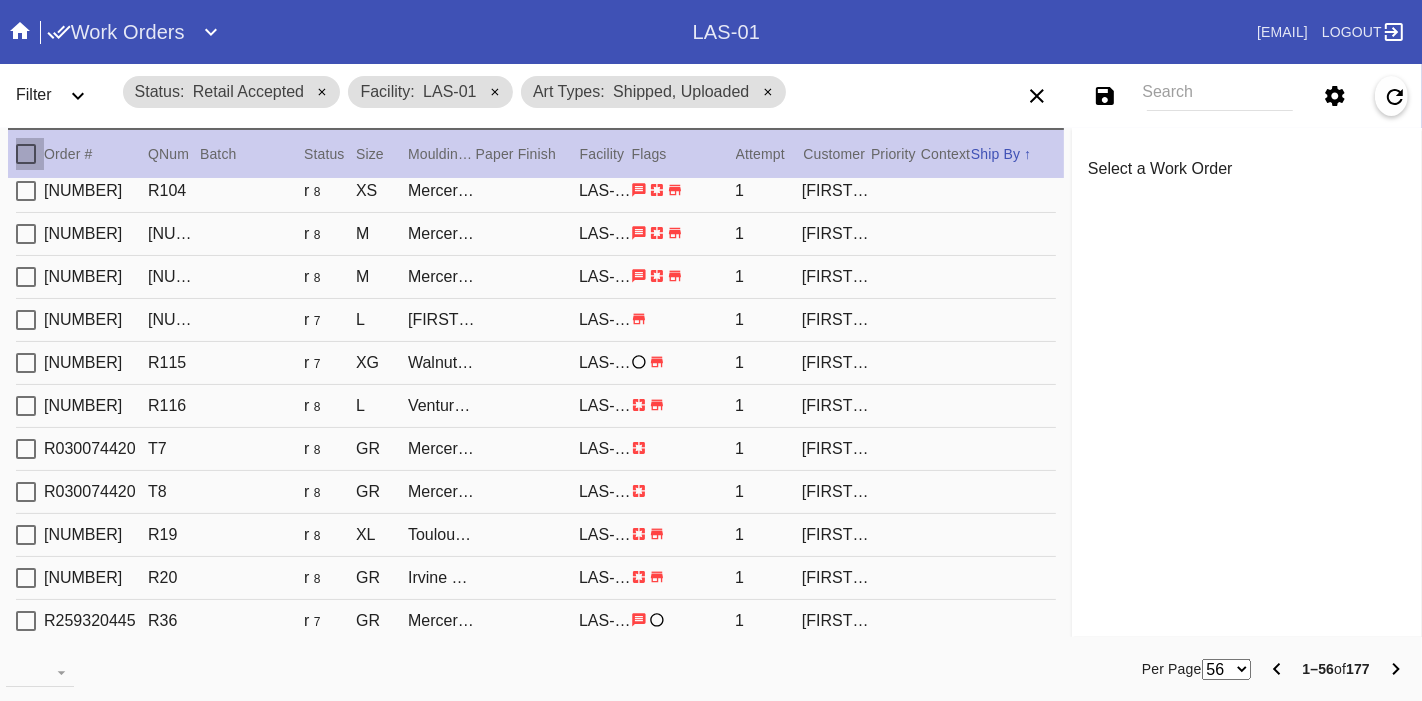 click at bounding box center [26, 154] 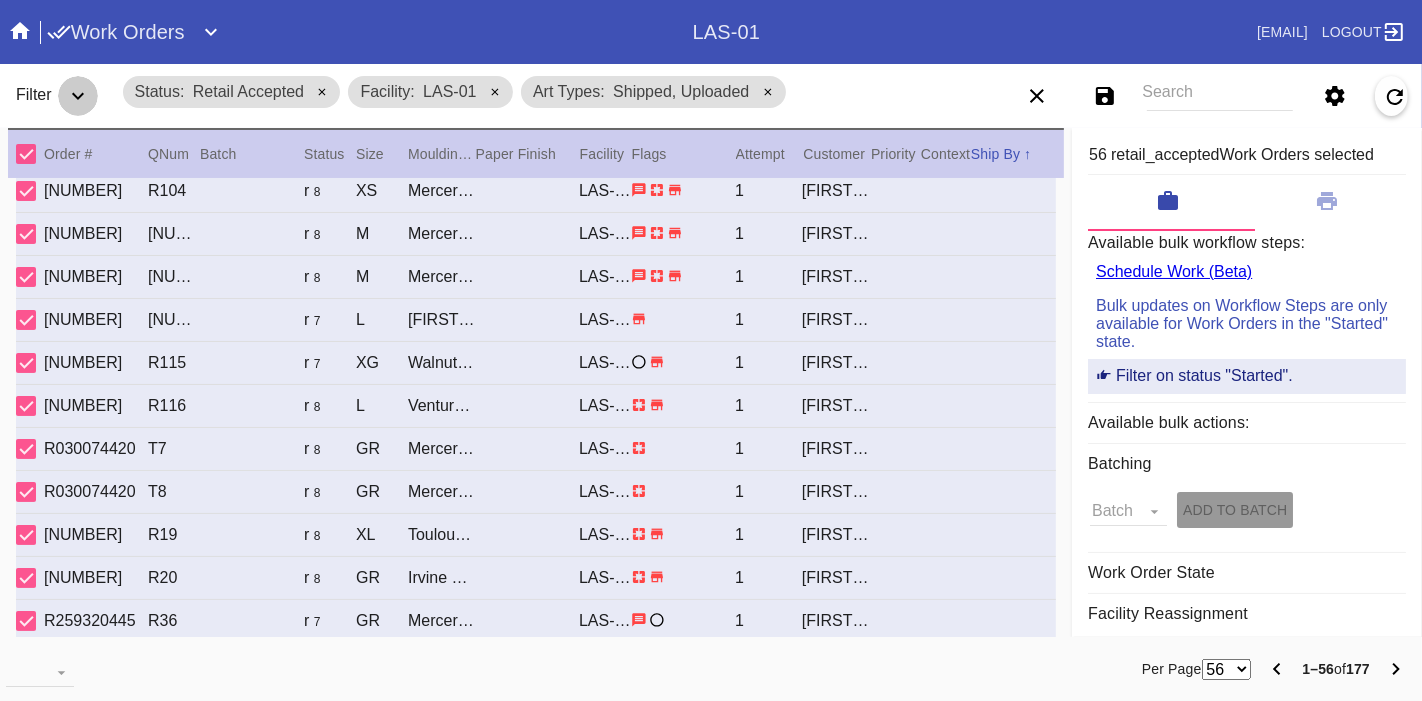 click 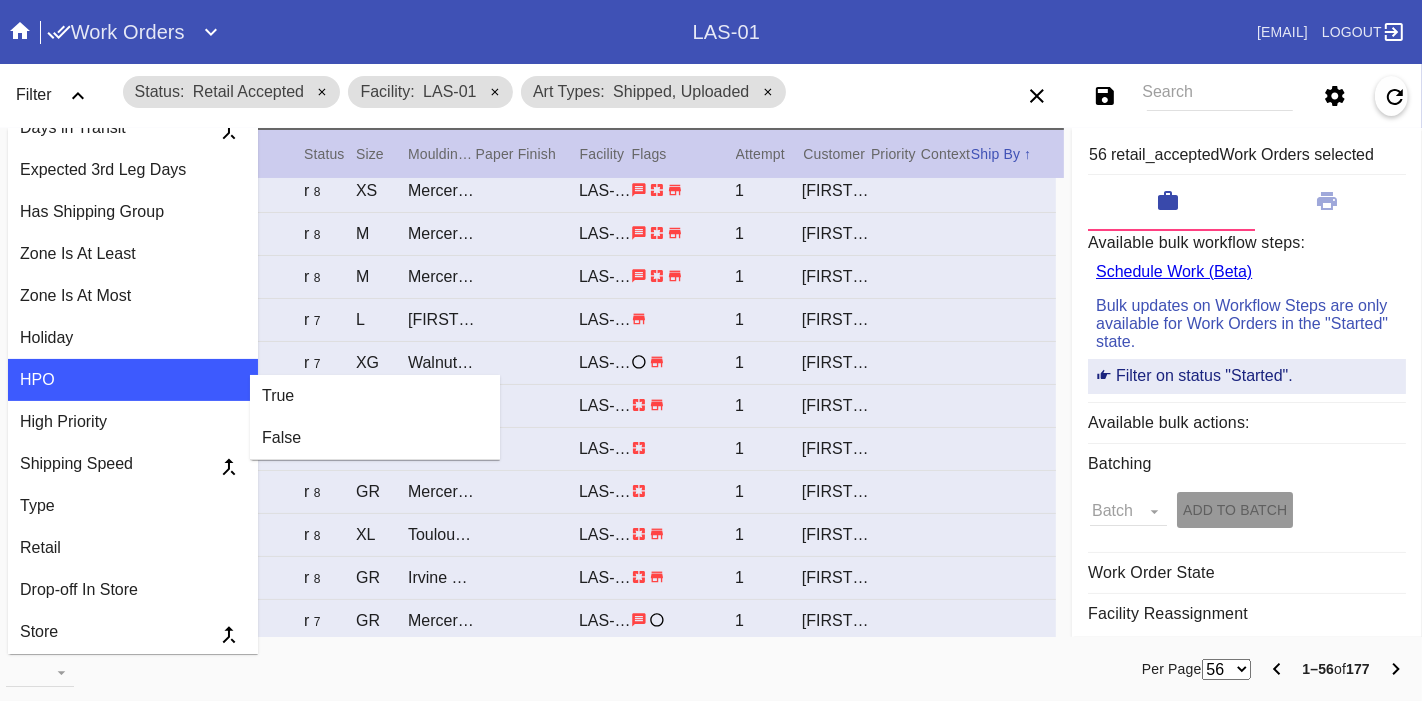 scroll, scrollTop: 680, scrollLeft: 0, axis: vertical 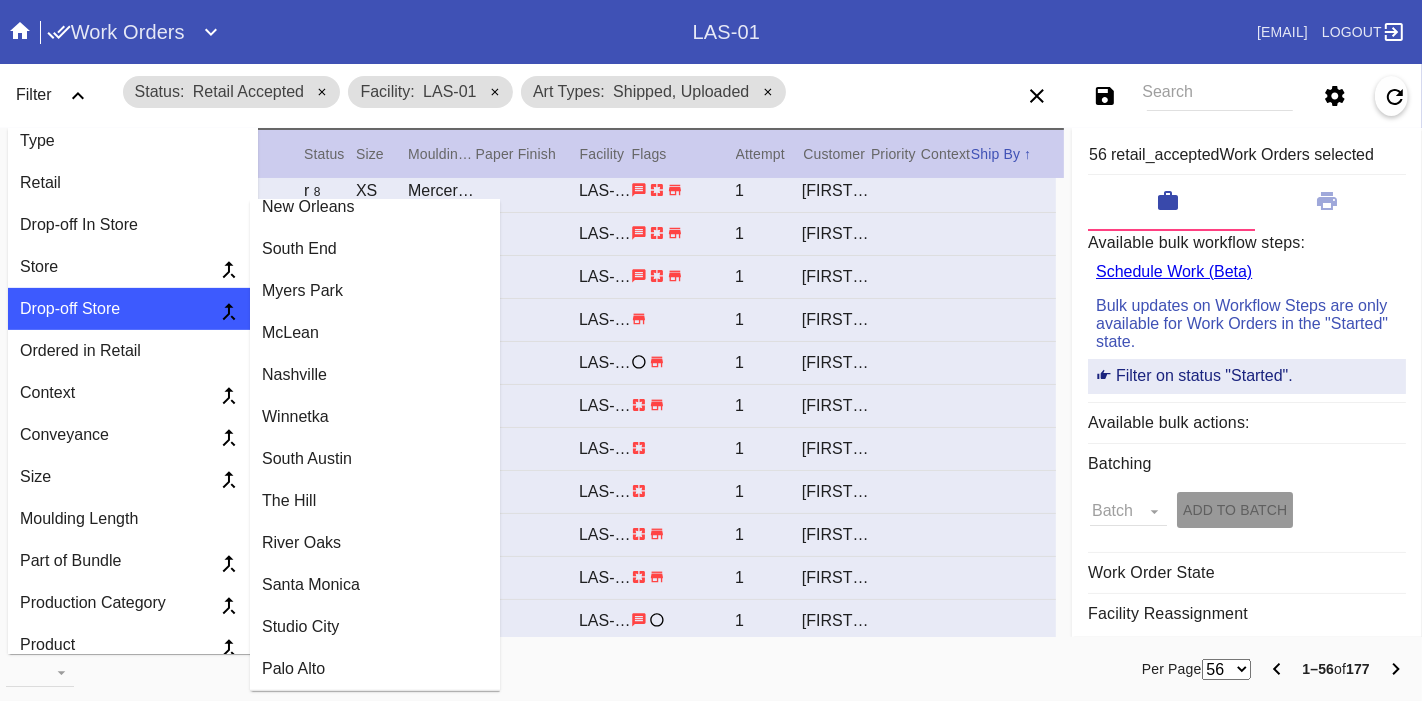 click on "Santa Monica" at bounding box center [375, 585] 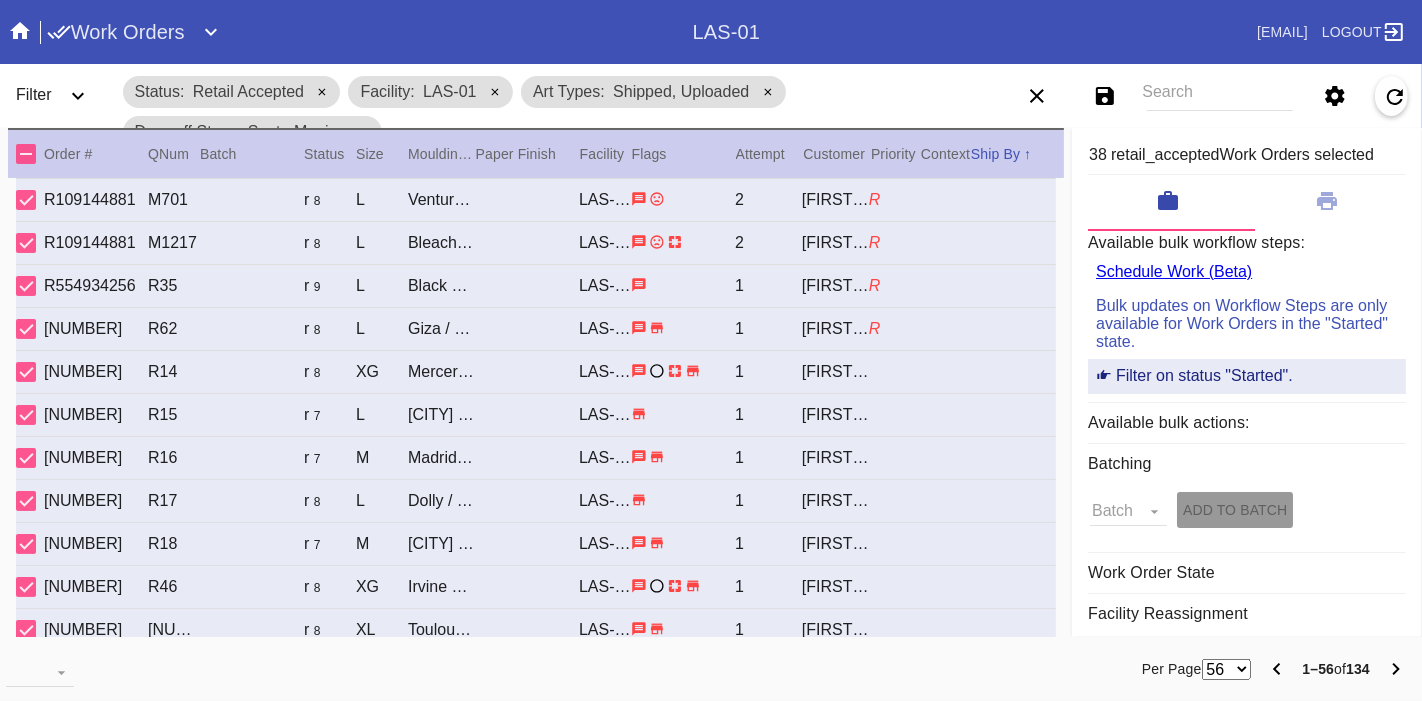 scroll, scrollTop: 0, scrollLeft: 0, axis: both 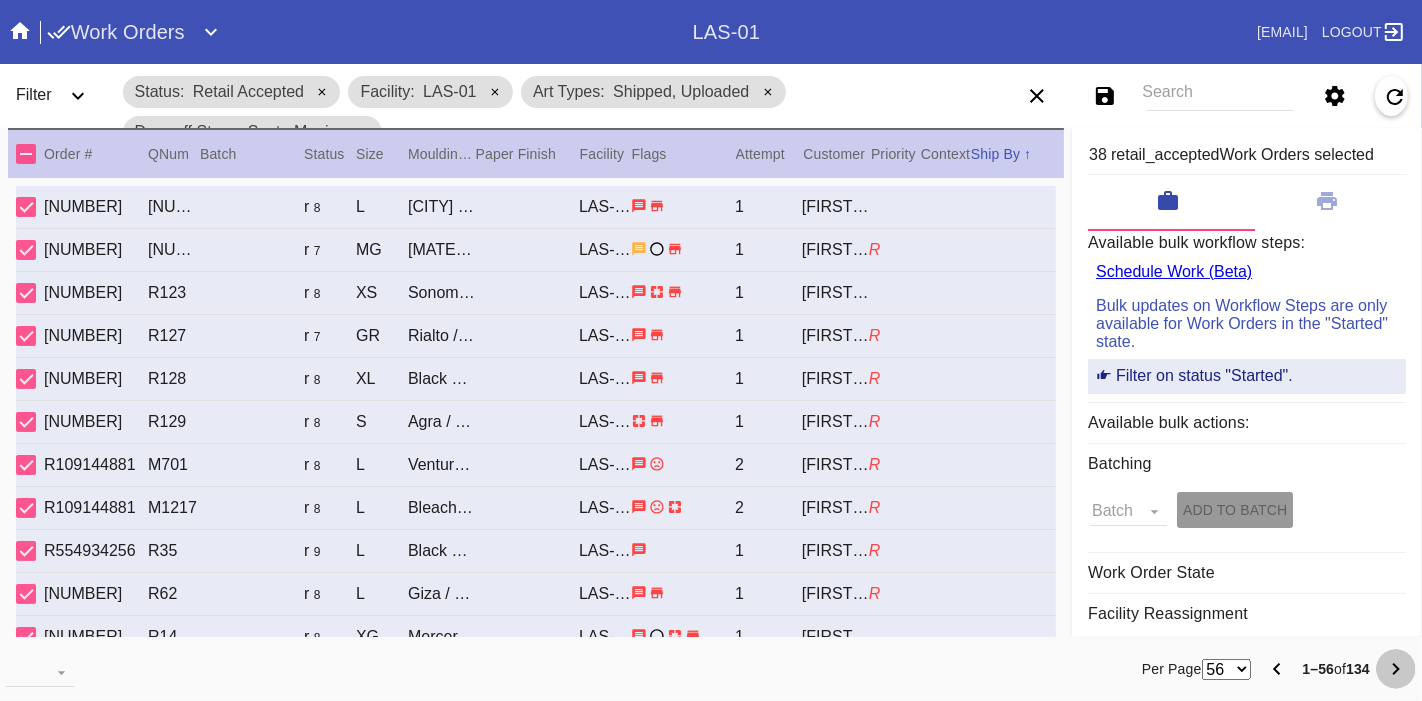 click 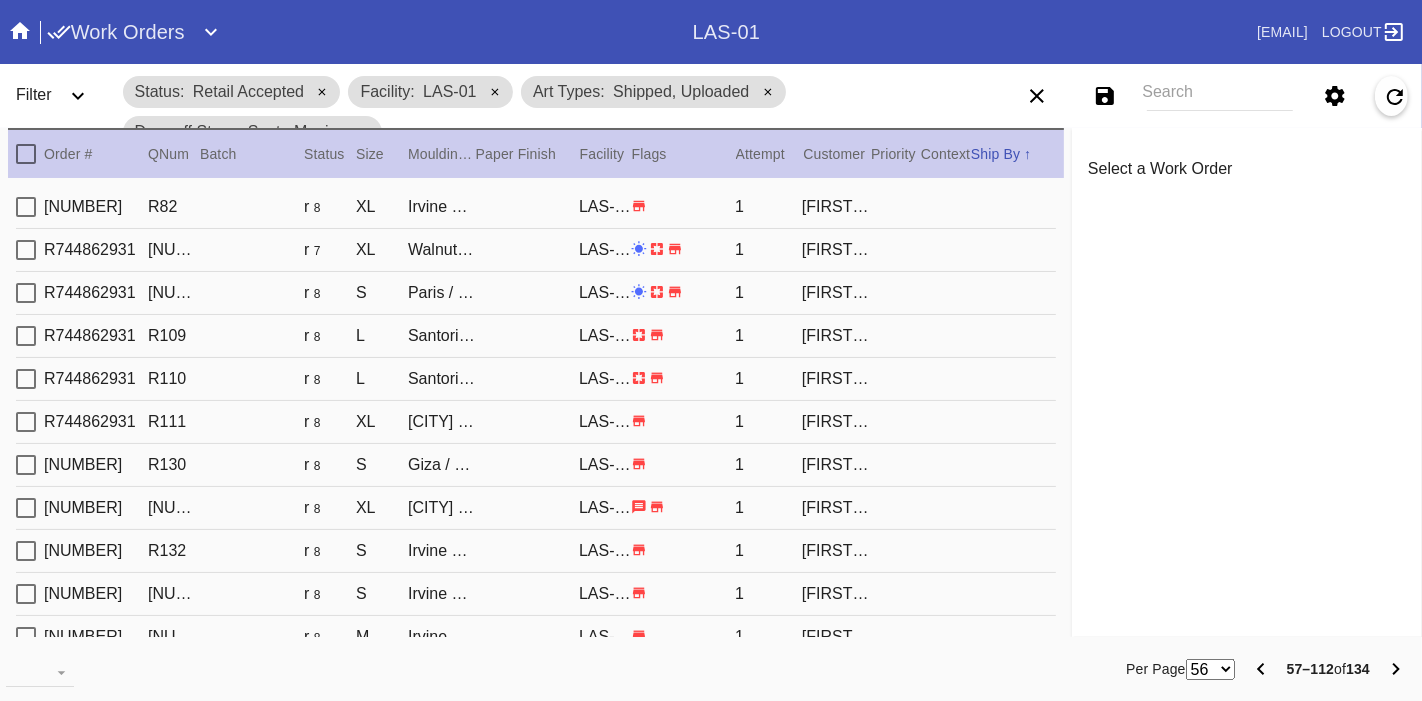 click at bounding box center [26, 154] 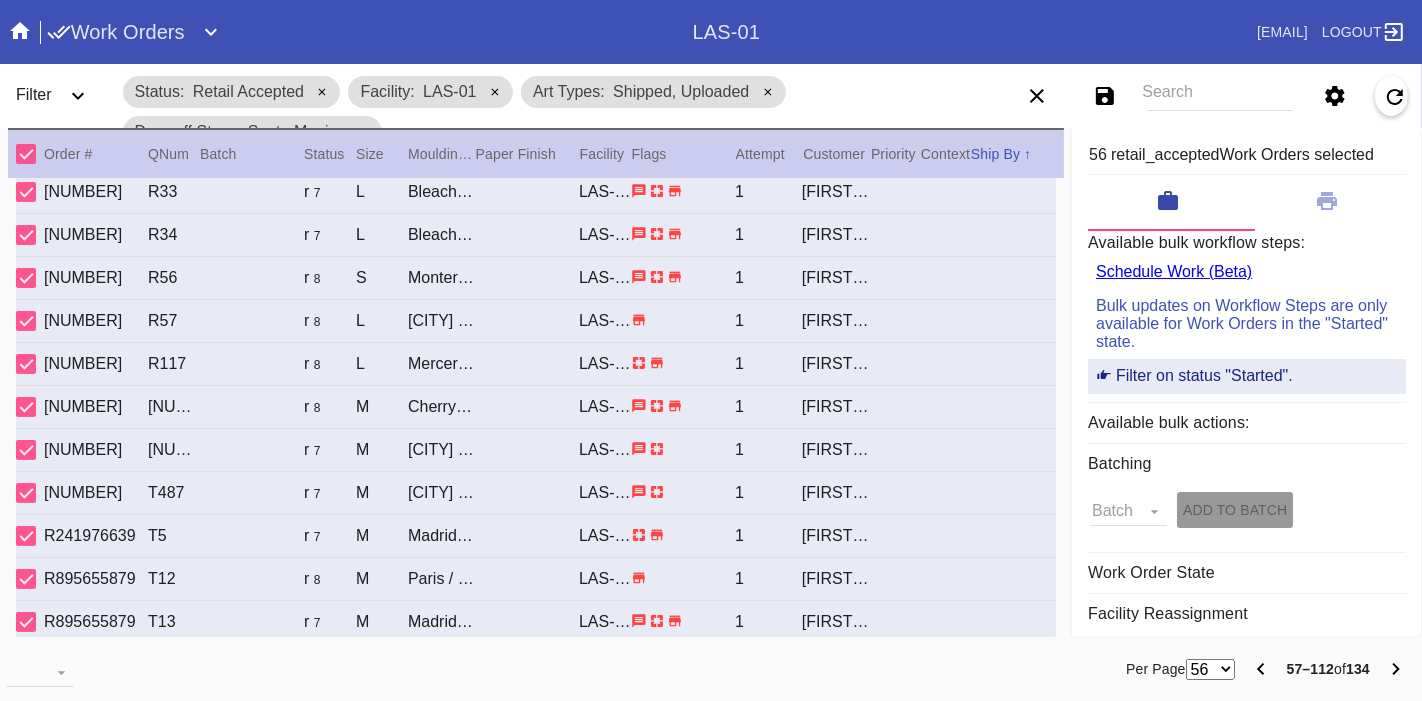 scroll, scrollTop: 2004, scrollLeft: 0, axis: vertical 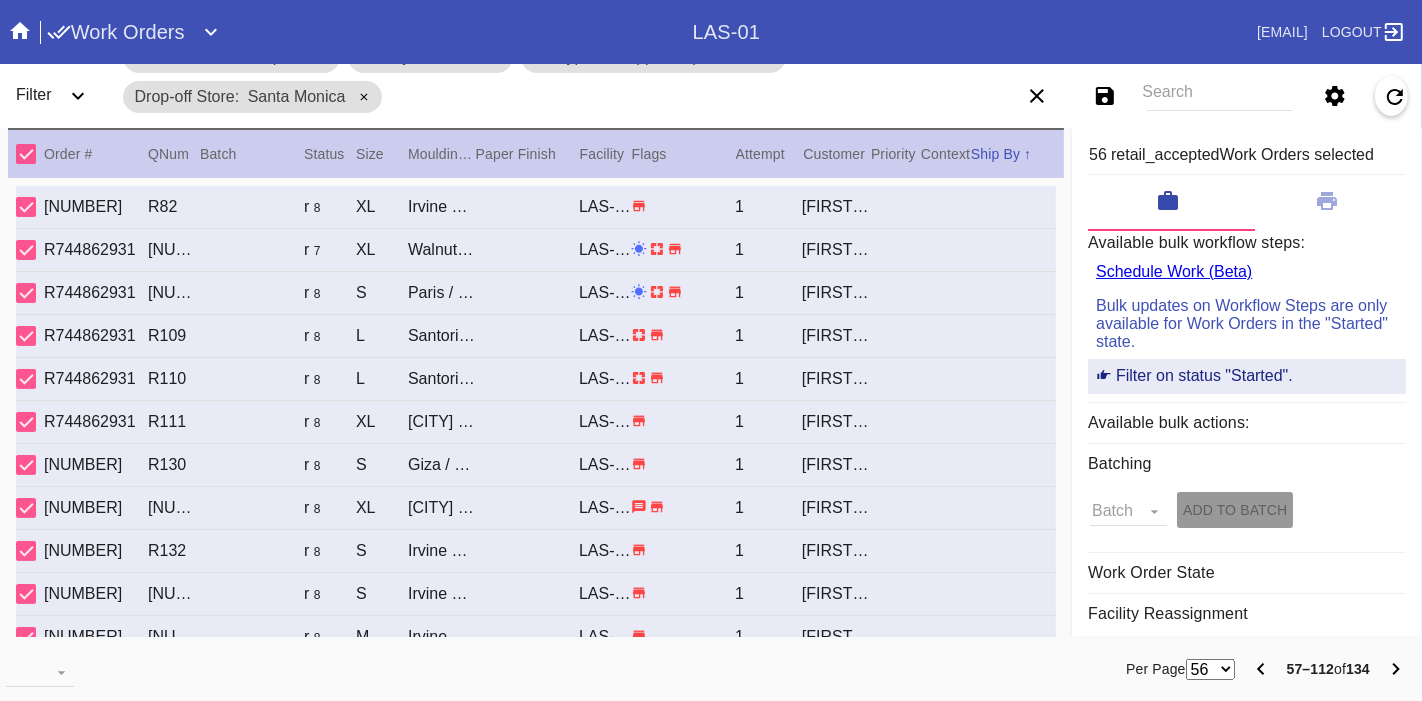 click on "56 100 250" at bounding box center [1210, 669] 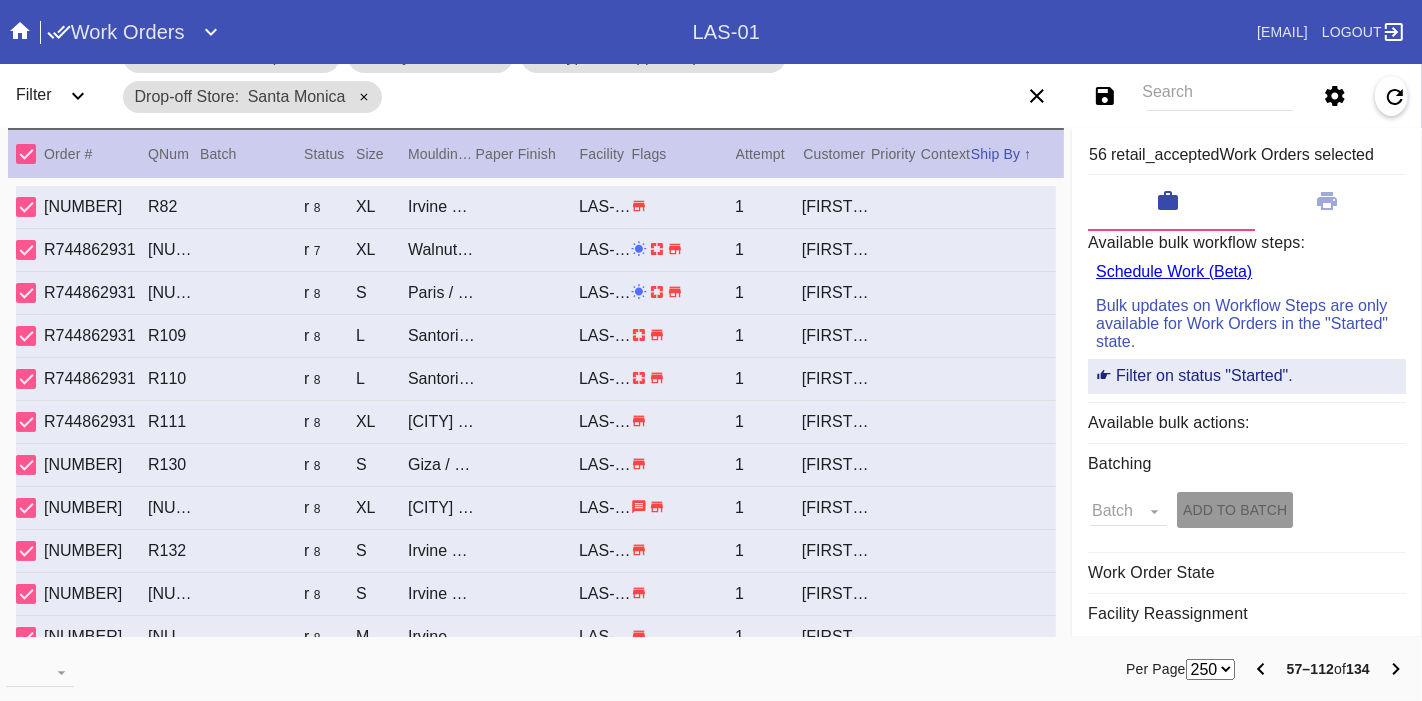 click on "56 100 250" at bounding box center (1210, 669) 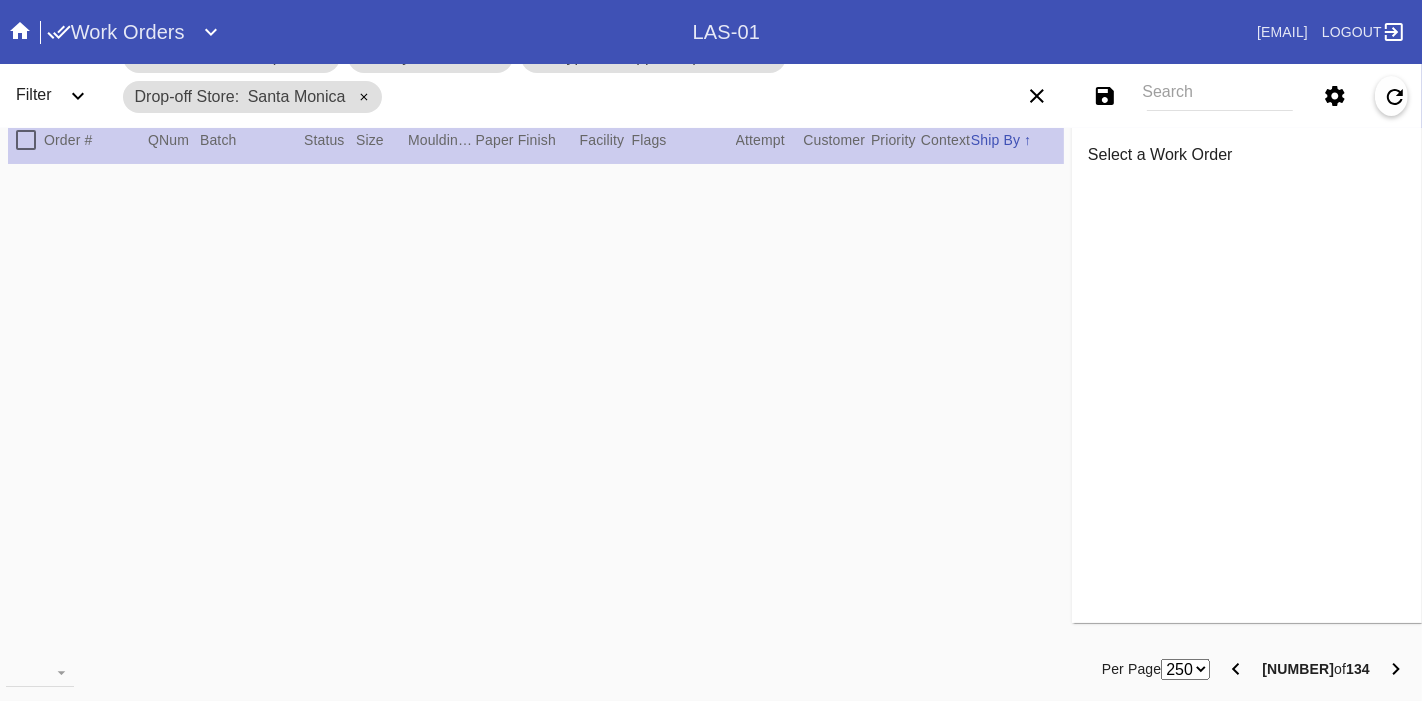 scroll, scrollTop: 0, scrollLeft: 0, axis: both 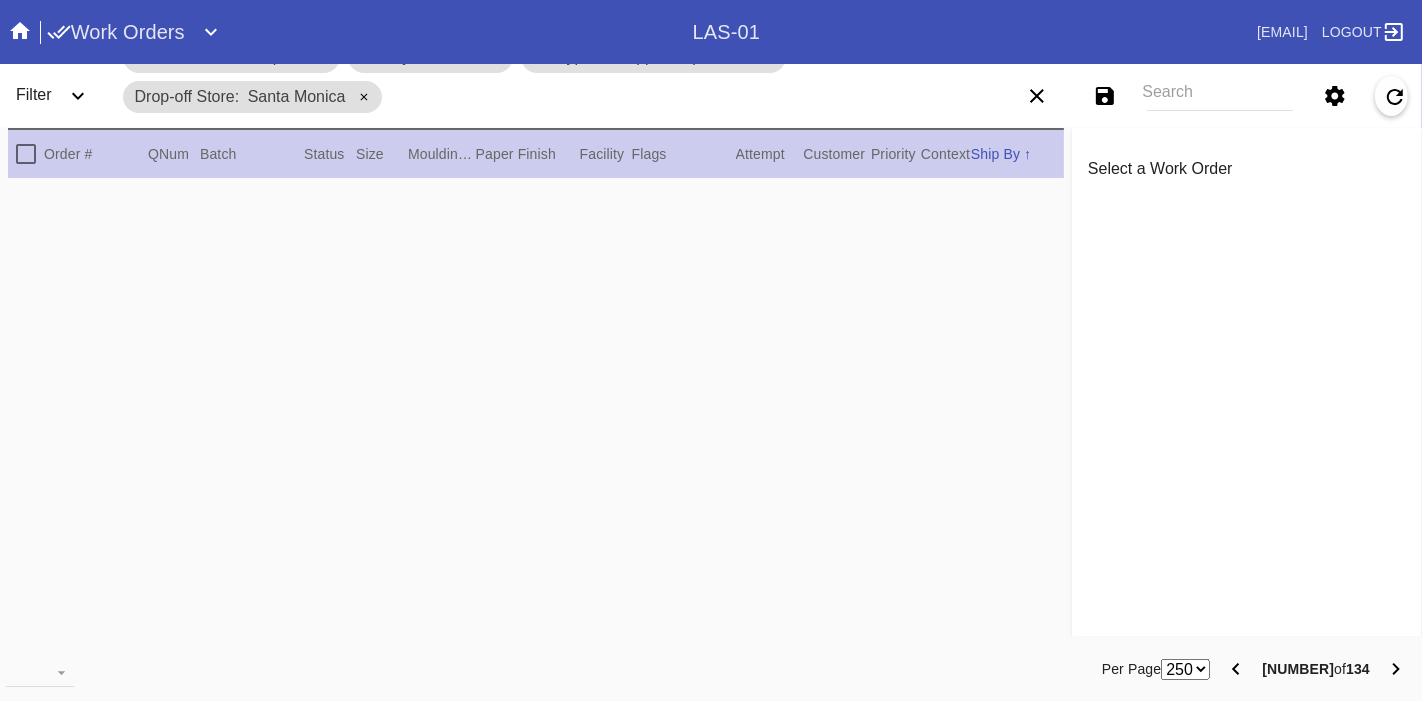 click on "56 100 250" at bounding box center (1185, 669) 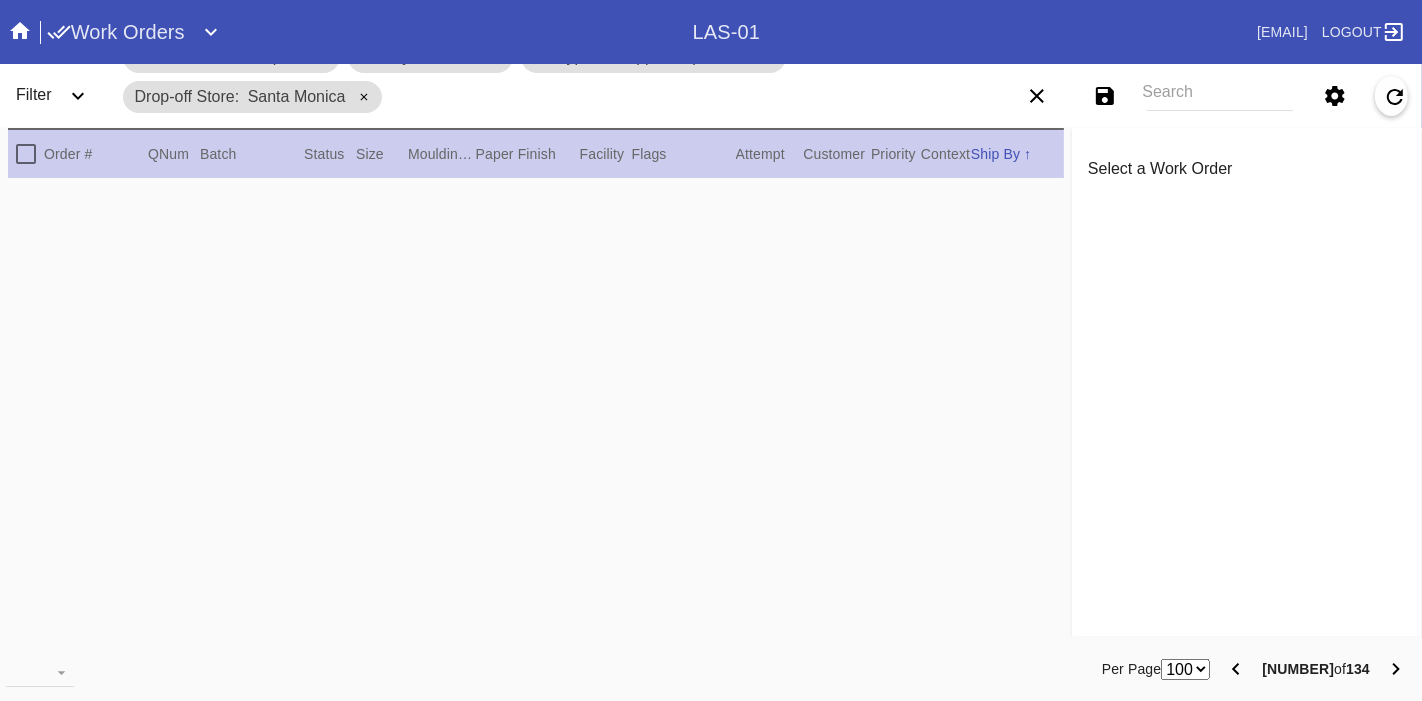 click on "56 100 250" at bounding box center (1185, 669) 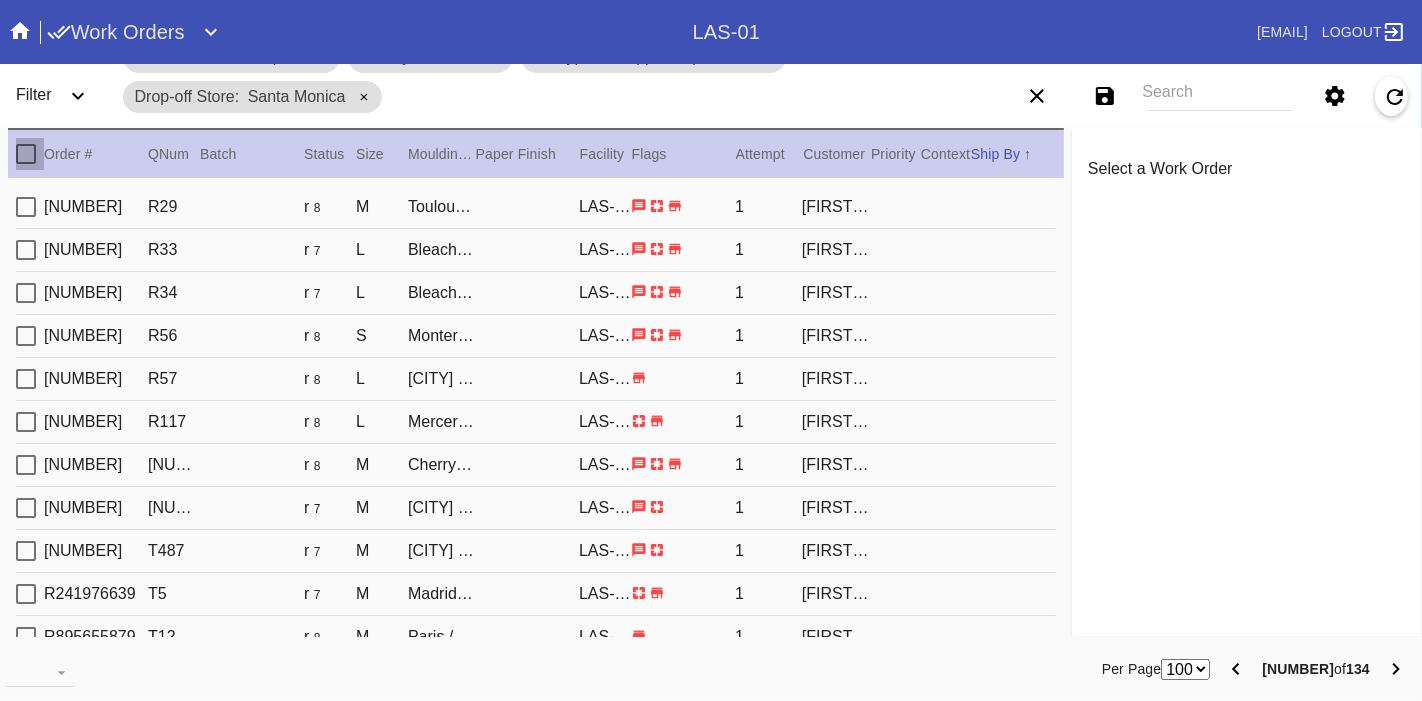 click at bounding box center (26, 154) 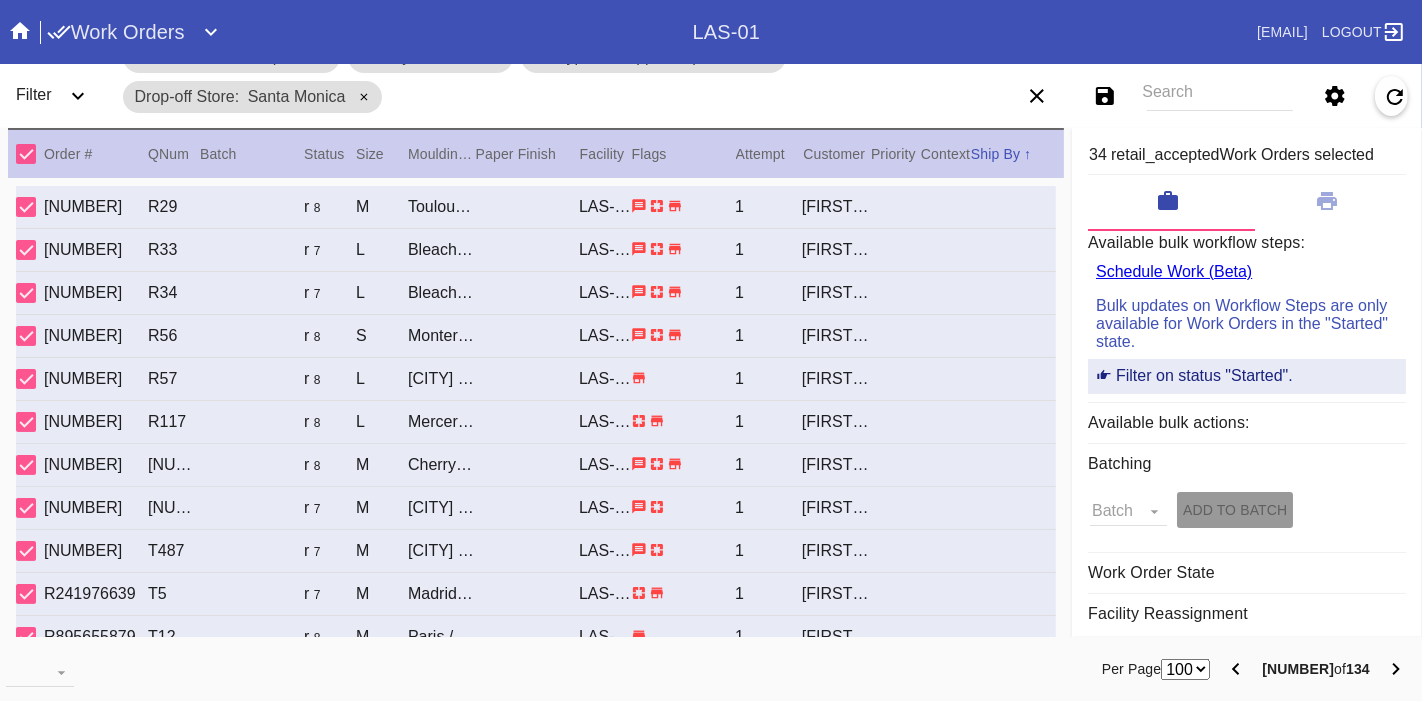 click on "56 100 250" at bounding box center (1185, 669) 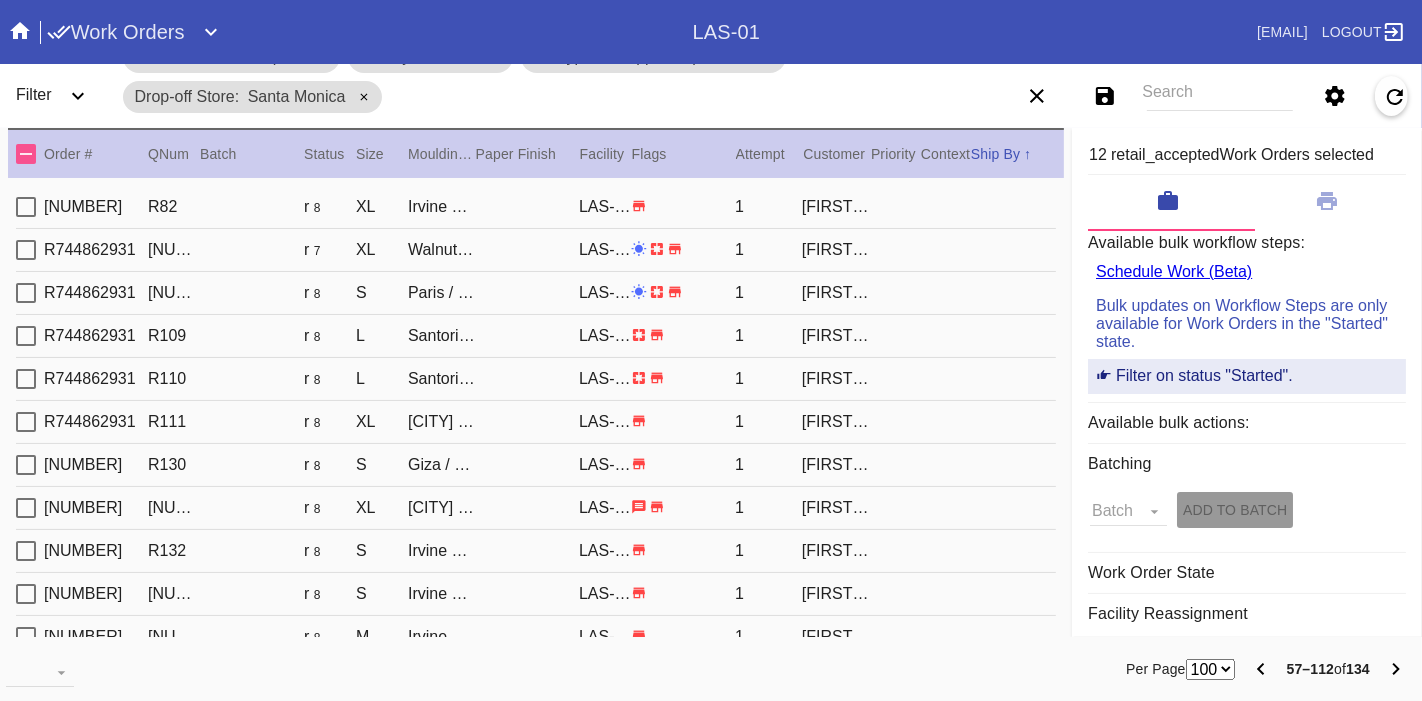 click on "56 100 250" at bounding box center (1210, 669) 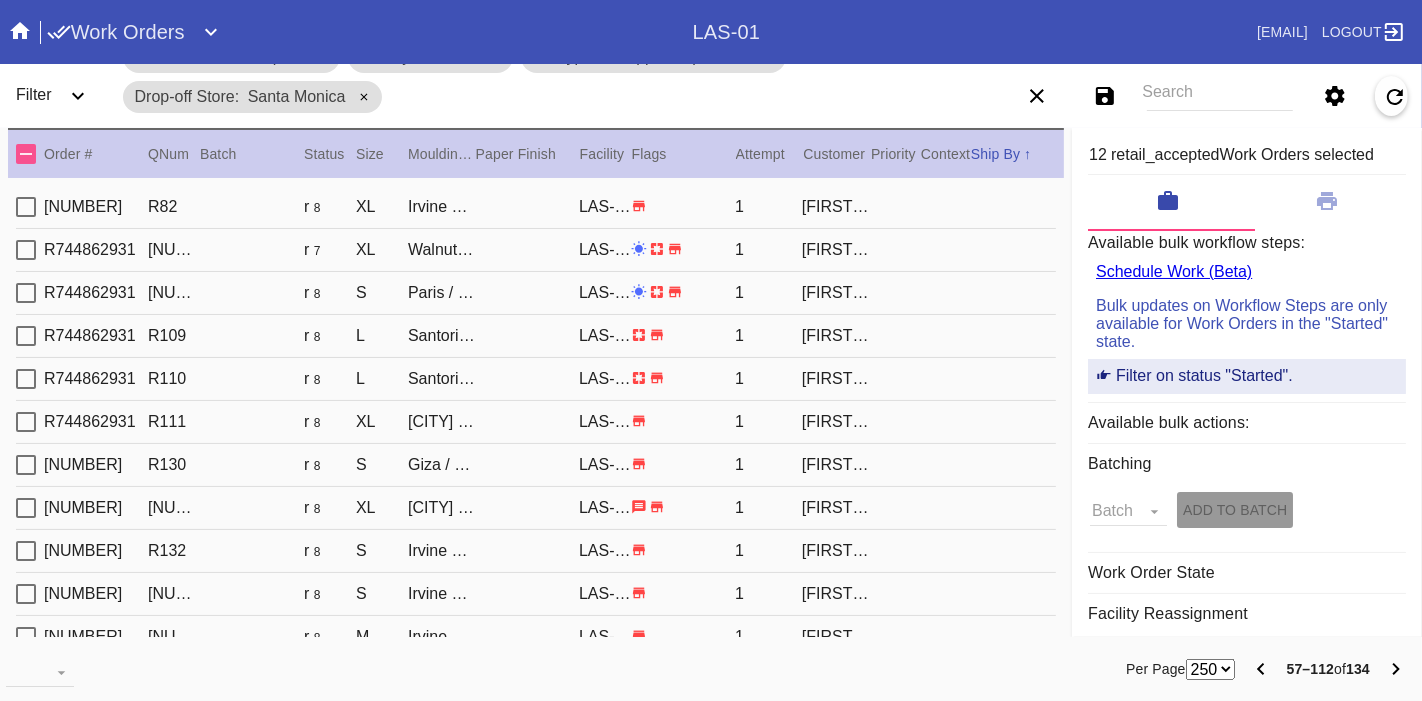 click on "56 100 250" at bounding box center (1210, 669) 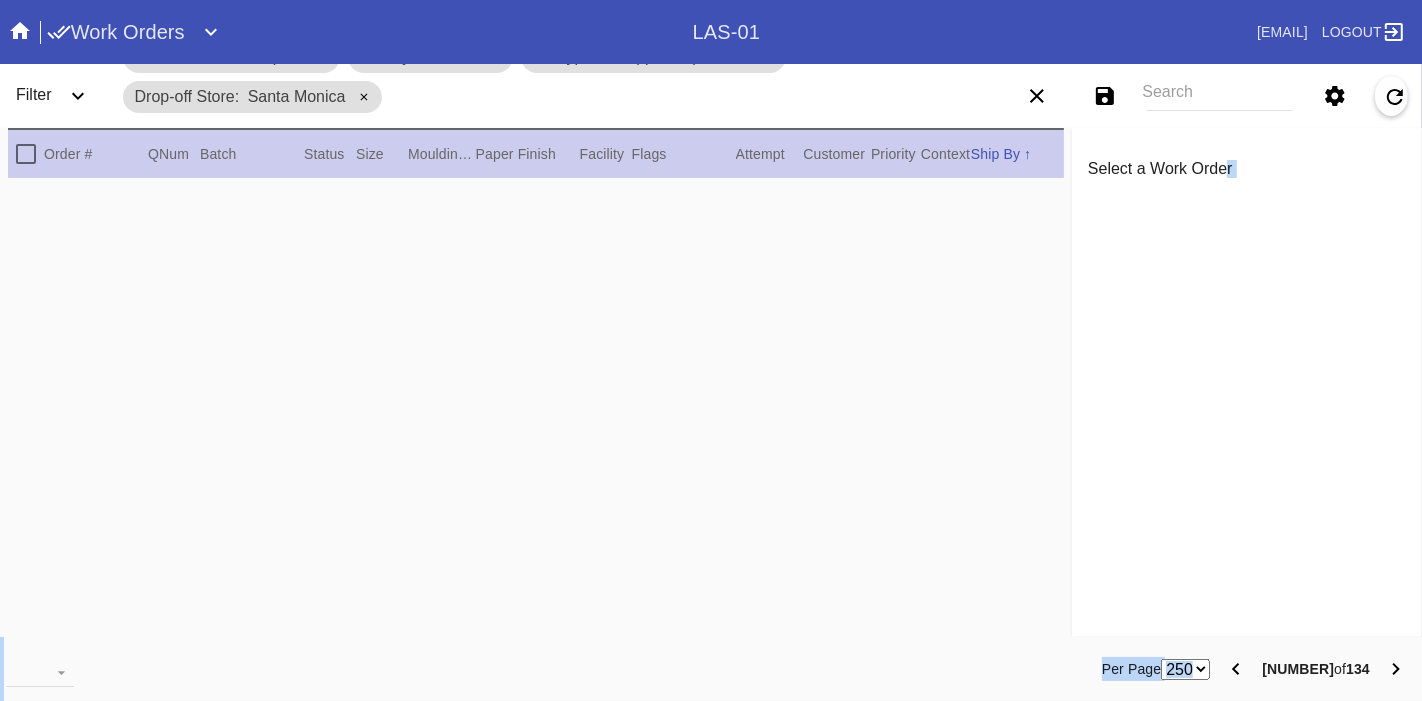 drag, startPoint x: 1208, startPoint y: 636, endPoint x: 1223, endPoint y: 662, distance: 30.016663 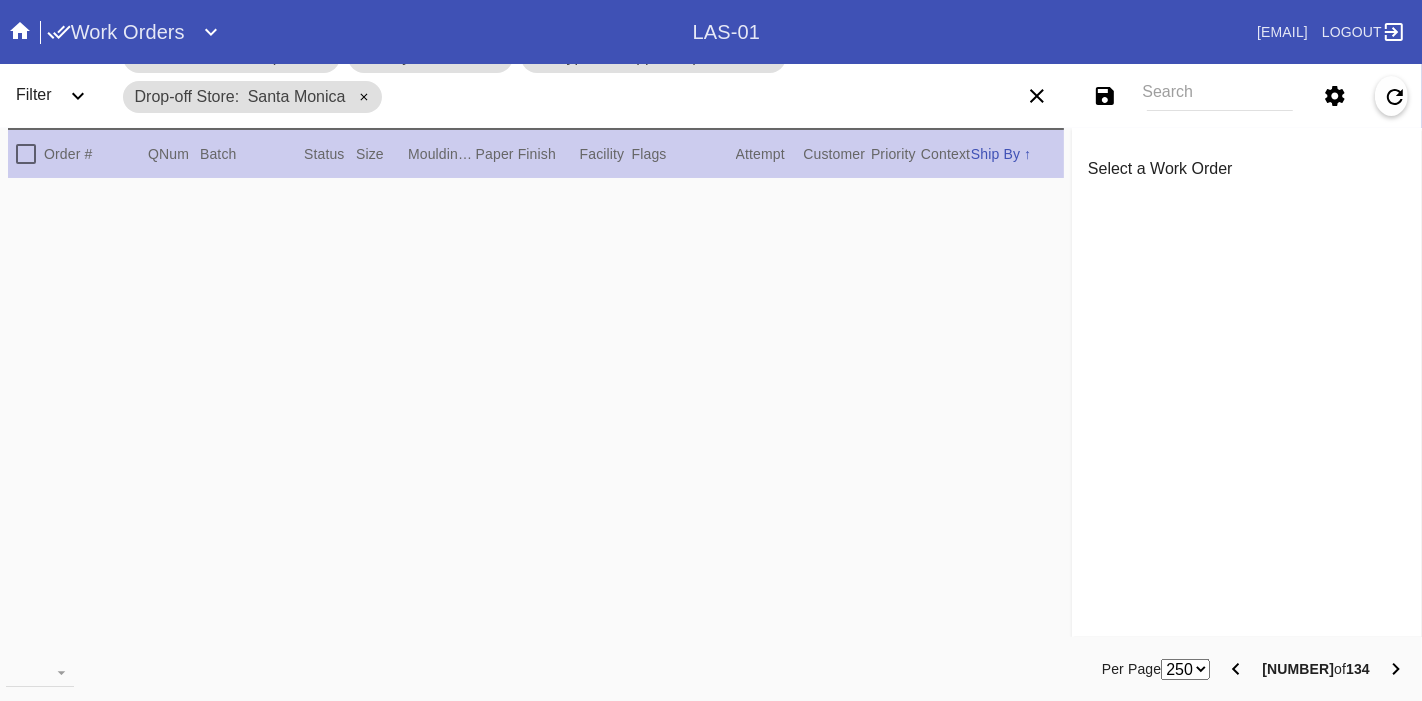 click on "56 100 250" at bounding box center [1185, 669] 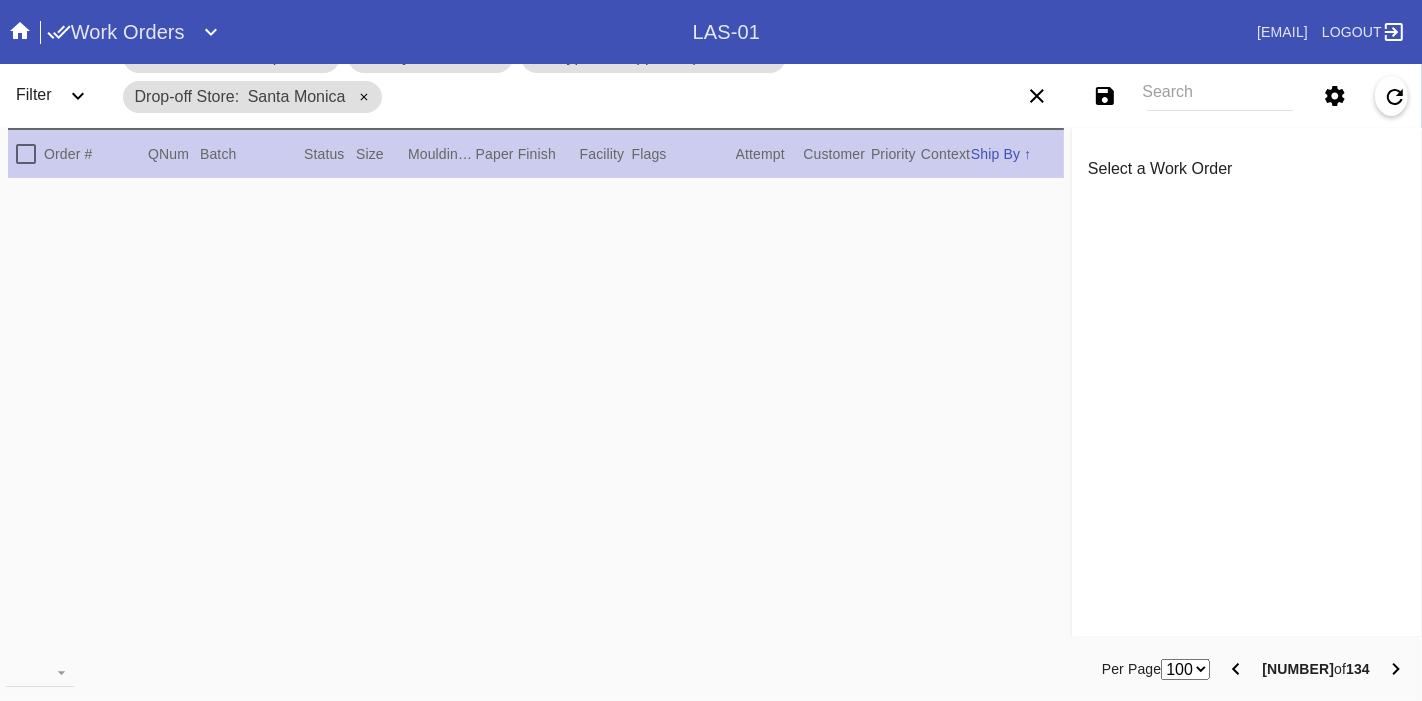 click on "56 100 250" at bounding box center (1185, 669) 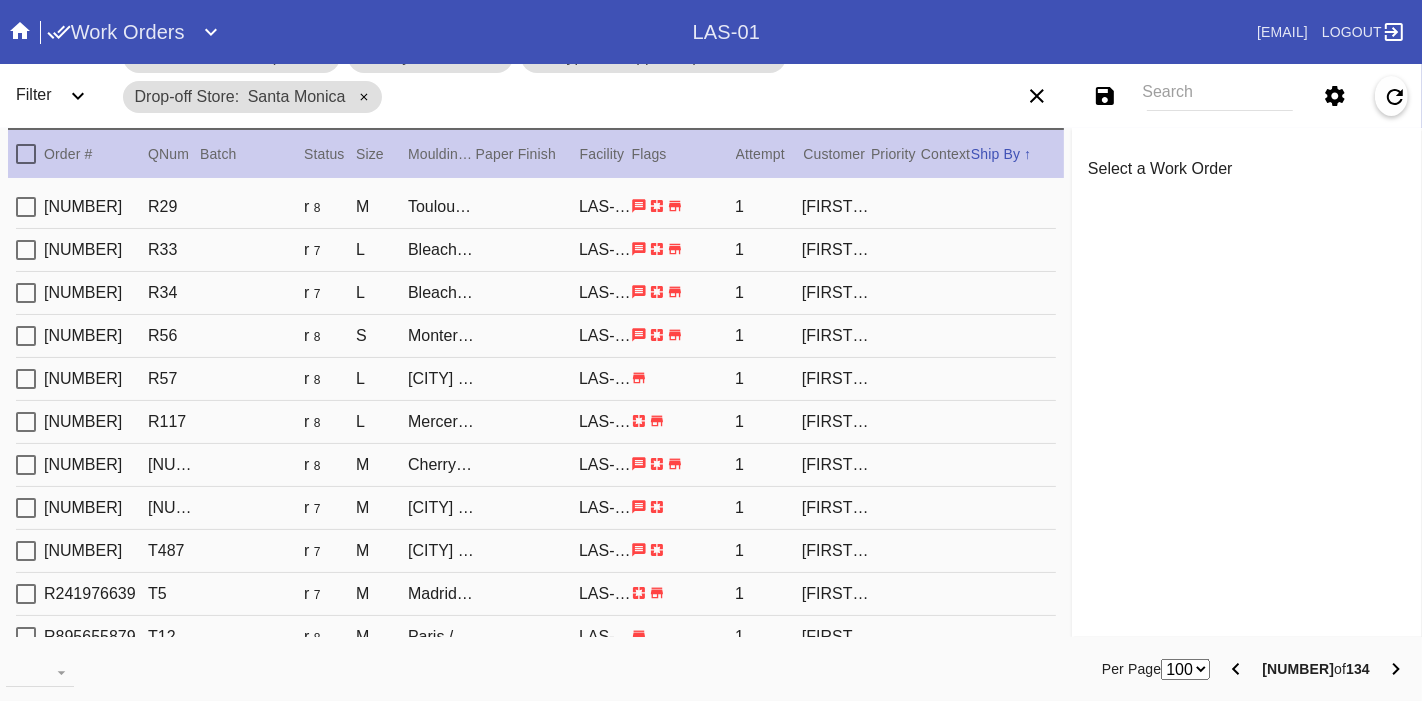 click at bounding box center [26, 154] 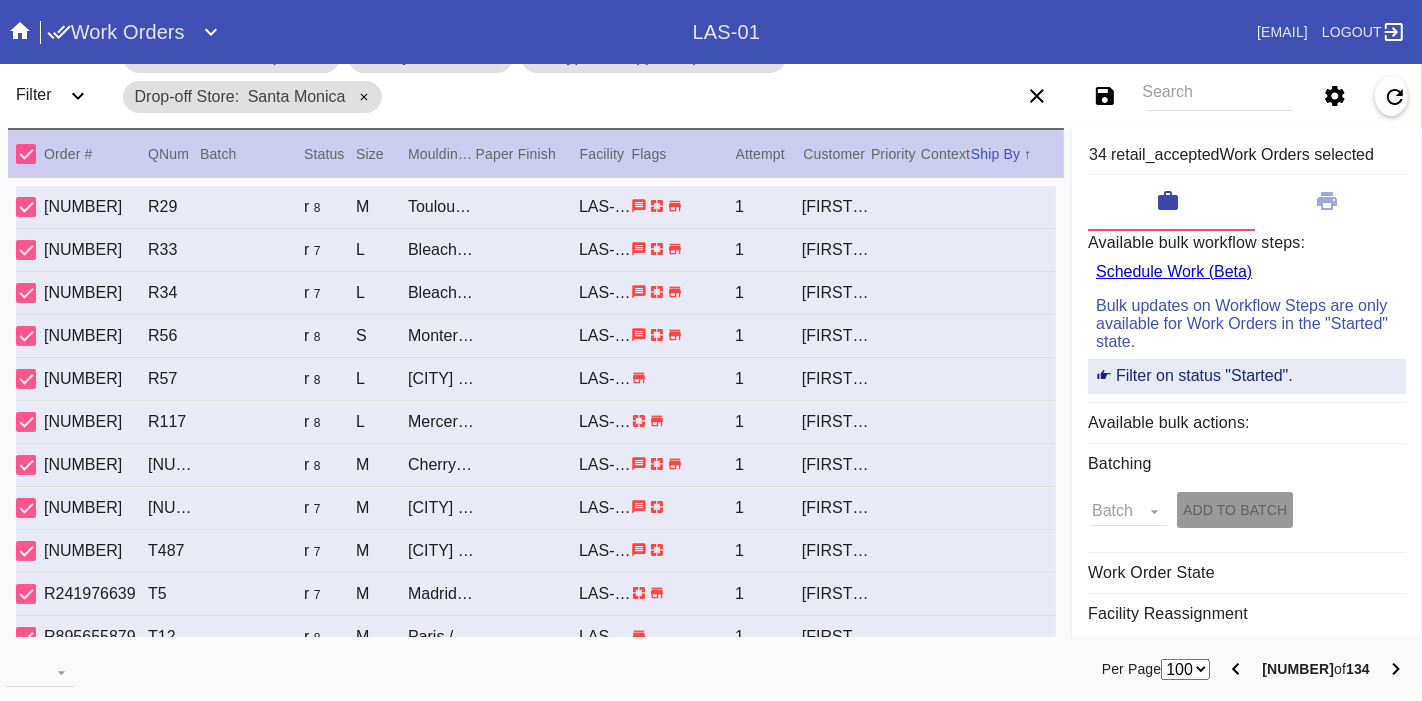 click on "56 100 250" at bounding box center [1185, 669] 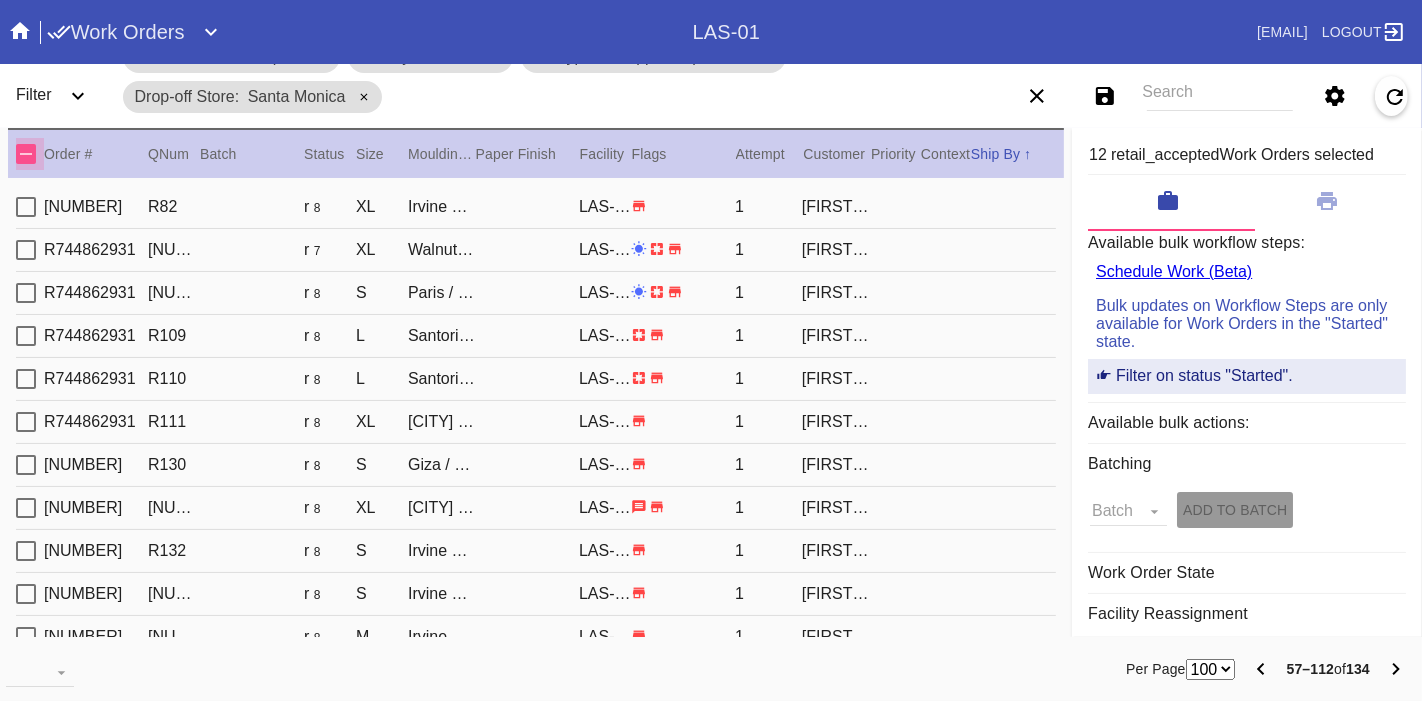 click at bounding box center (26, 154) 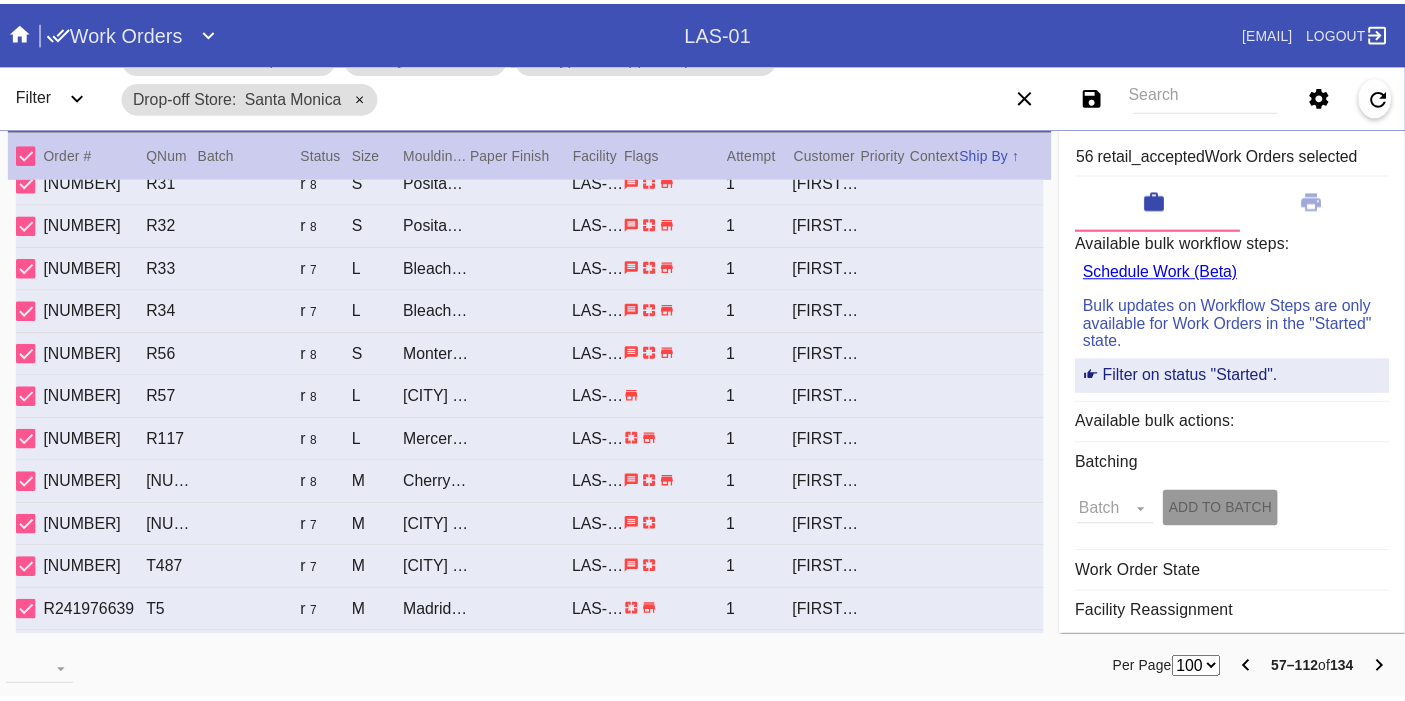 scroll, scrollTop: 1882, scrollLeft: 0, axis: vertical 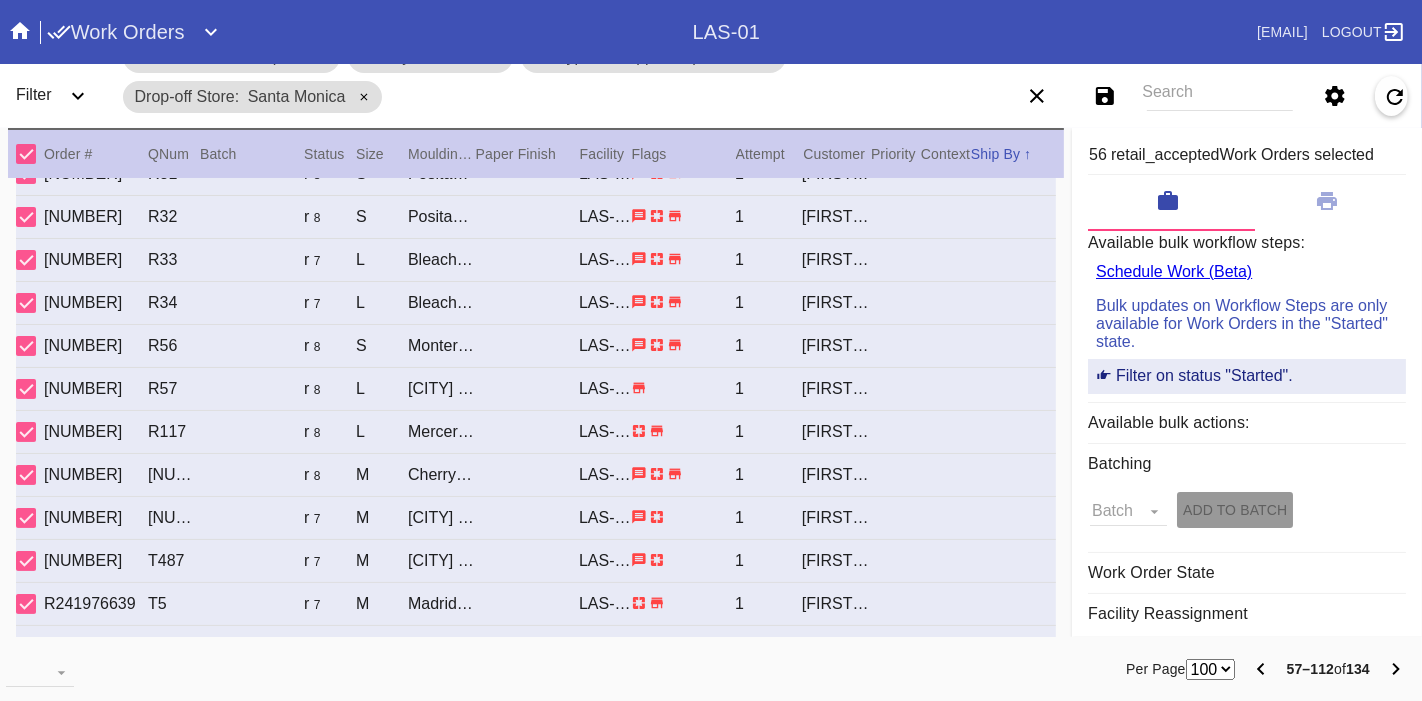click on "Work Orders" at bounding box center (116, 32) 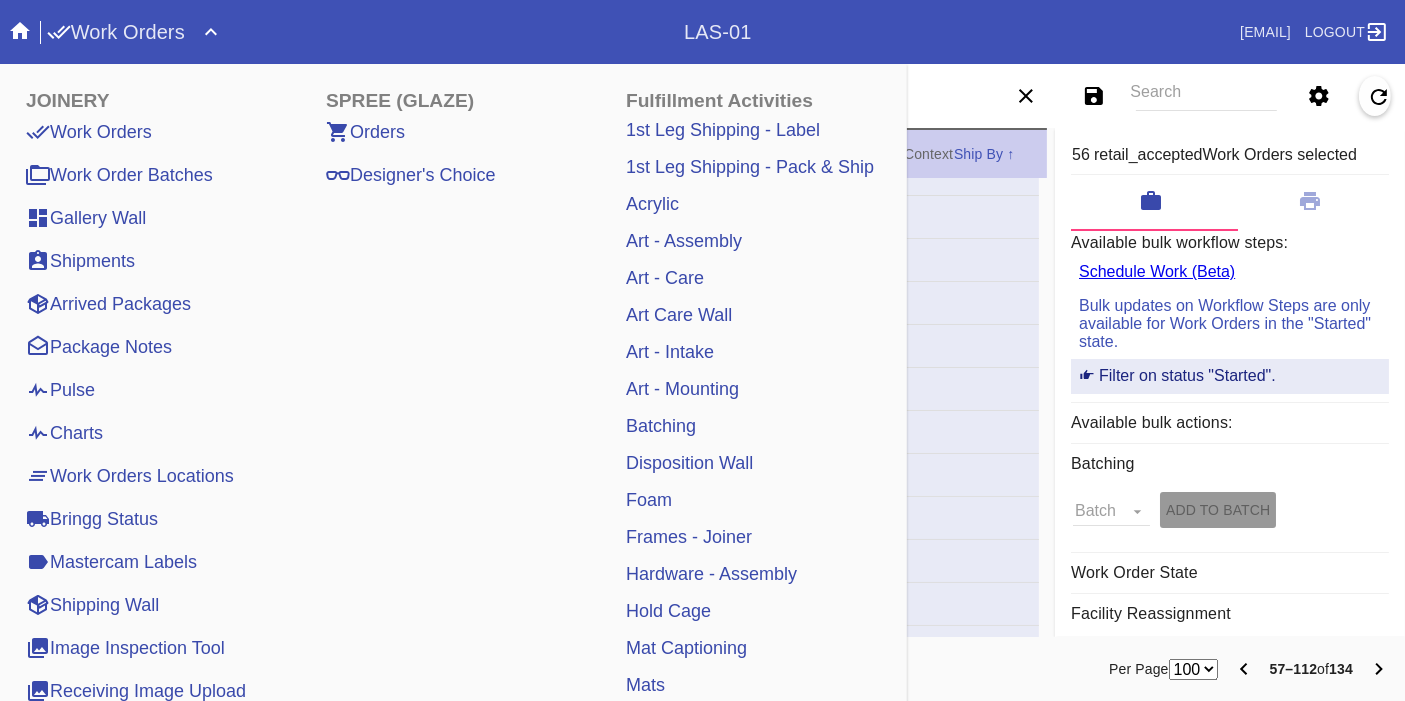 click on "Pulse" at bounding box center (60, 390) 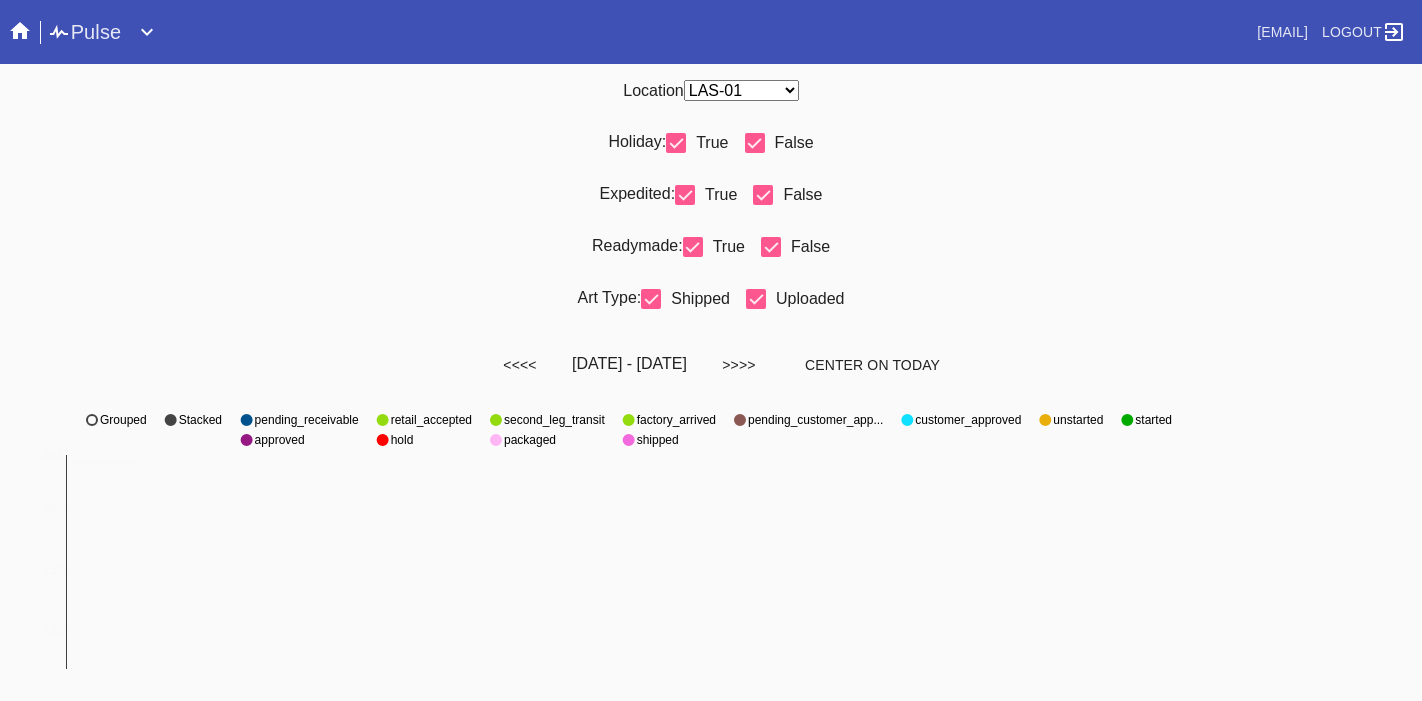 scroll, scrollTop: 0, scrollLeft: 0, axis: both 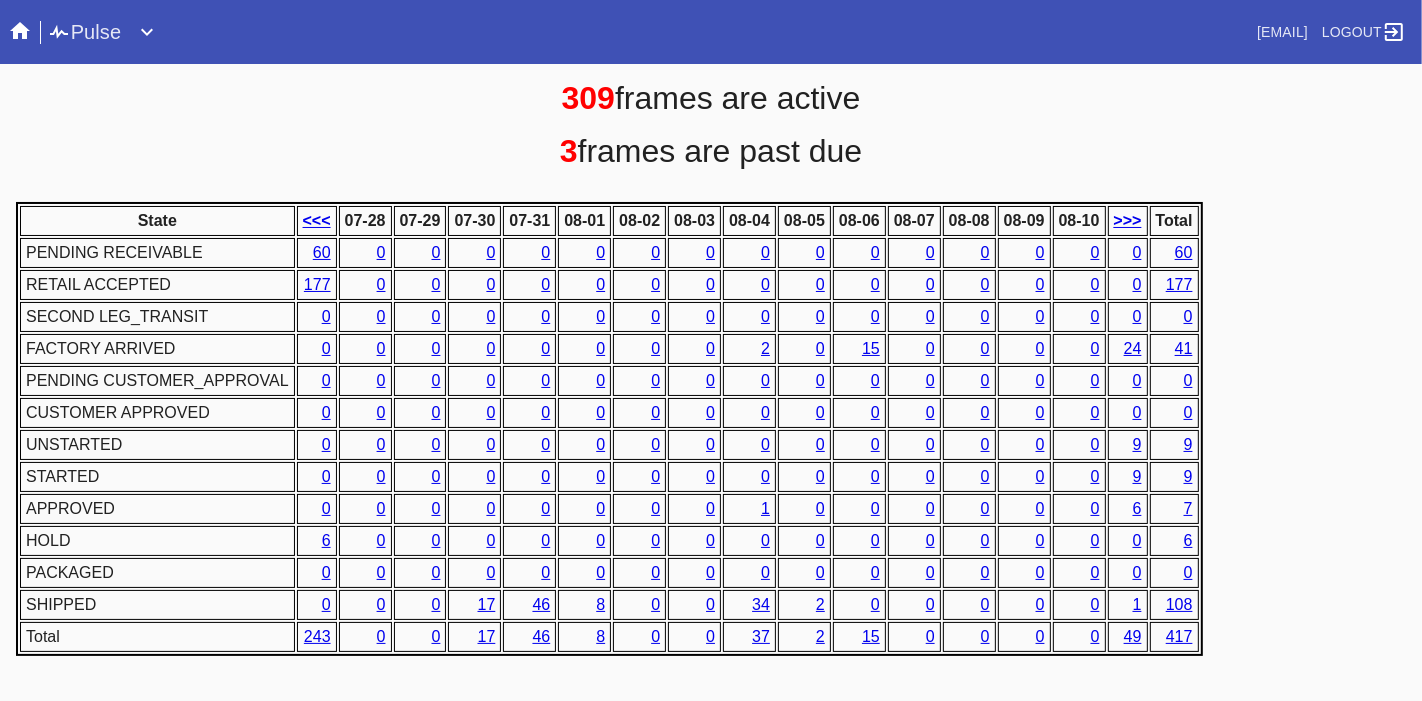 click on "60" at bounding box center (1184, 252) 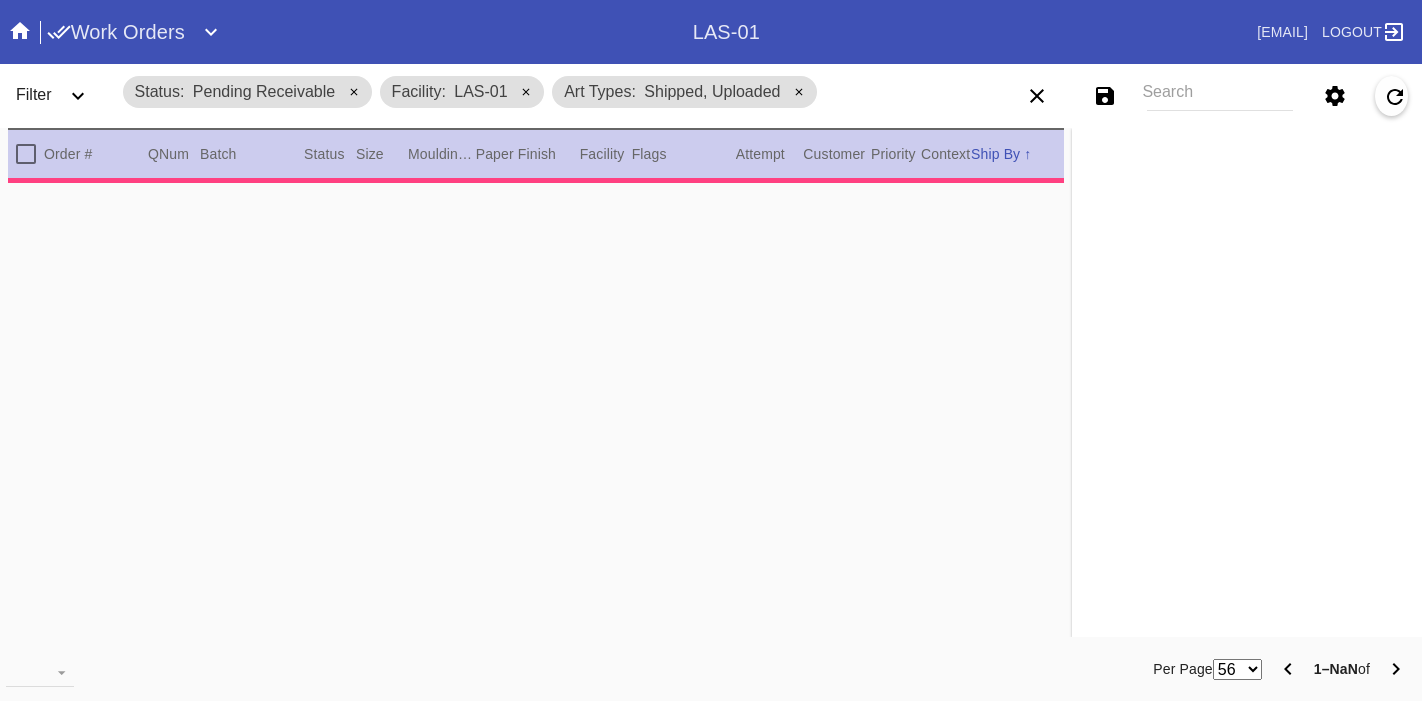 scroll, scrollTop: 0, scrollLeft: 0, axis: both 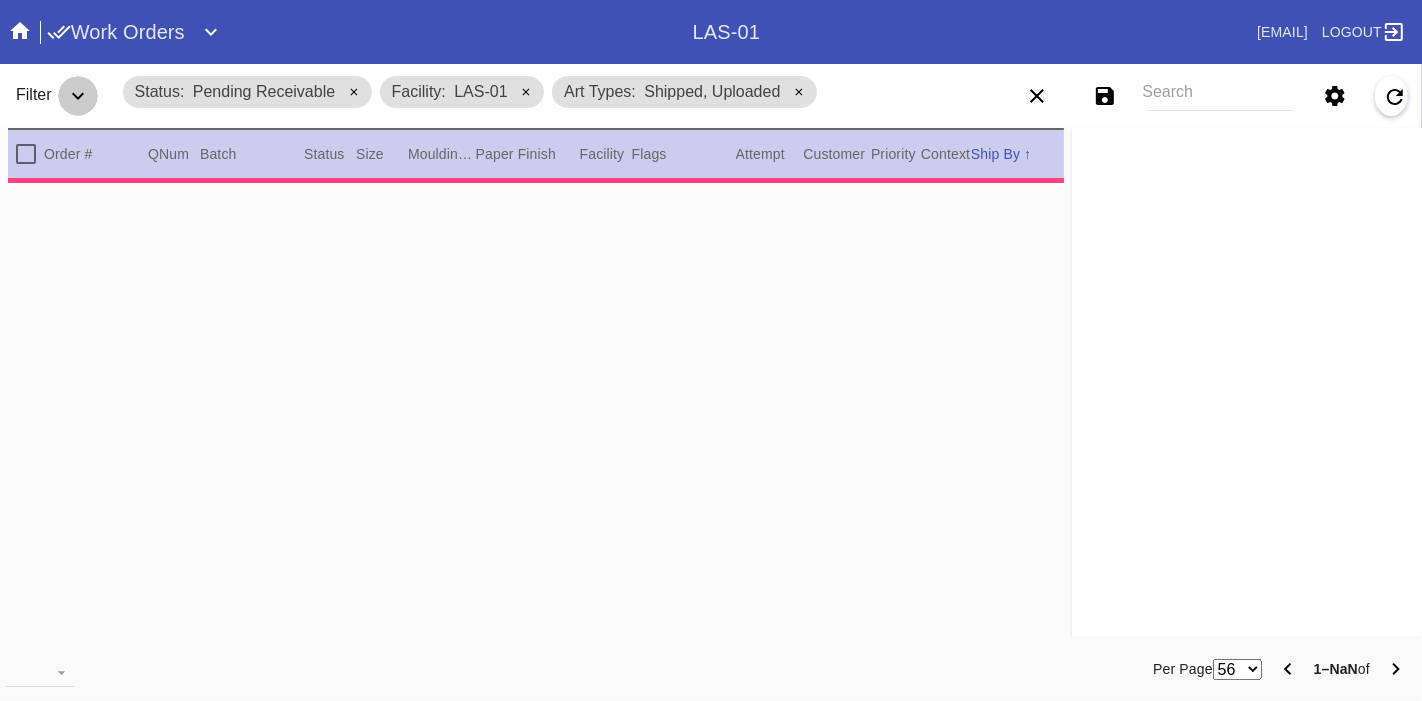 click 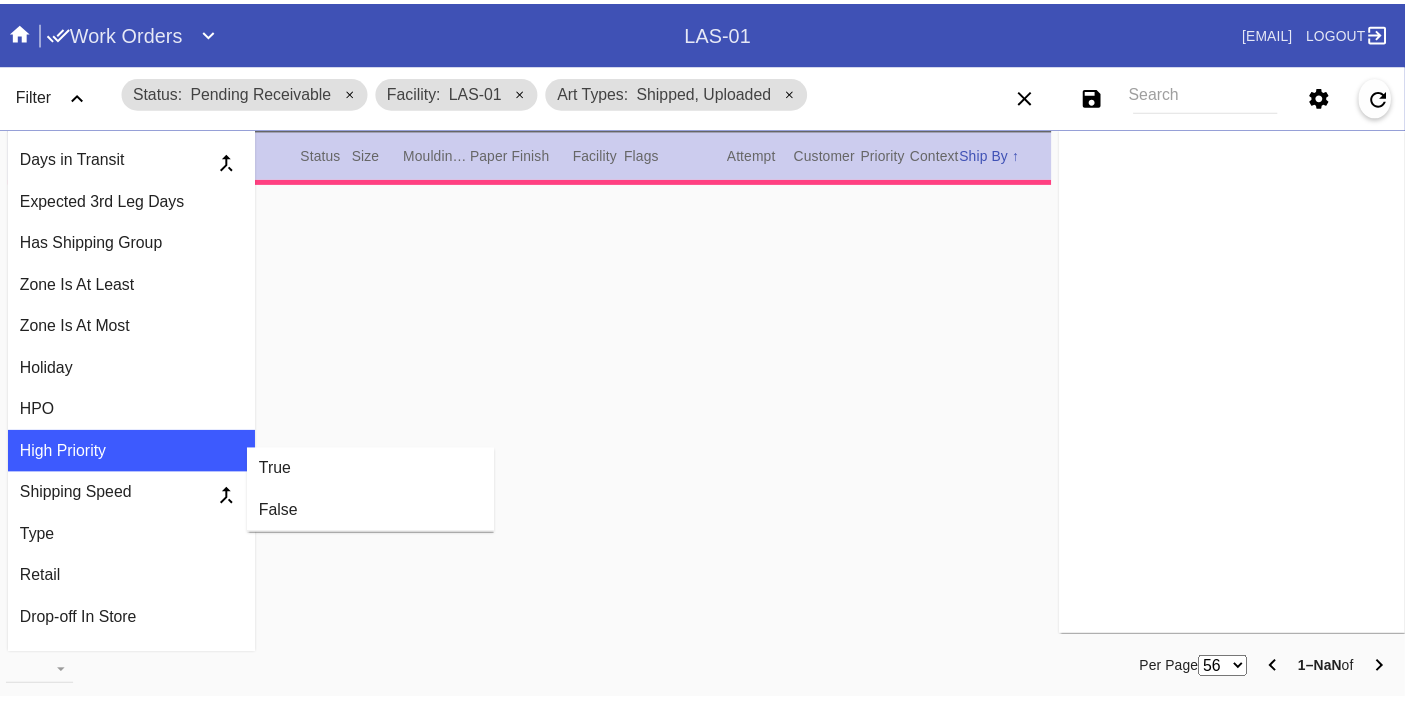 scroll, scrollTop: 286, scrollLeft: 0, axis: vertical 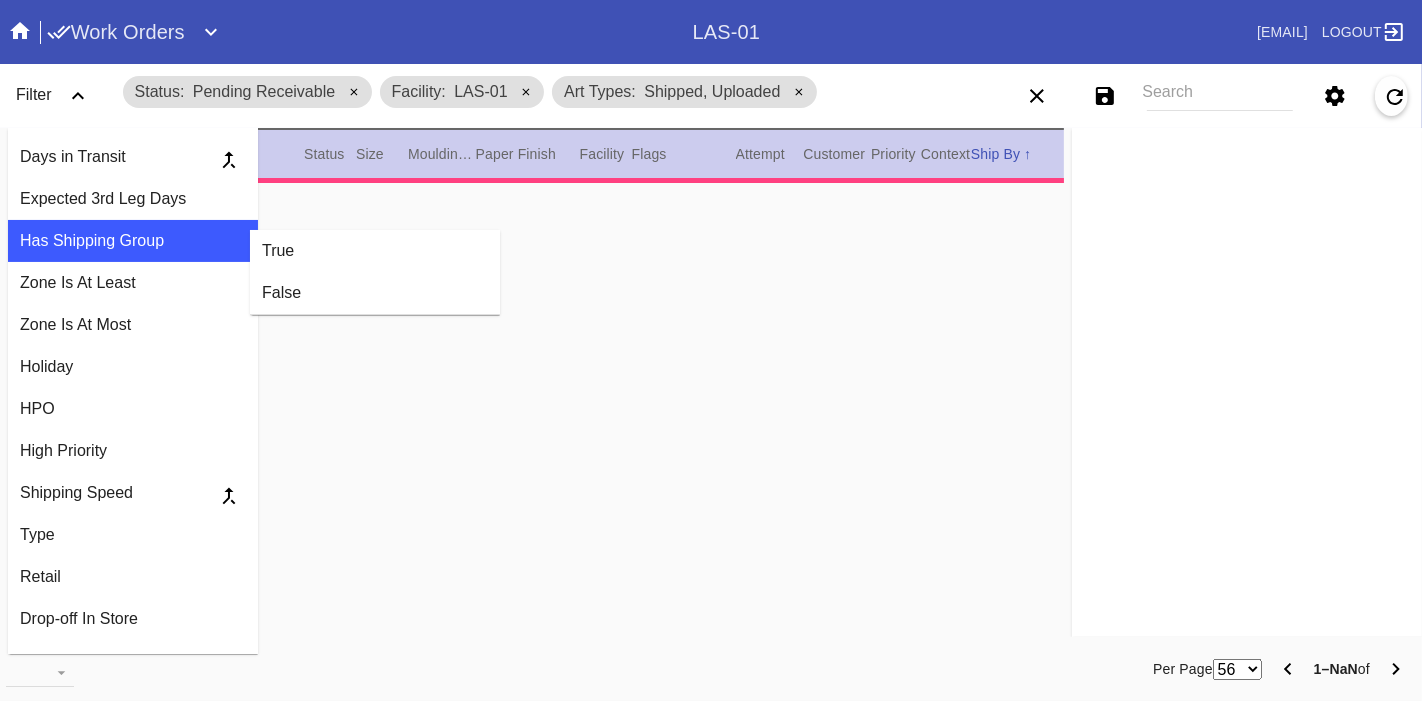 click on "Status
Pending Receivable
Facility
LAS-01
Art Types
Shipped, Uploaded" at bounding box center (528, 92) 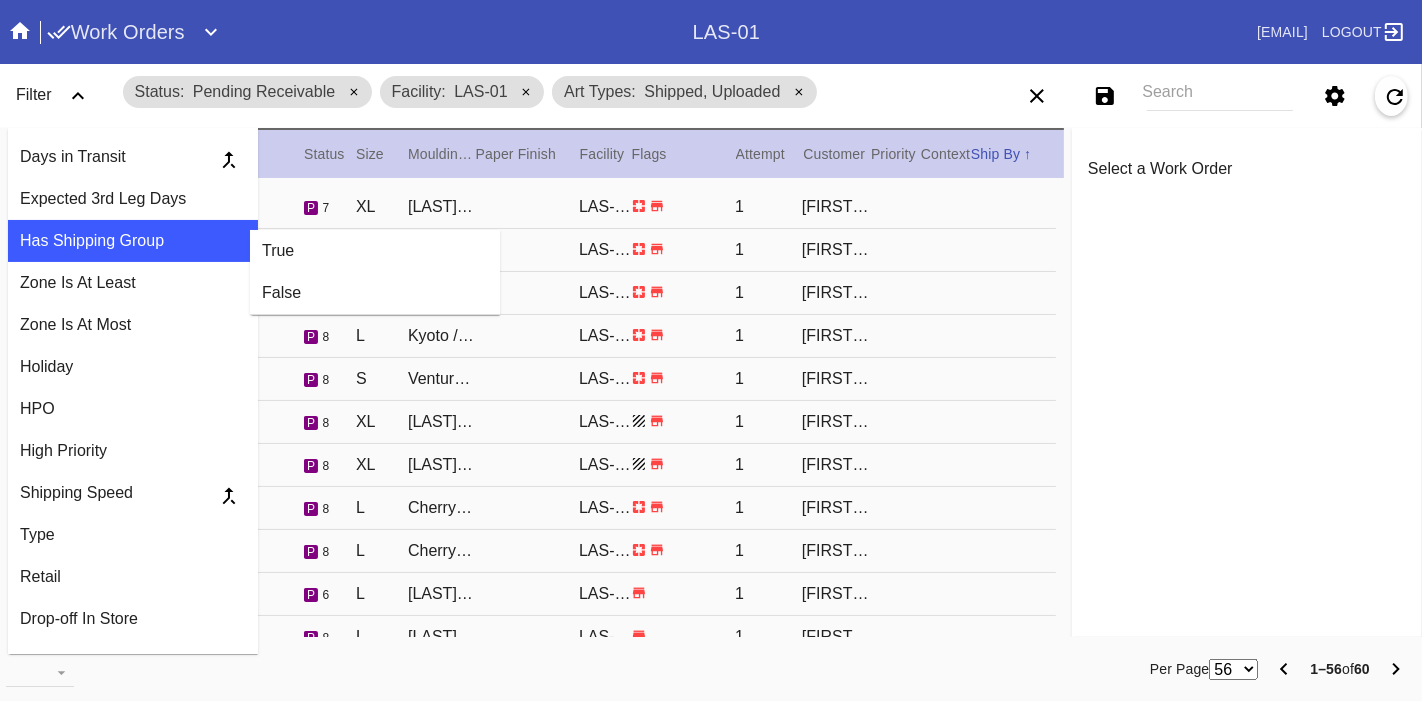click on "Status
Pending Receivable
Facility
LAS-01
Art Types
Shipped, Uploaded" at bounding box center [528, 92] 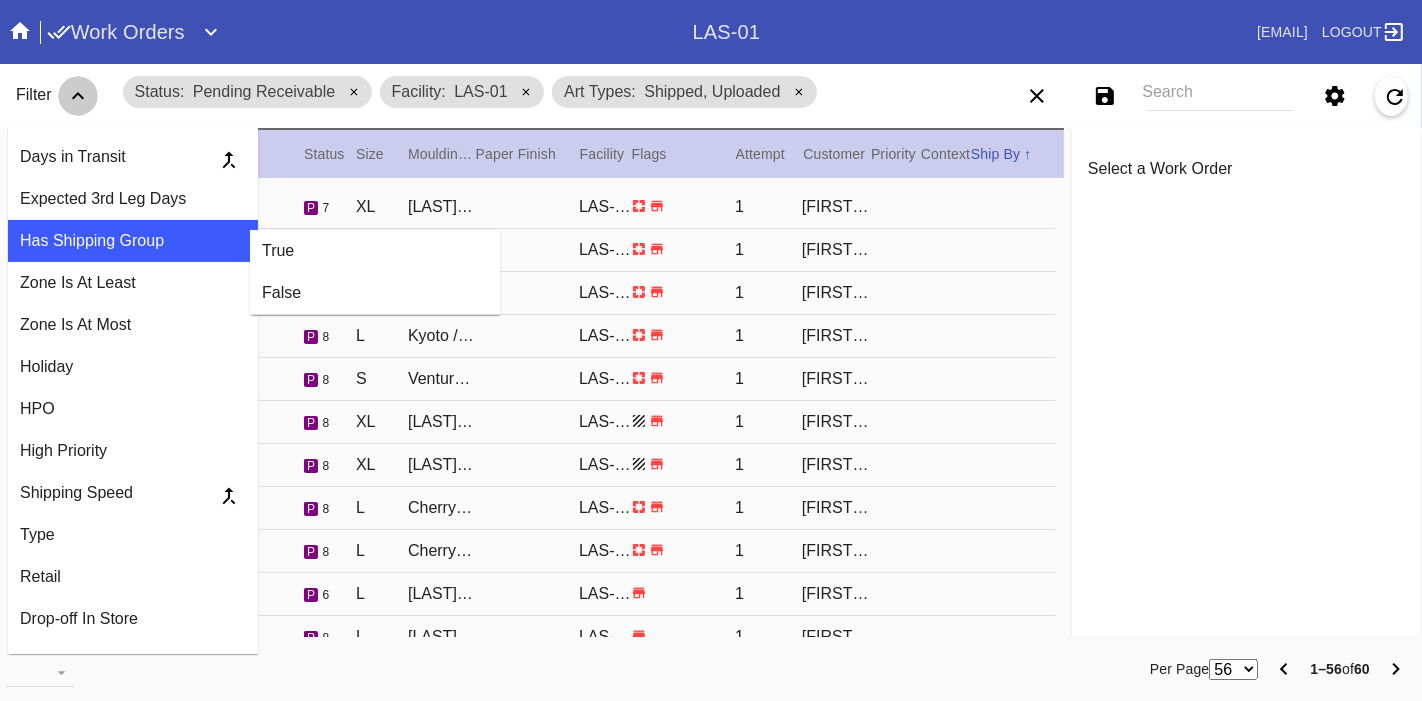click 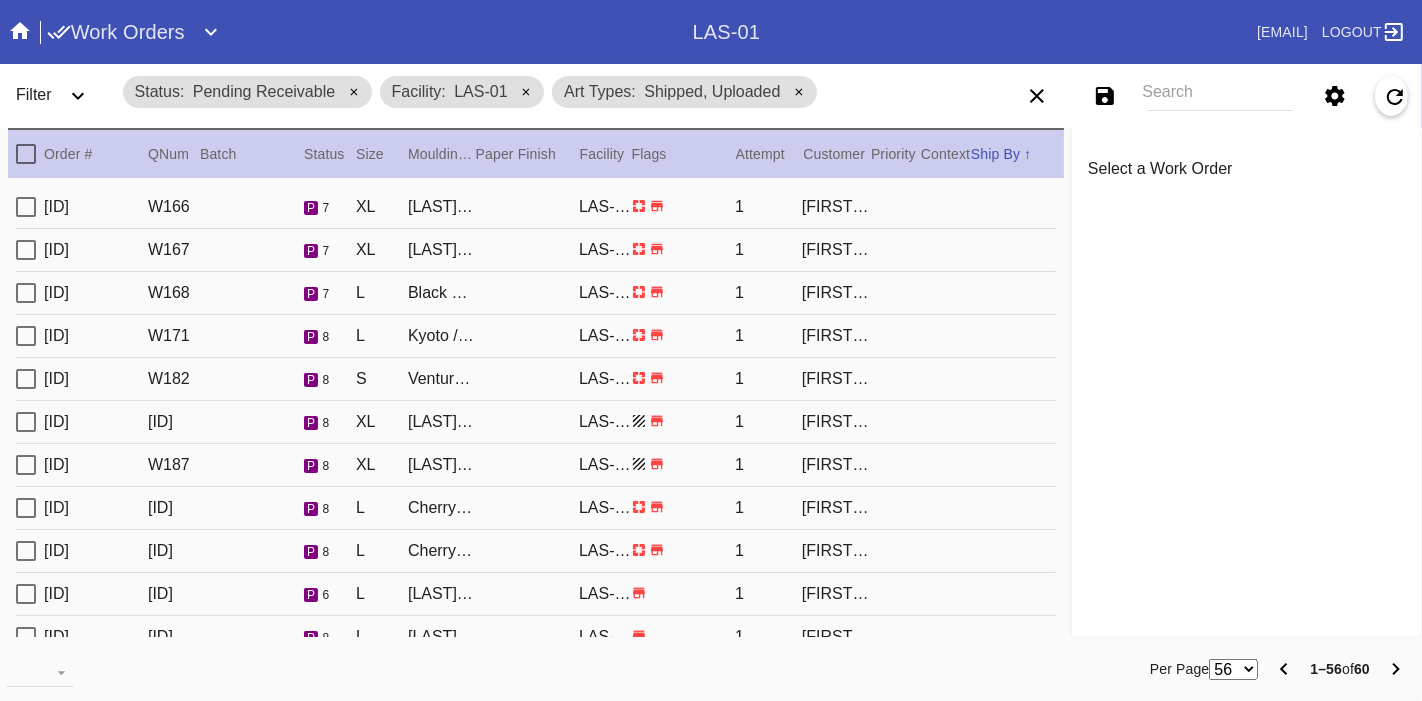 click on "Work Orders" at bounding box center [116, 32] 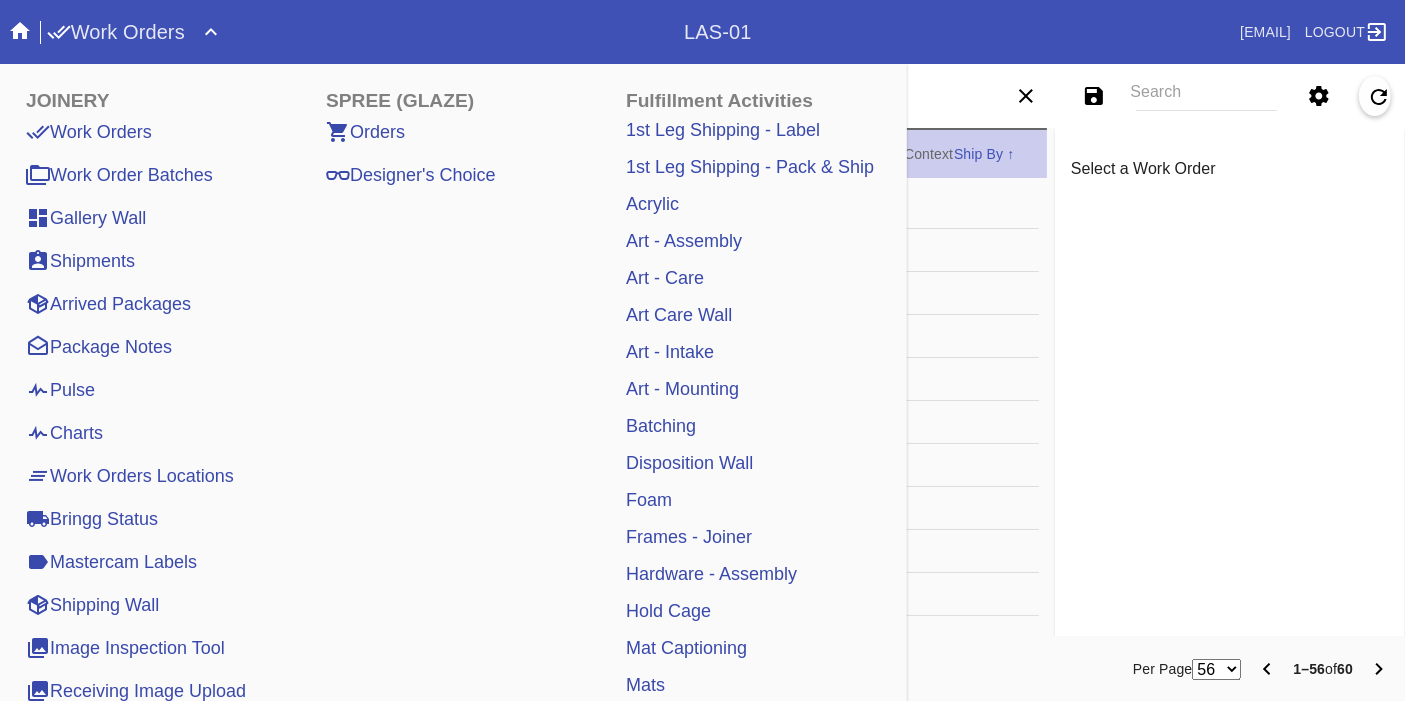click on "Pulse" at bounding box center [60, 390] 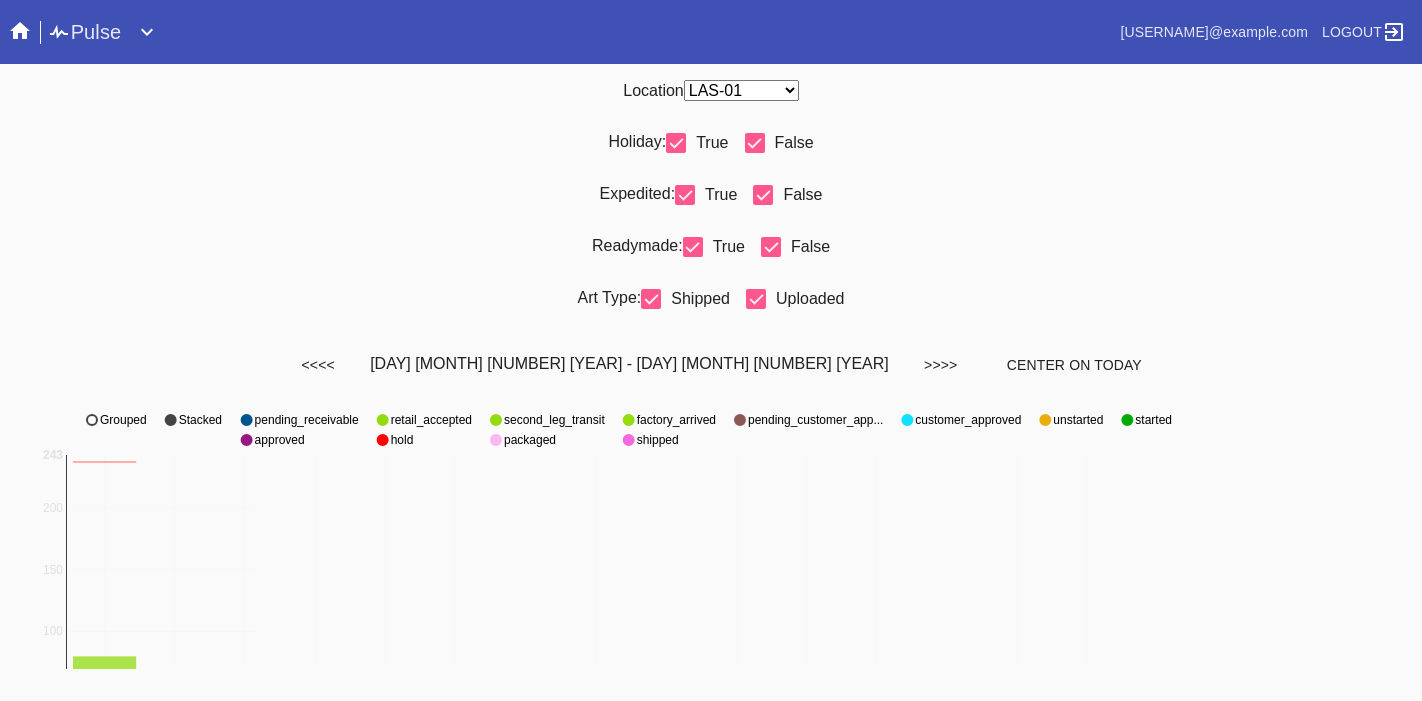 scroll, scrollTop: 0, scrollLeft: 0, axis: both 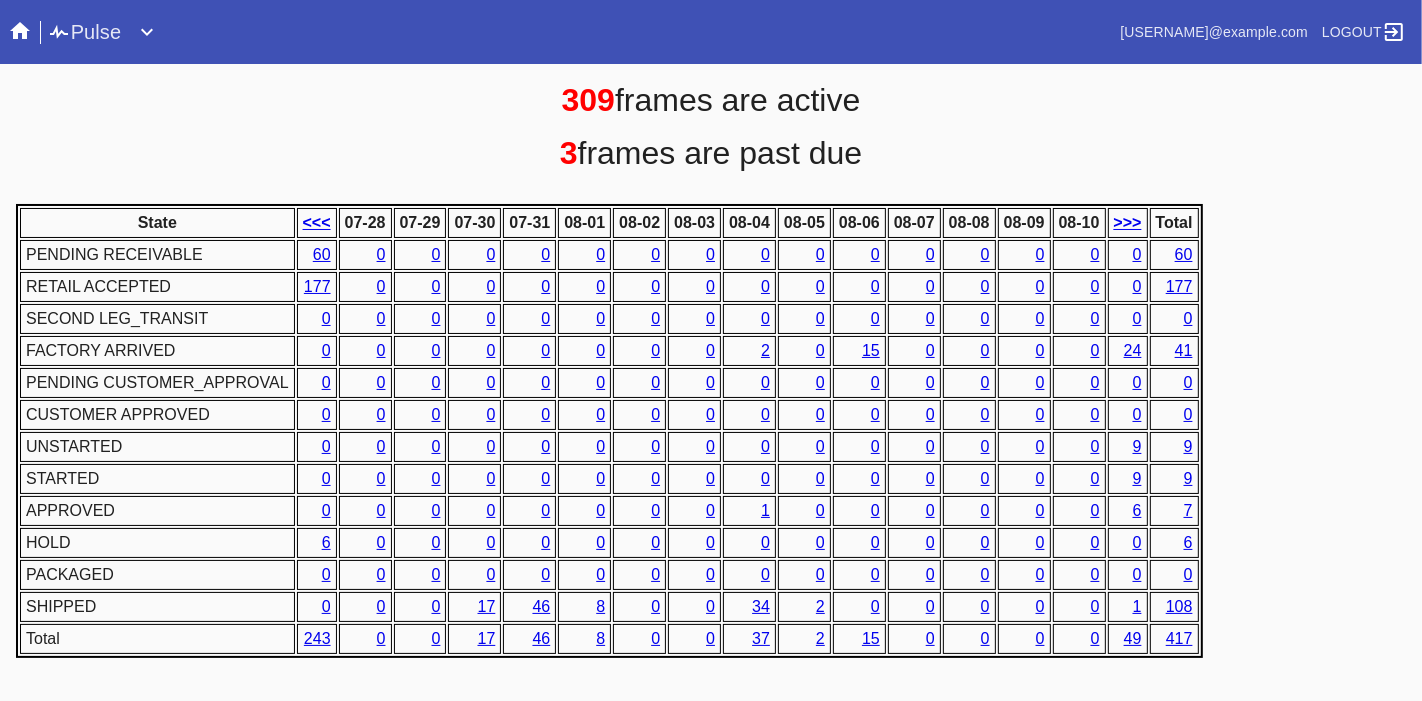 click on "41" at bounding box center [1184, 350] 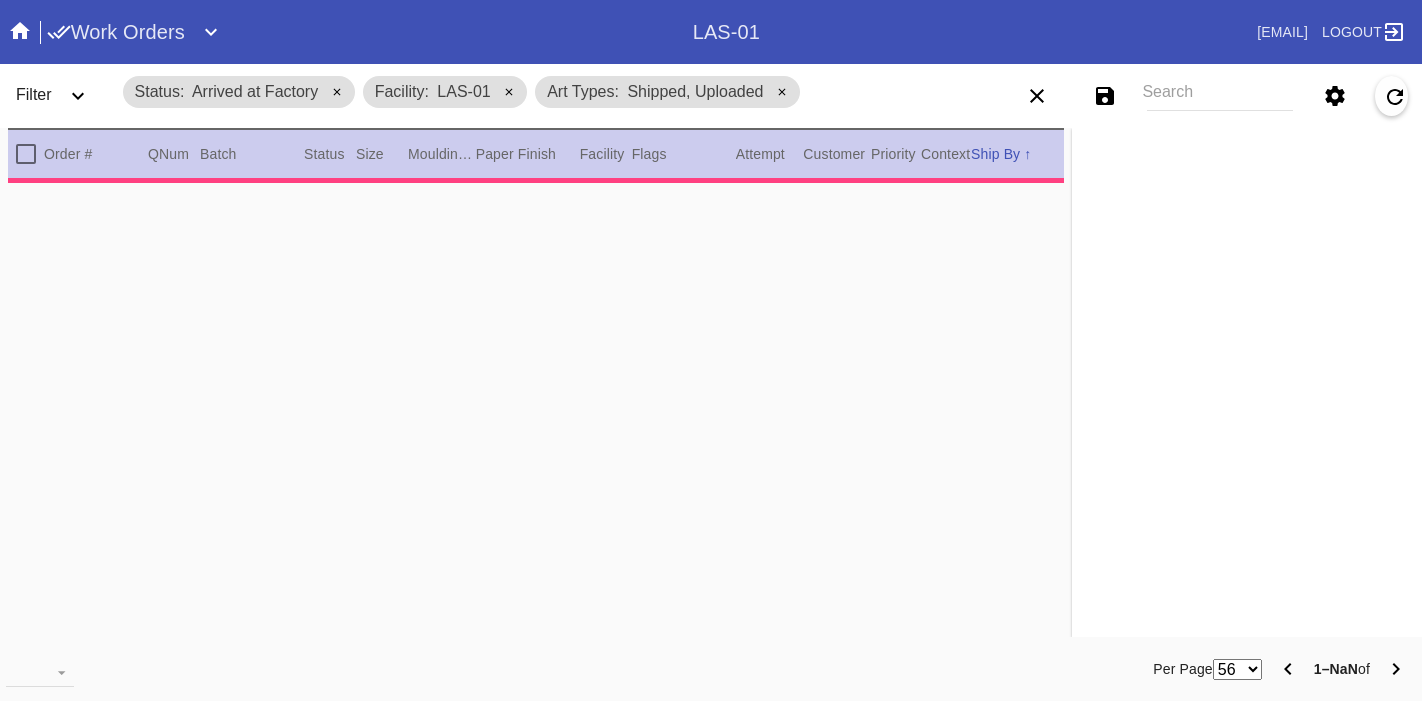 scroll, scrollTop: 0, scrollLeft: 0, axis: both 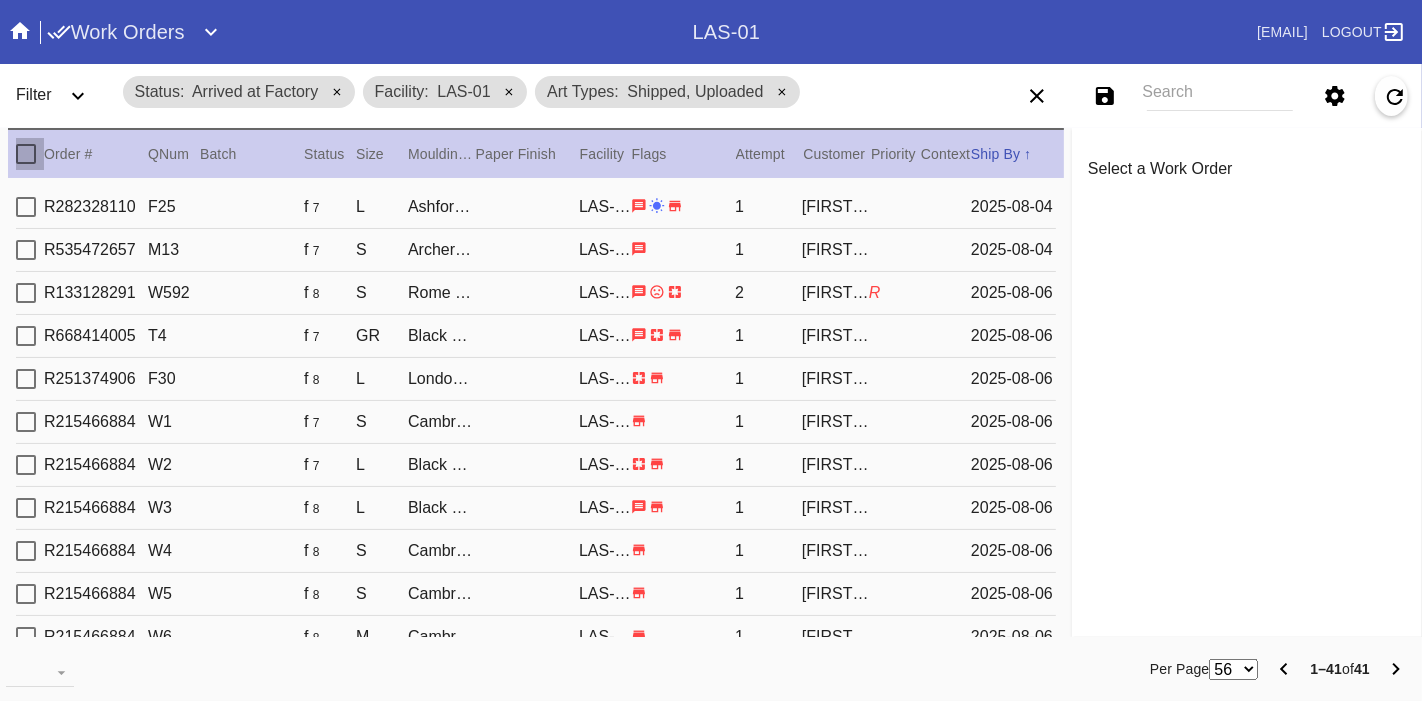click at bounding box center [26, 154] 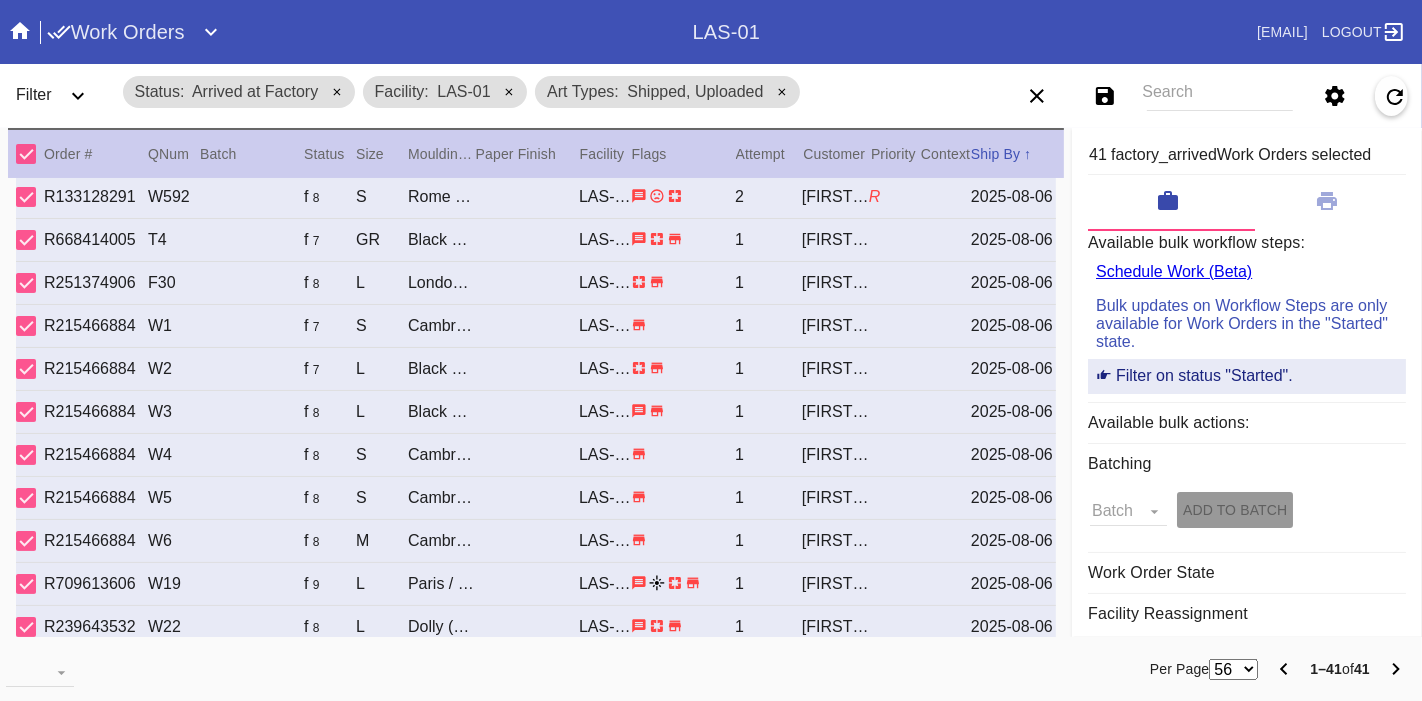 scroll, scrollTop: 0, scrollLeft: 0, axis: both 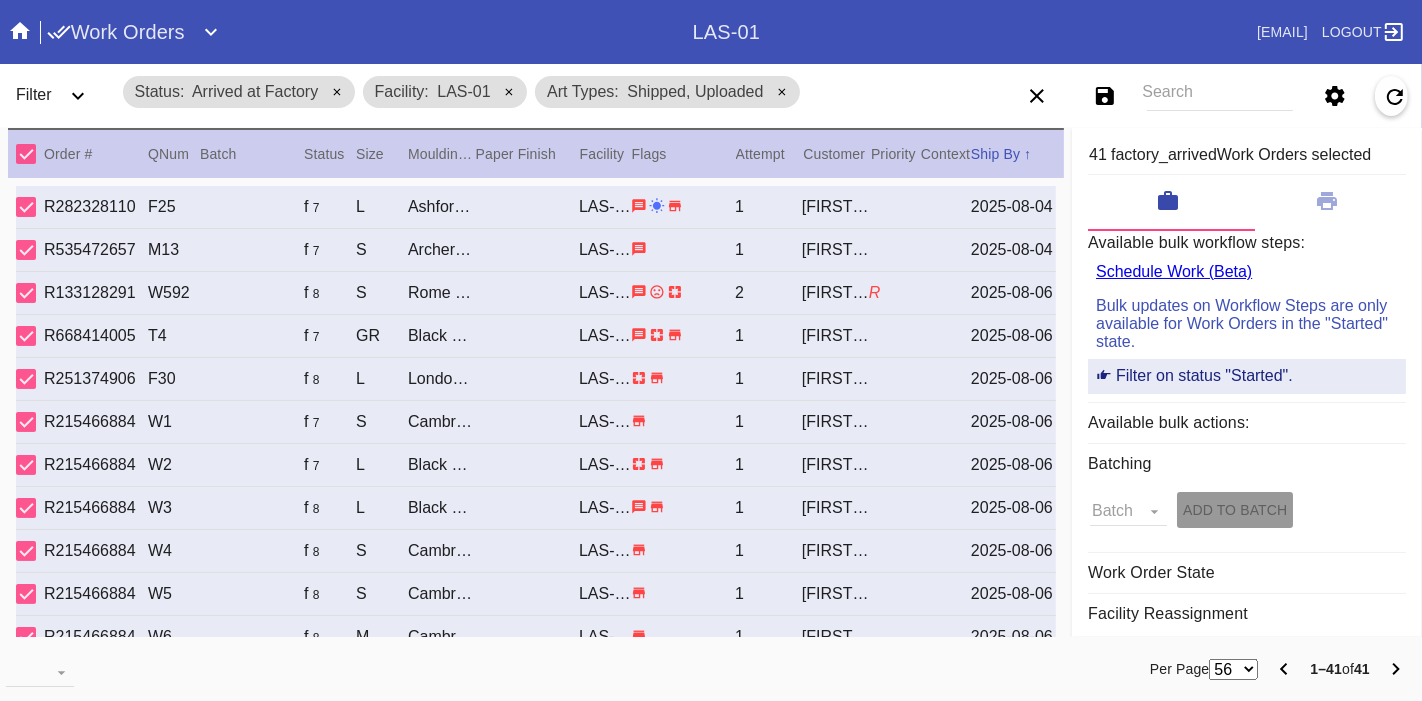 click 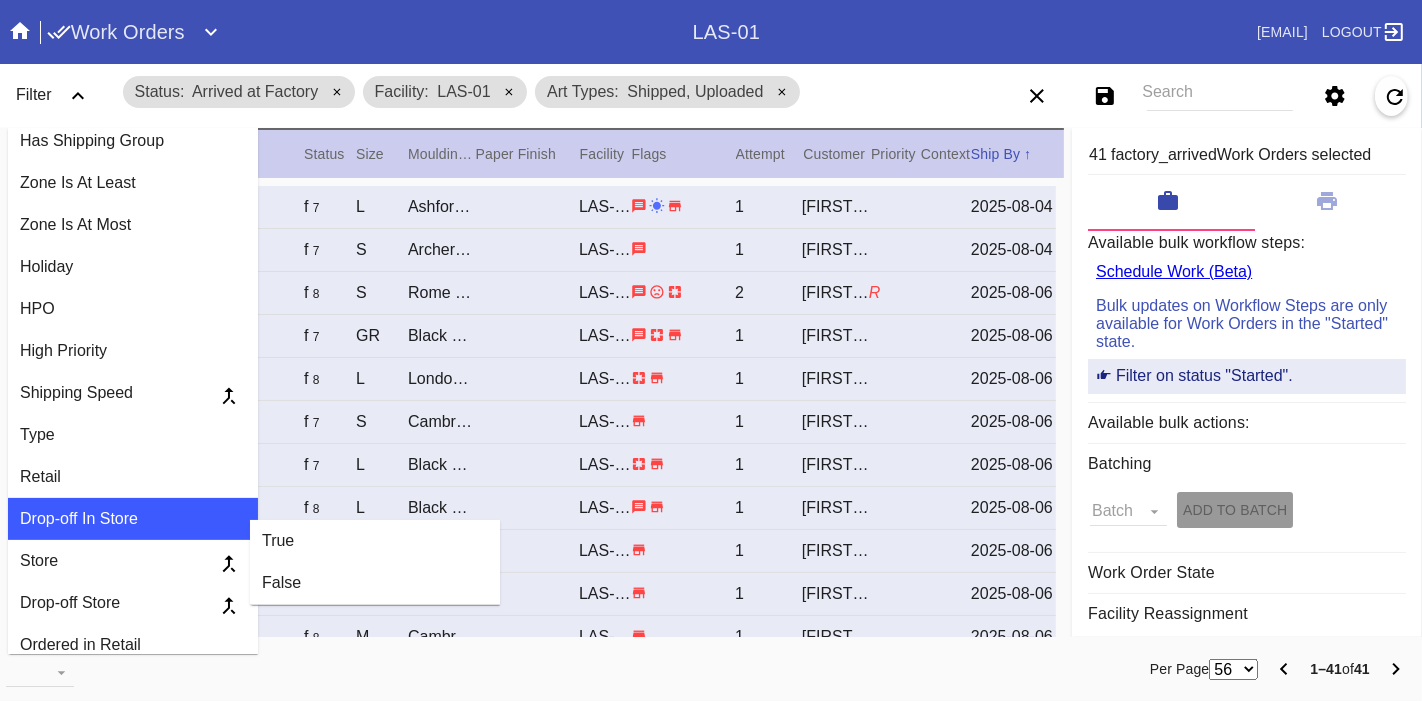 scroll, scrollTop: 480, scrollLeft: 0, axis: vertical 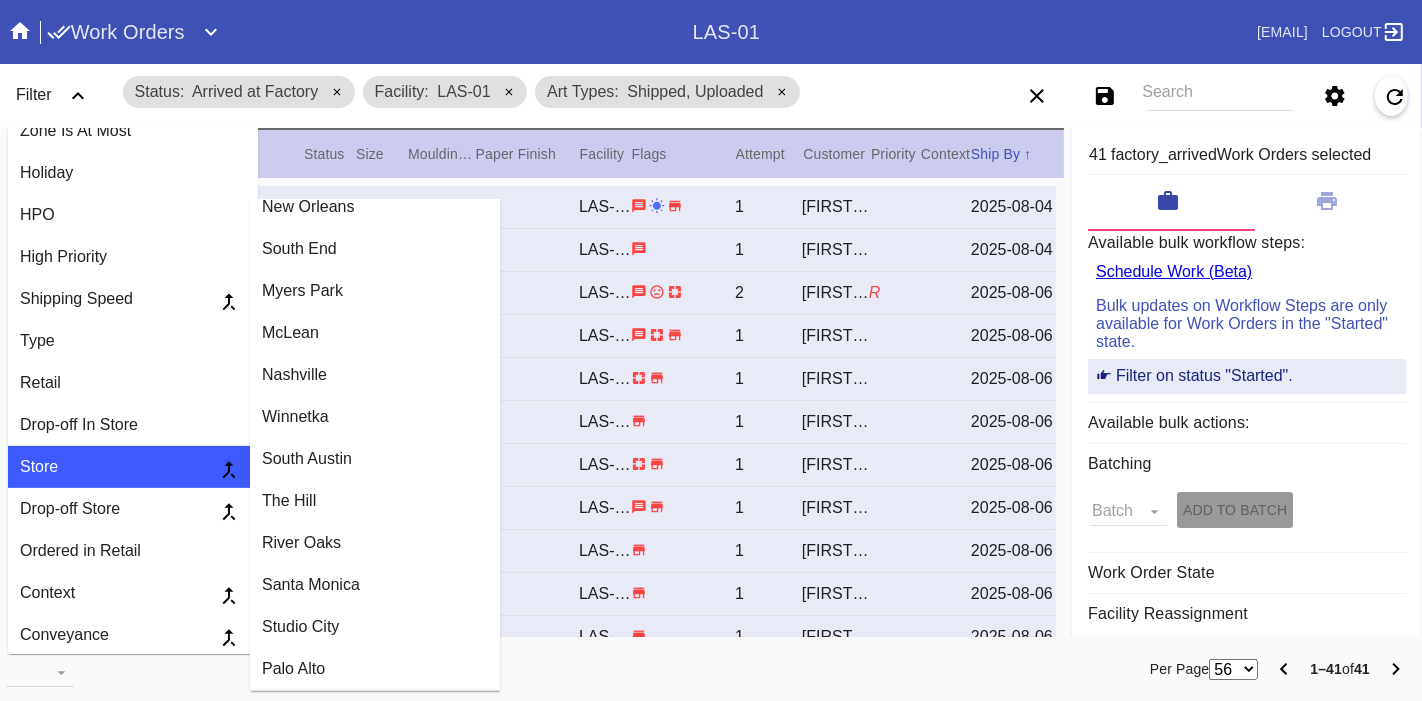 click on "Palo Alto" at bounding box center (375, 669) 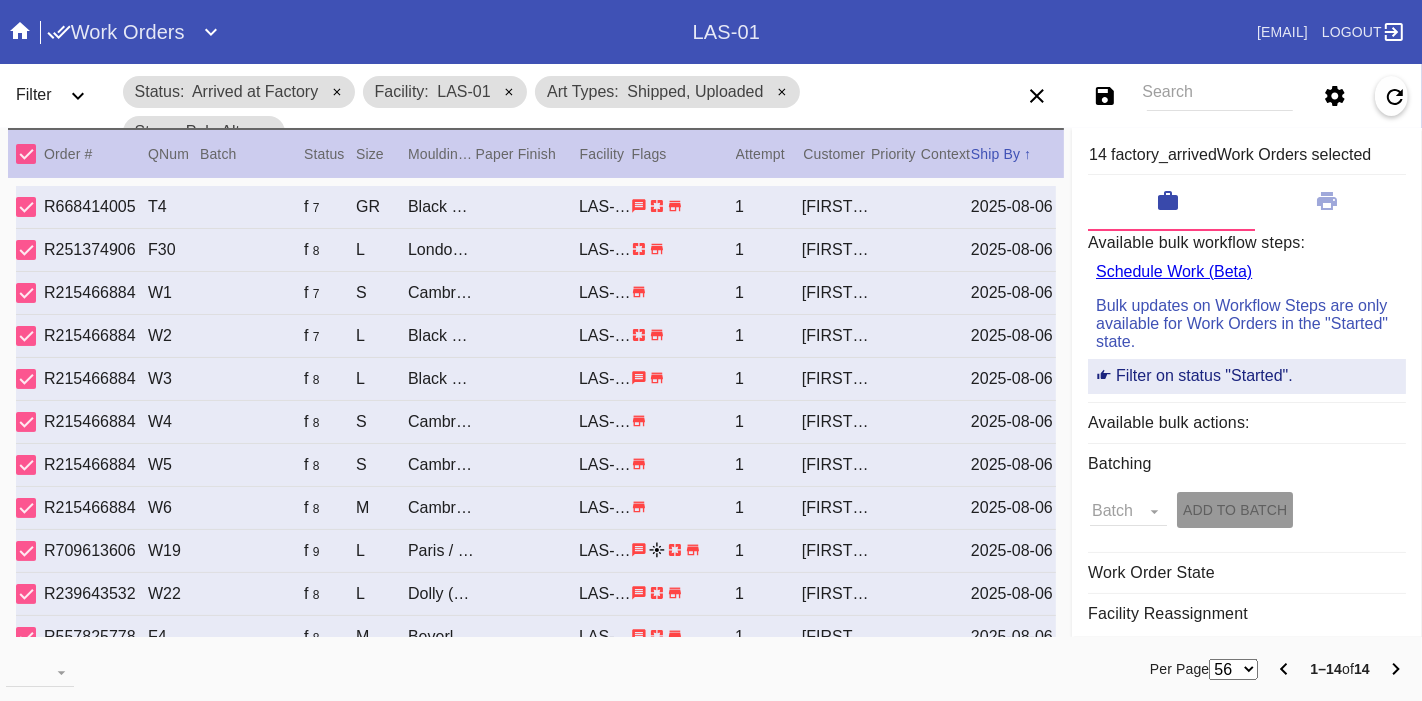 scroll, scrollTop: 157, scrollLeft: 0, axis: vertical 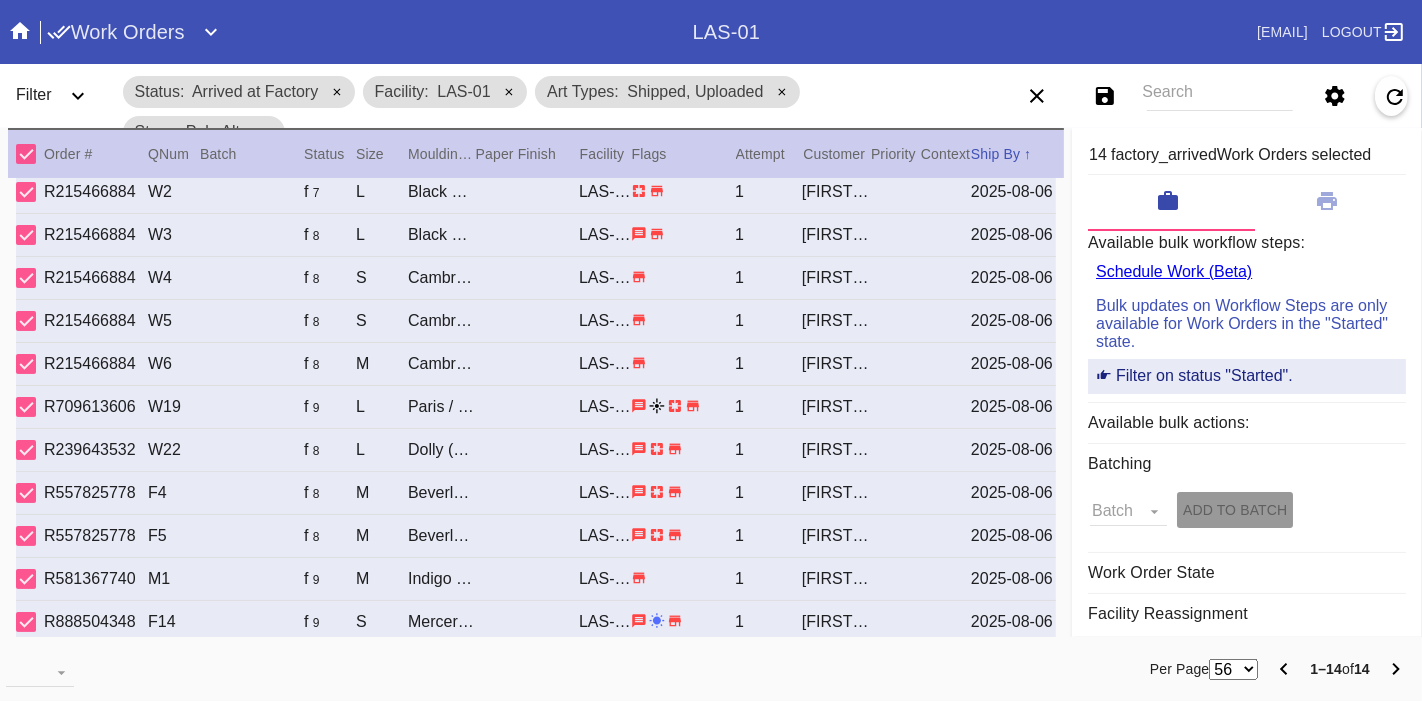 click on "56 100 250" at bounding box center [1233, 669] 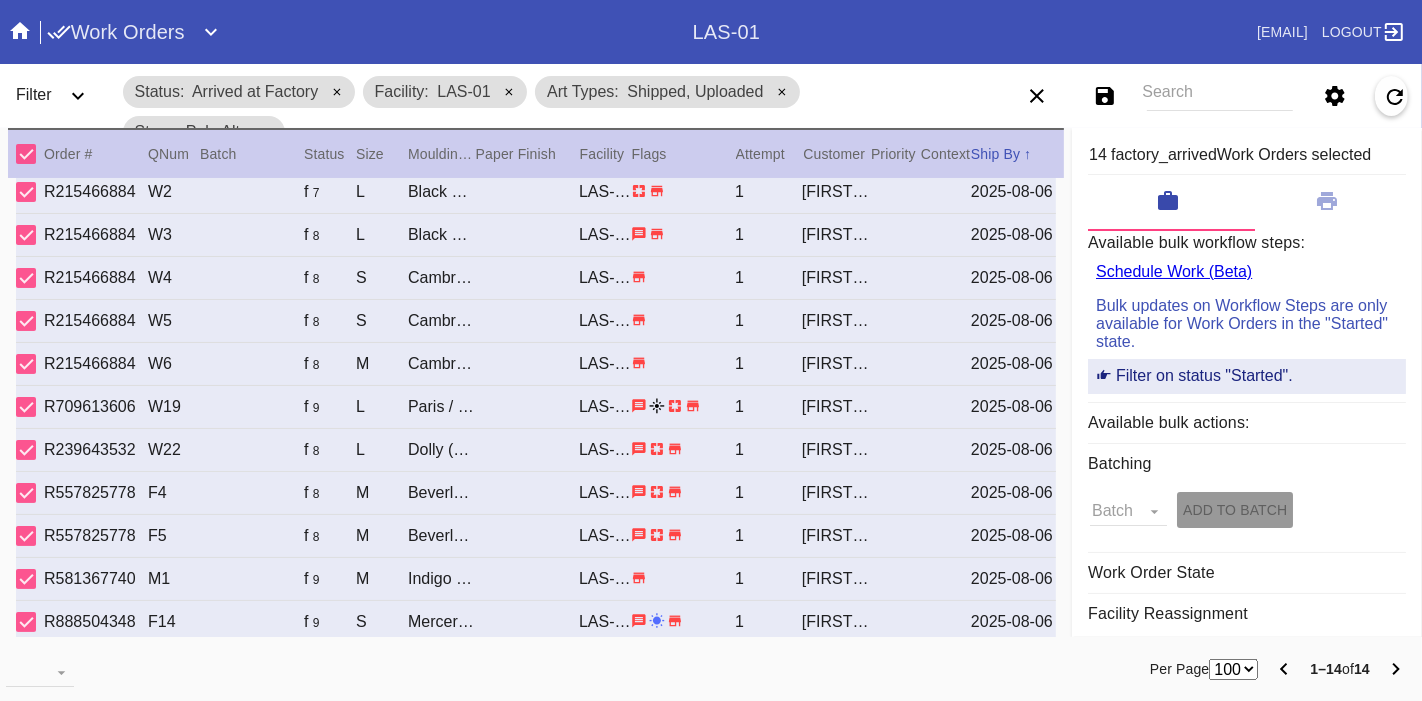 click on "56 100 250" at bounding box center (1233, 669) 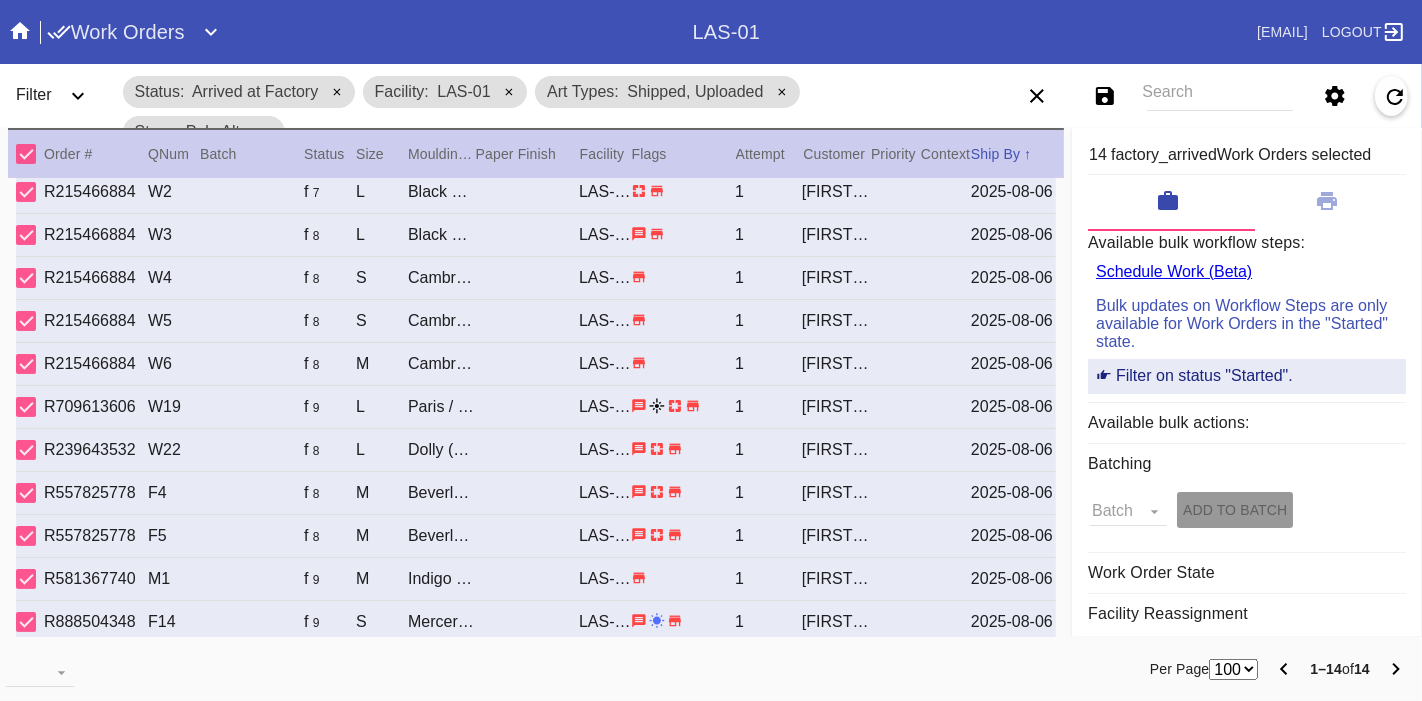 scroll, scrollTop: 14, scrollLeft: 0, axis: vertical 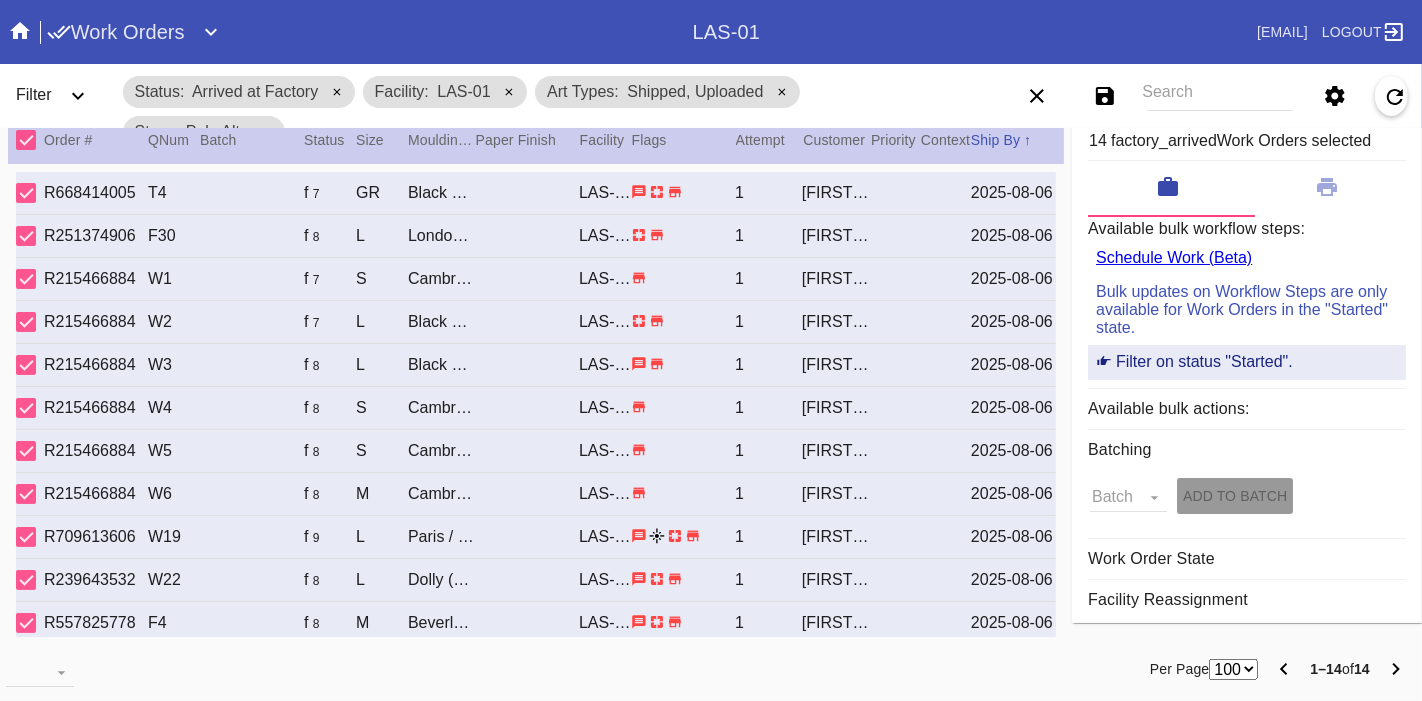 click on "56 100 250" at bounding box center [1233, 669] 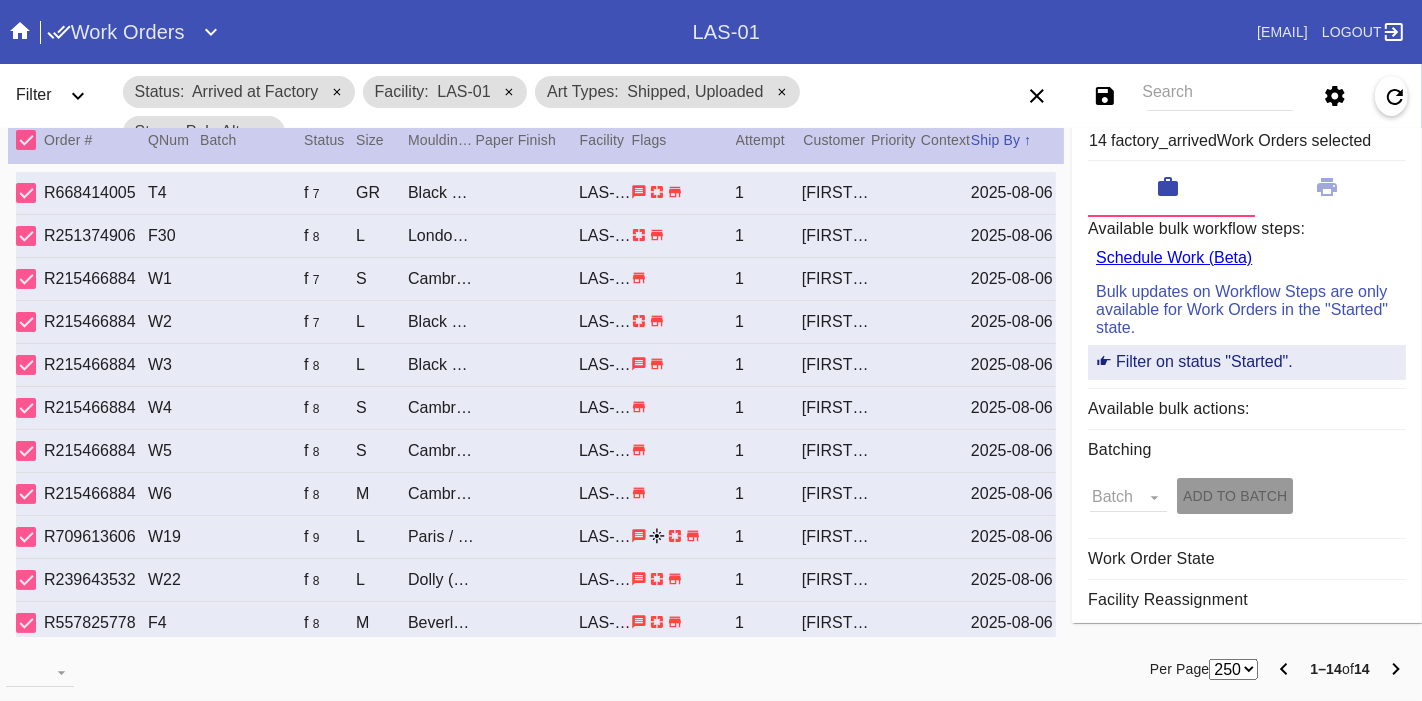 click on "56 100 250" at bounding box center [1233, 669] 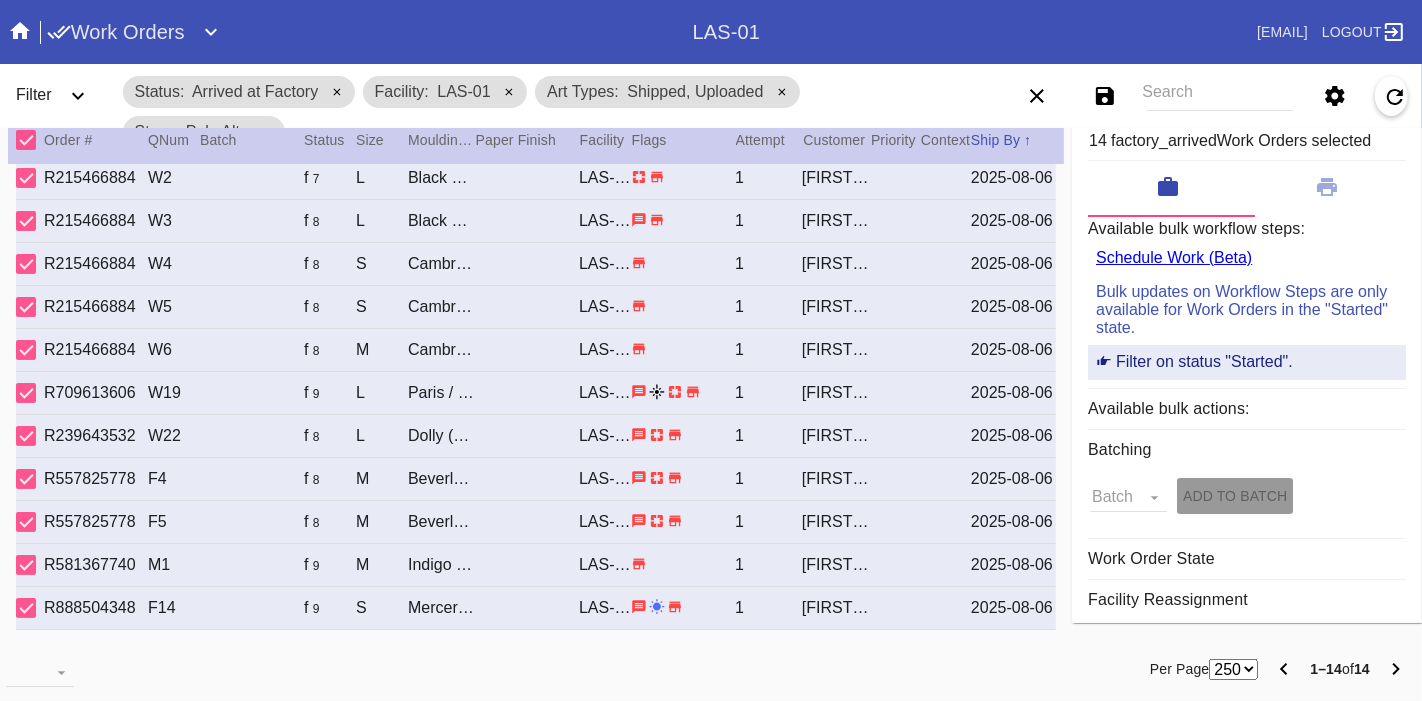 scroll, scrollTop: 0, scrollLeft: 0, axis: both 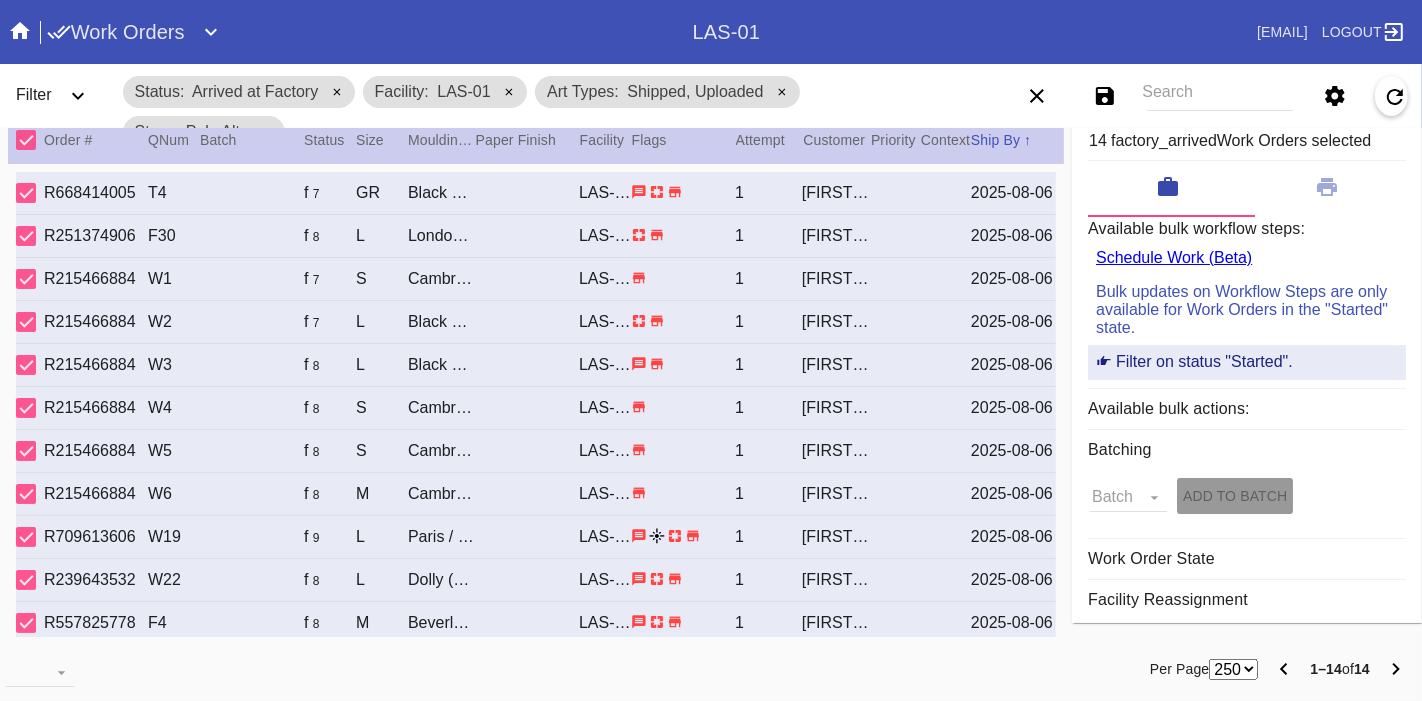 click on "R215466884 W4 f   8 S Cambridge / Vanilla LAS-01 1 Matthew Yelovich
2025-08-06" at bounding box center [536, 408] 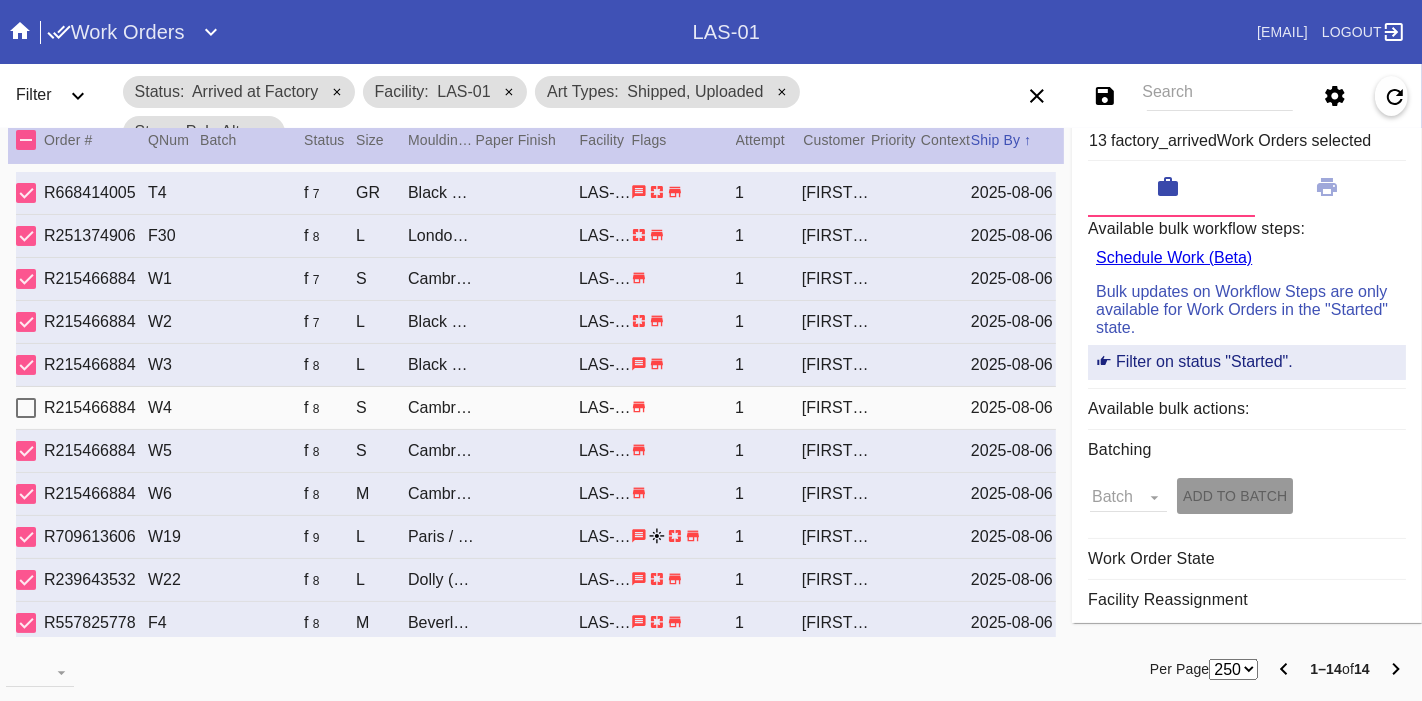 click at bounding box center (26, 408) 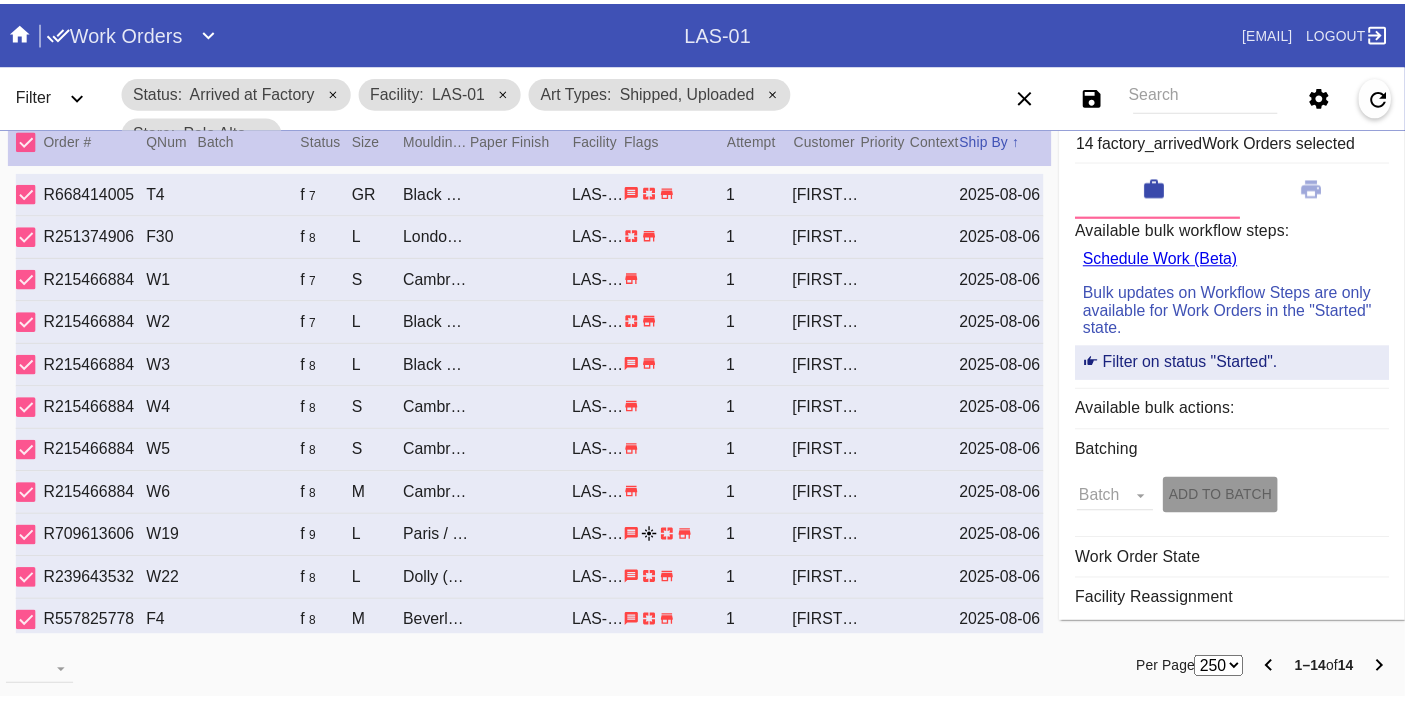 scroll, scrollTop: 35, scrollLeft: 0, axis: vertical 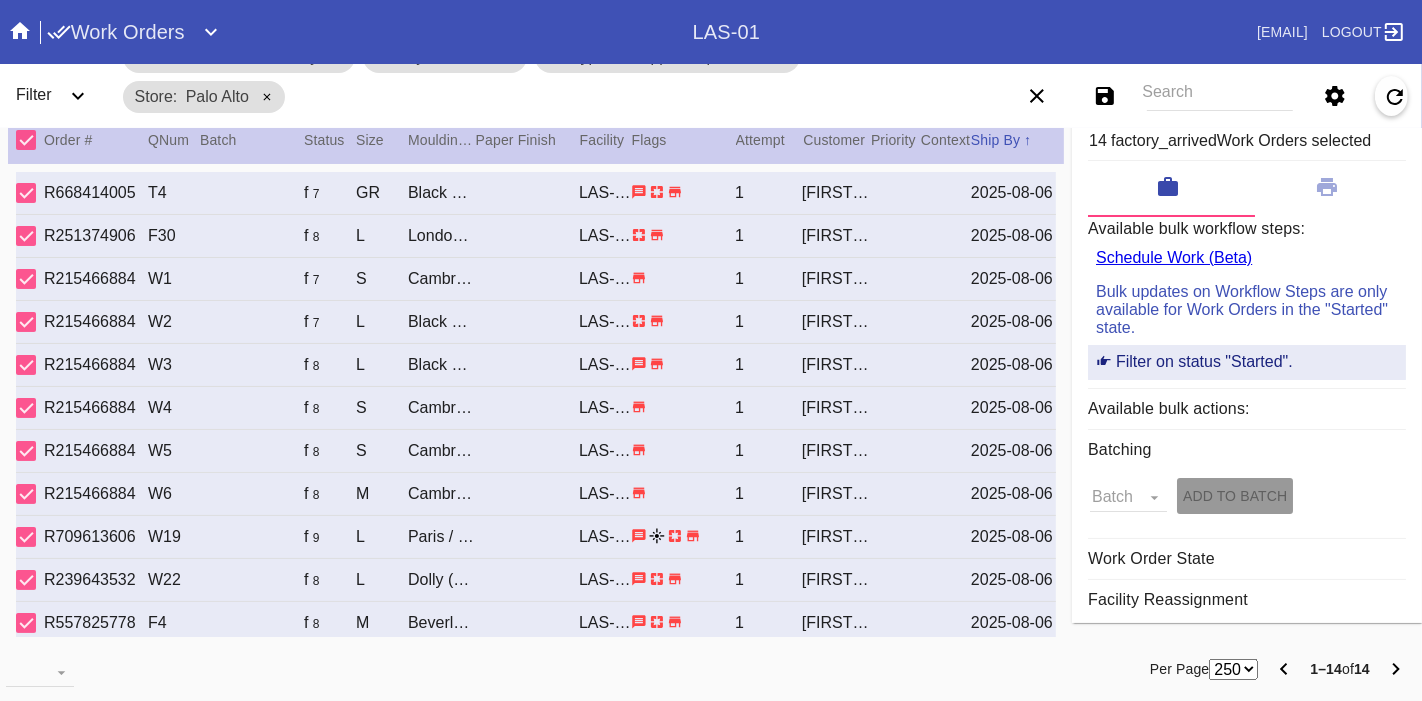 click on "Work Orders" at bounding box center (370, 32) 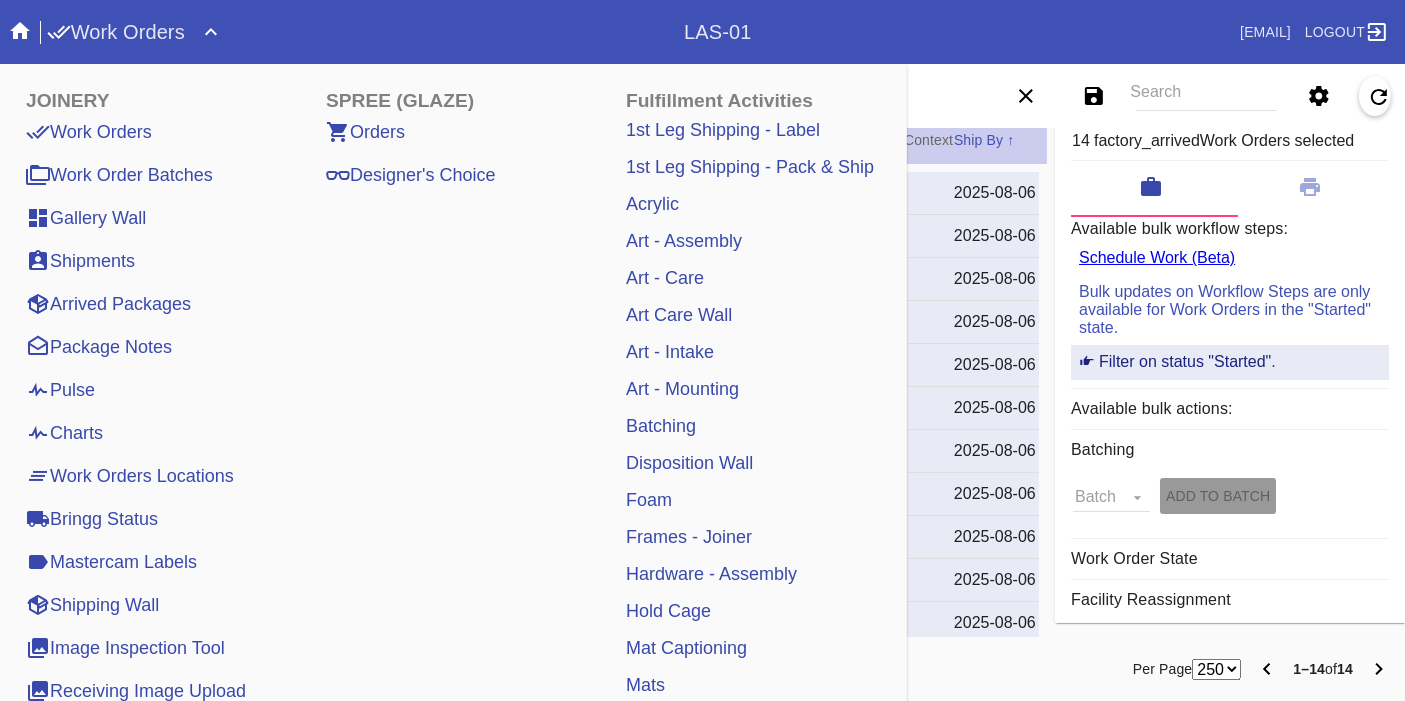 click on "Pulse" at bounding box center (60, 390) 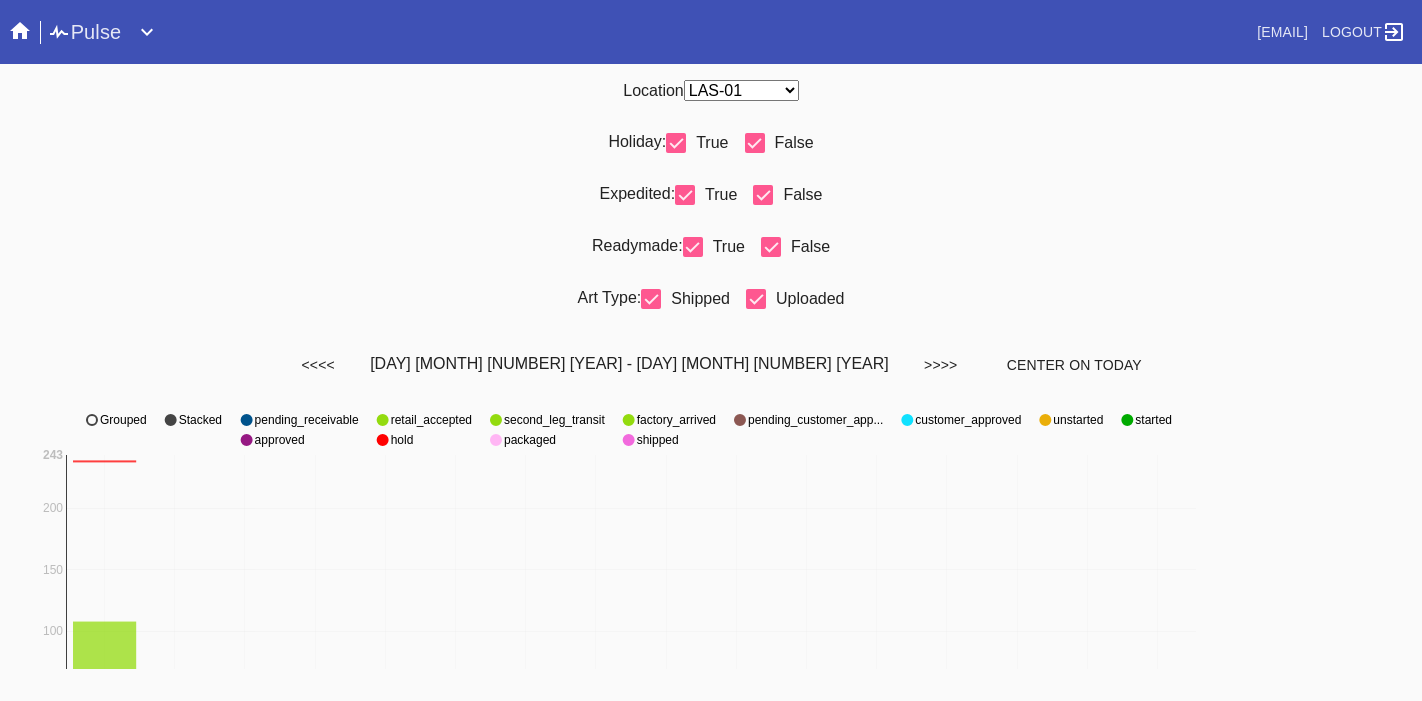 scroll, scrollTop: 0, scrollLeft: 0, axis: both 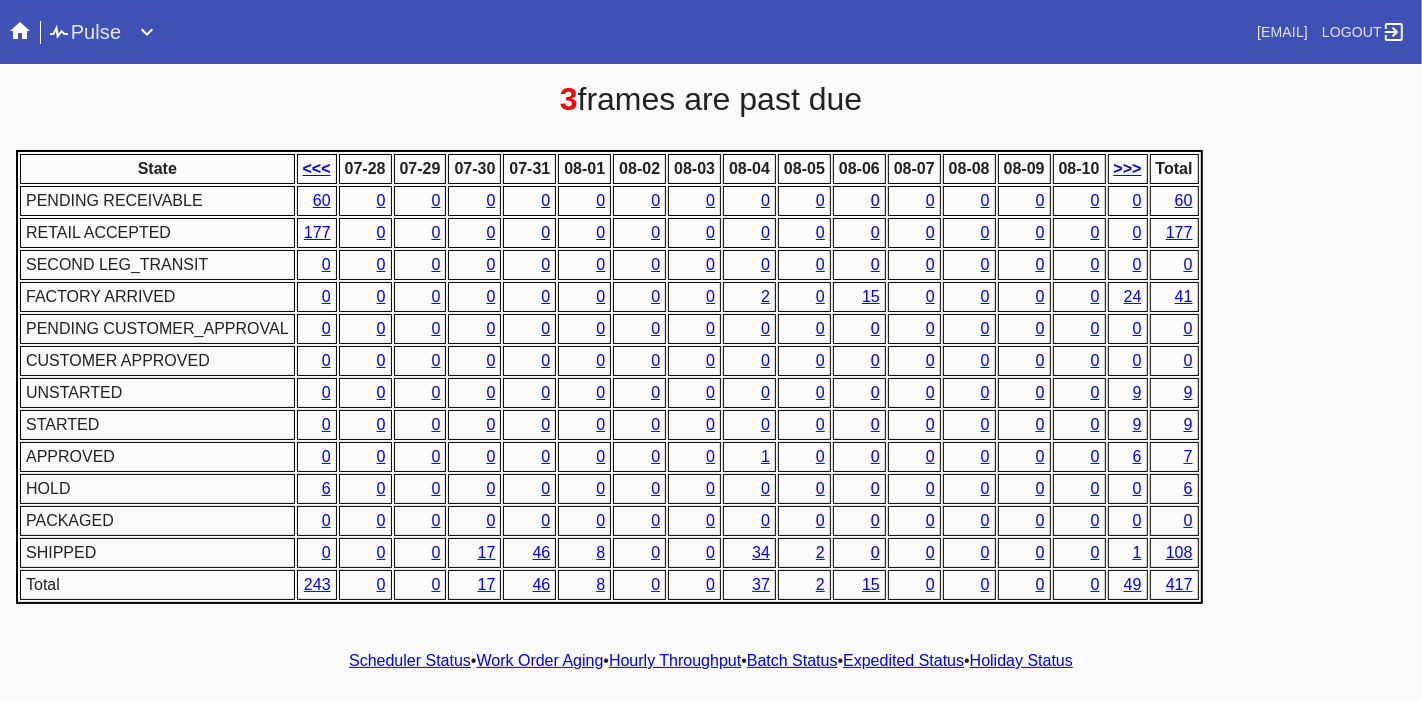 click on "177" at bounding box center (317, 232) 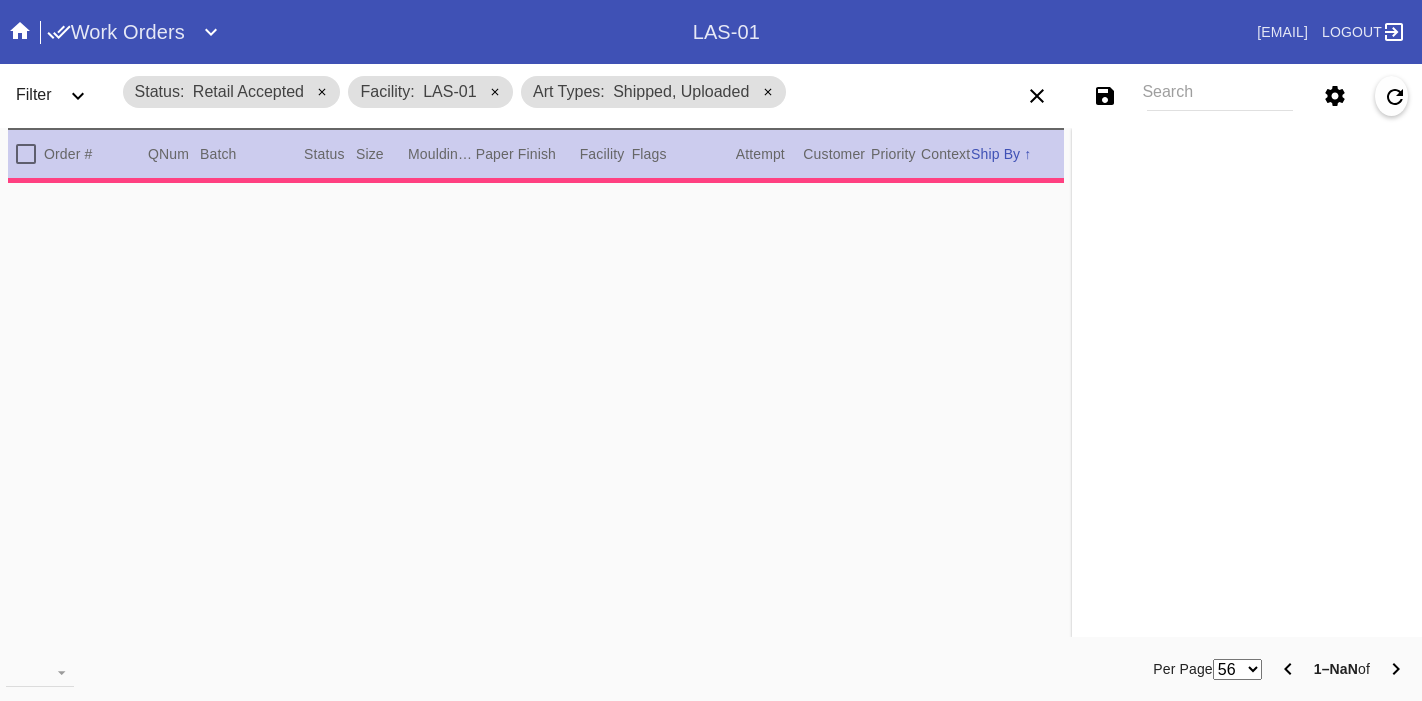 scroll, scrollTop: 0, scrollLeft: 0, axis: both 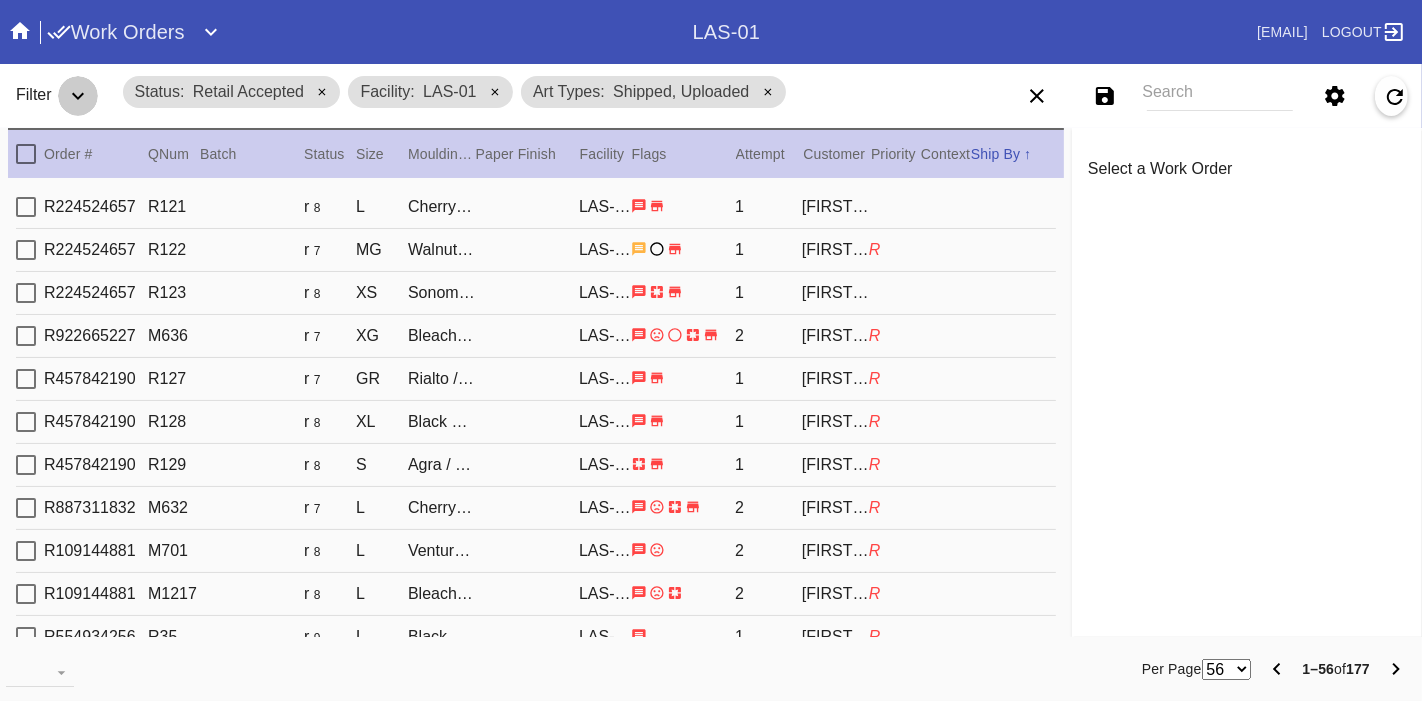 click 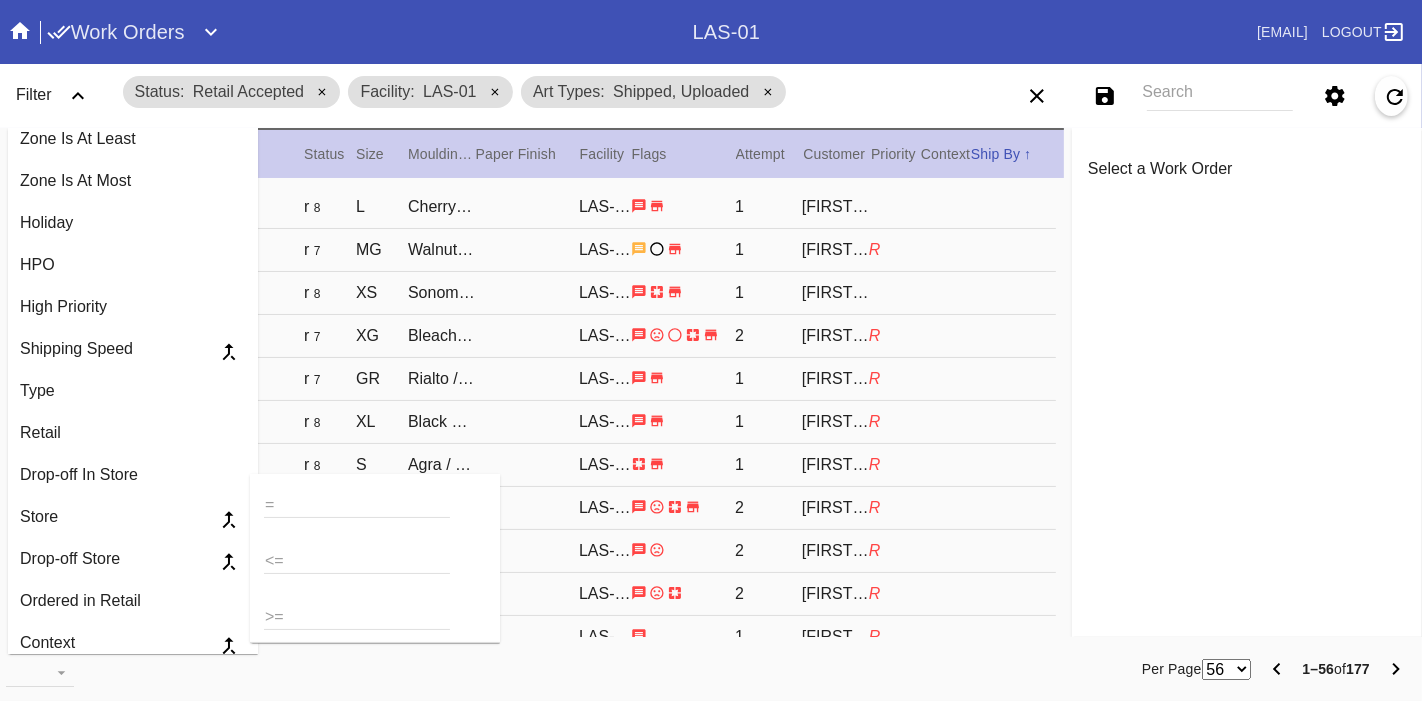 scroll, scrollTop: 445, scrollLeft: 0, axis: vertical 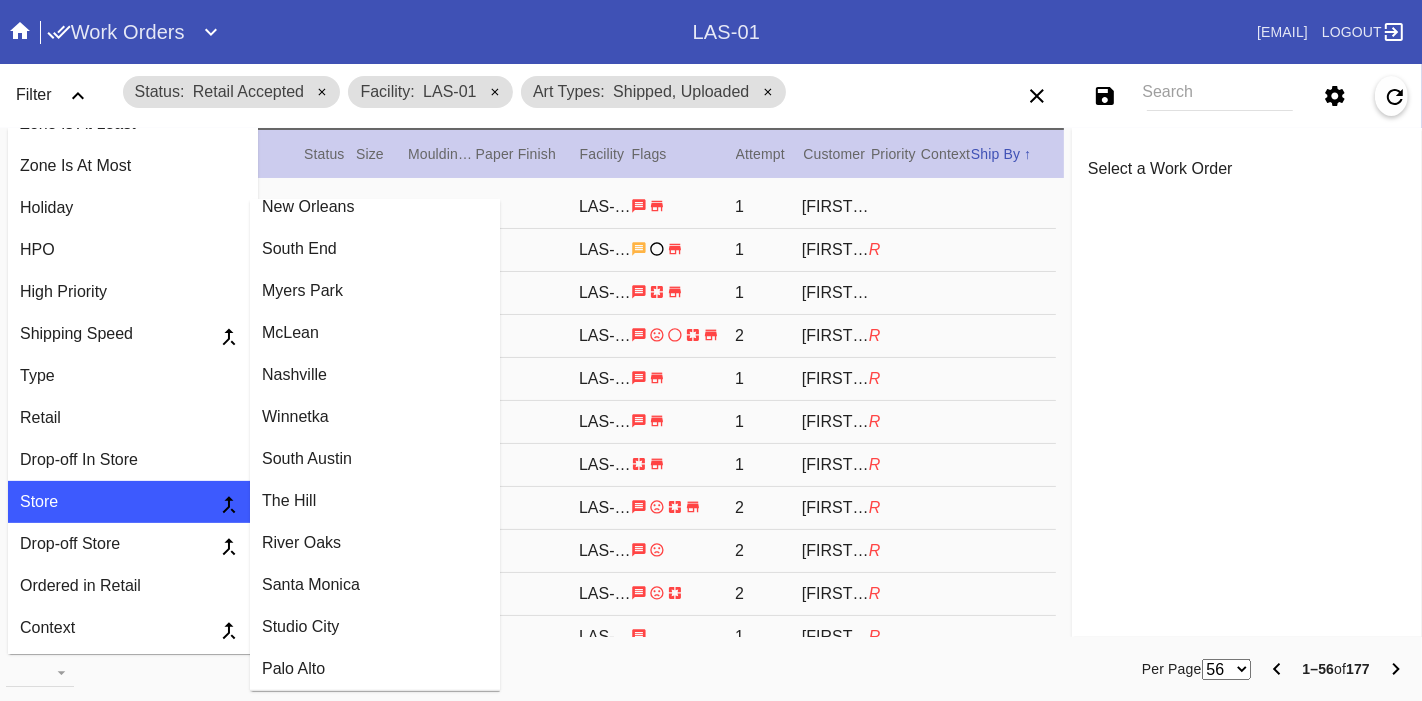 click on "Santa Monica" at bounding box center (375, 585) 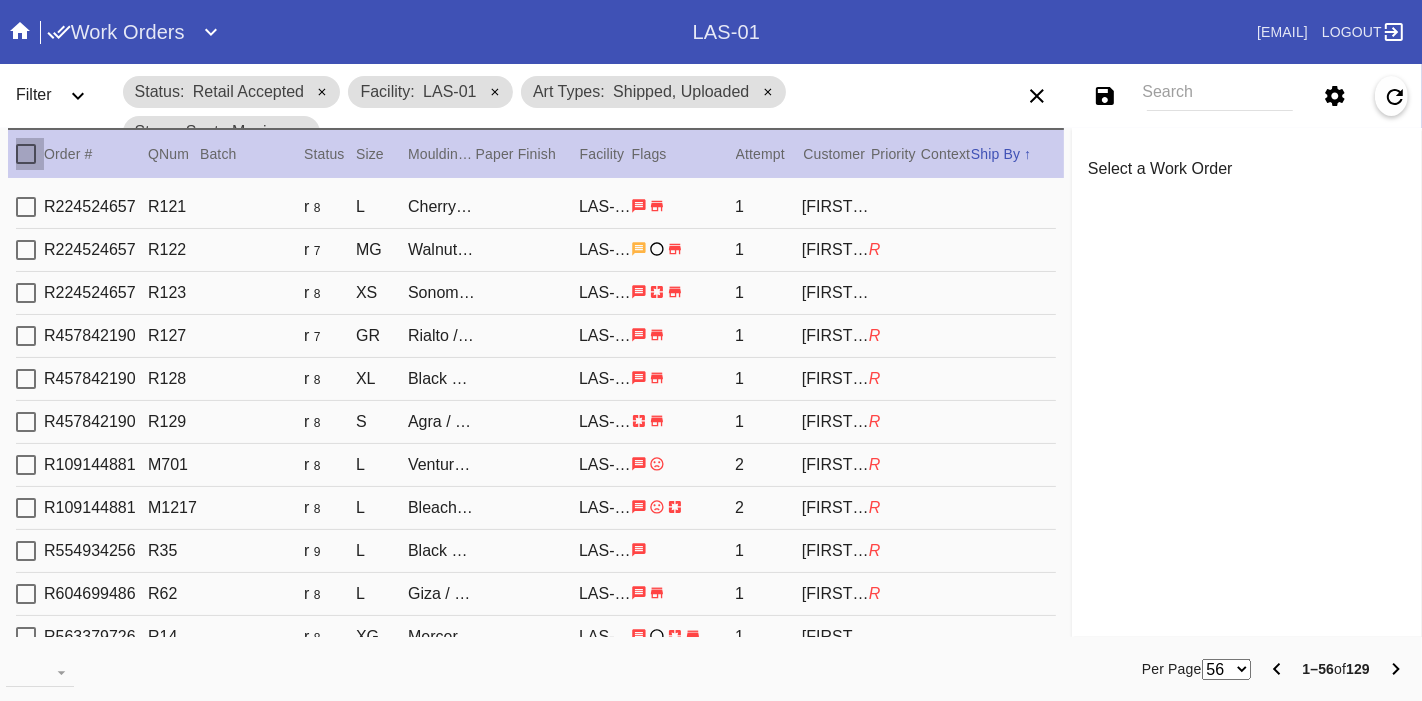 click at bounding box center (26, 154) 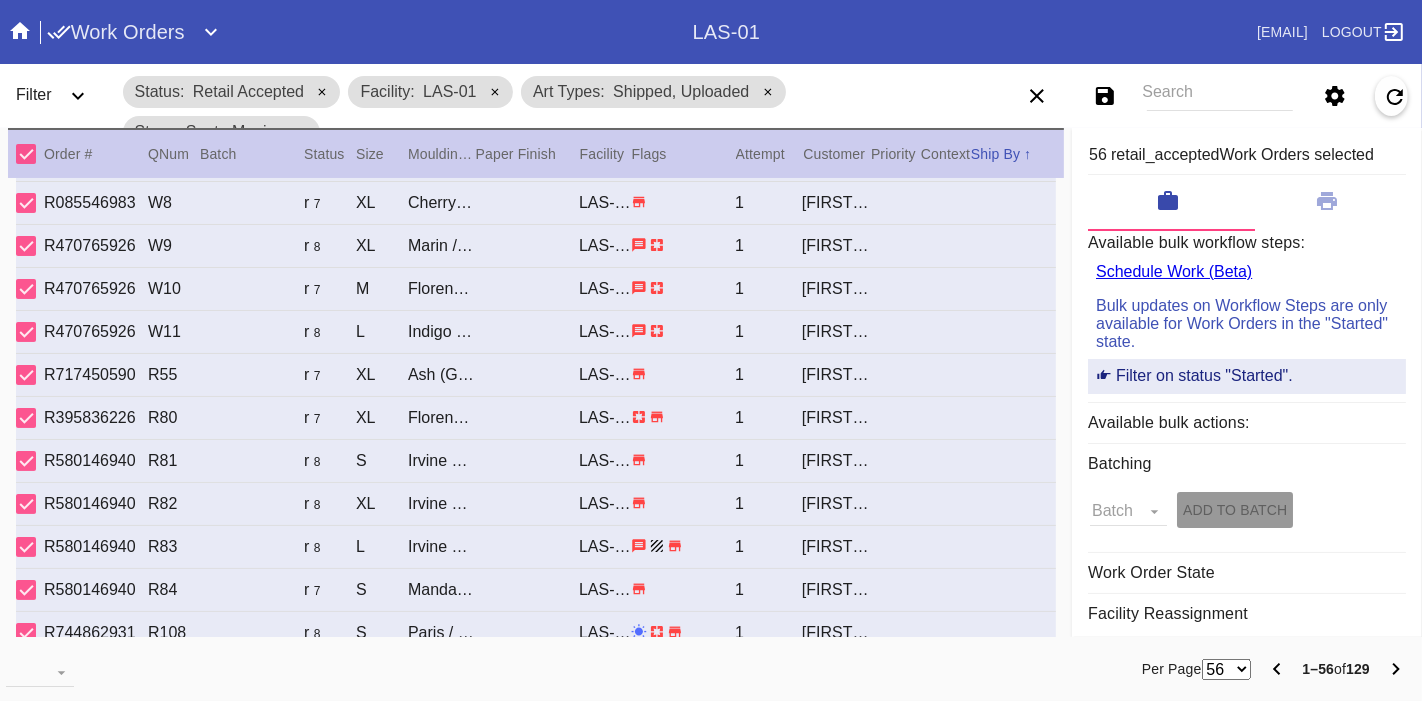 scroll, scrollTop: 2004, scrollLeft: 0, axis: vertical 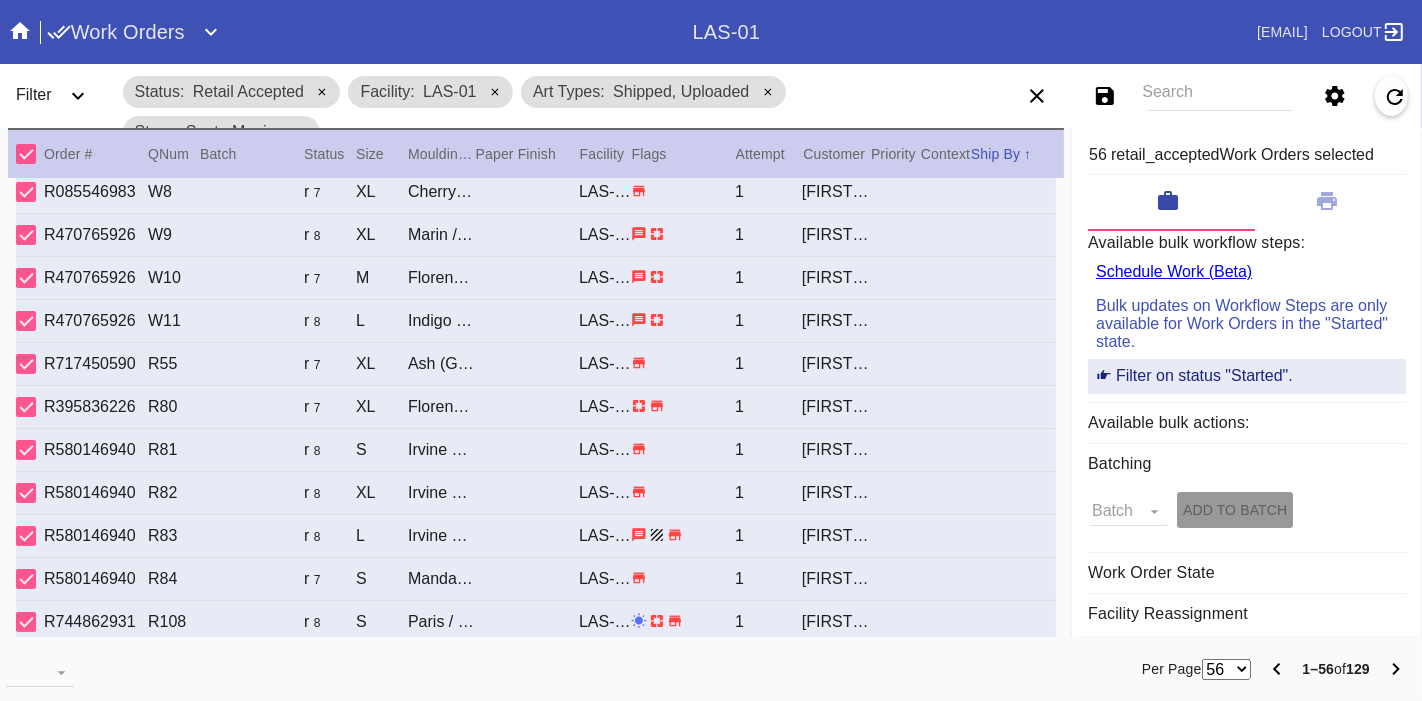click on "56 100 250" at bounding box center [1226, 669] 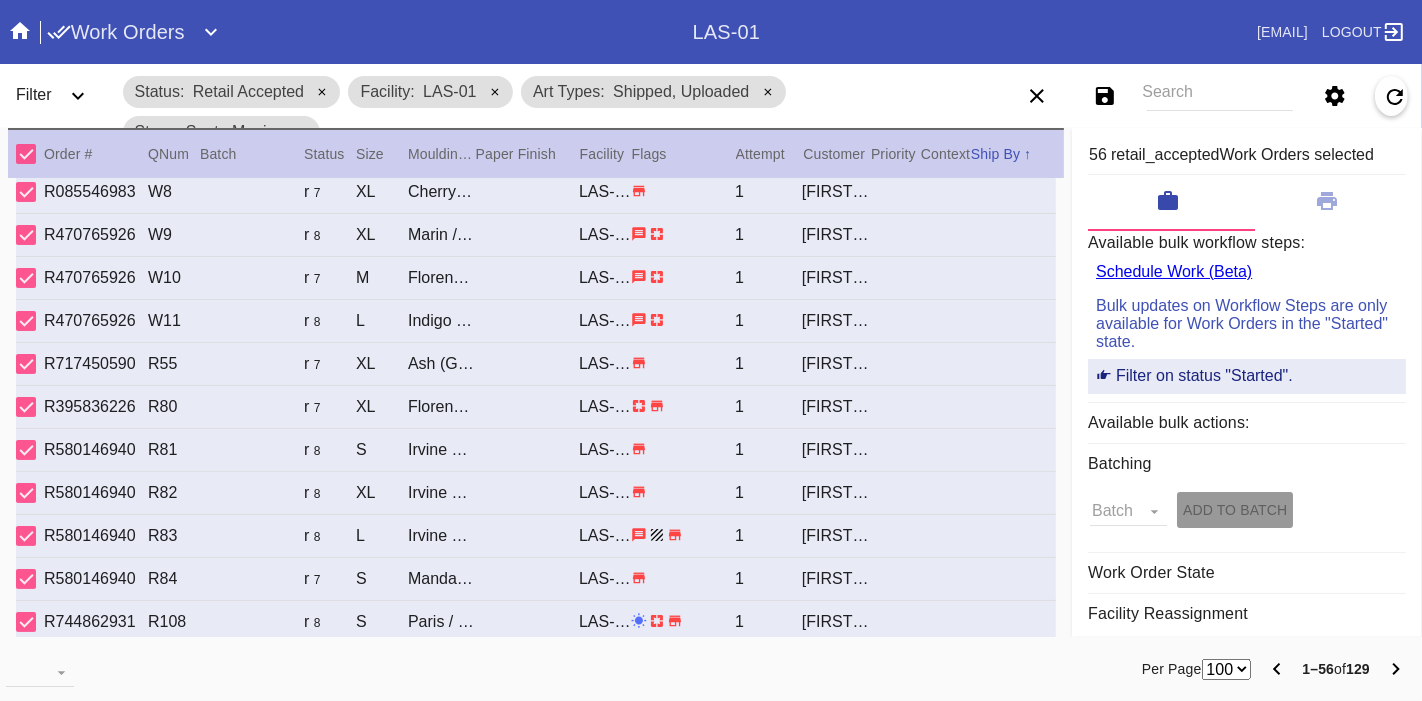 click on "56 100 250" at bounding box center (1226, 669) 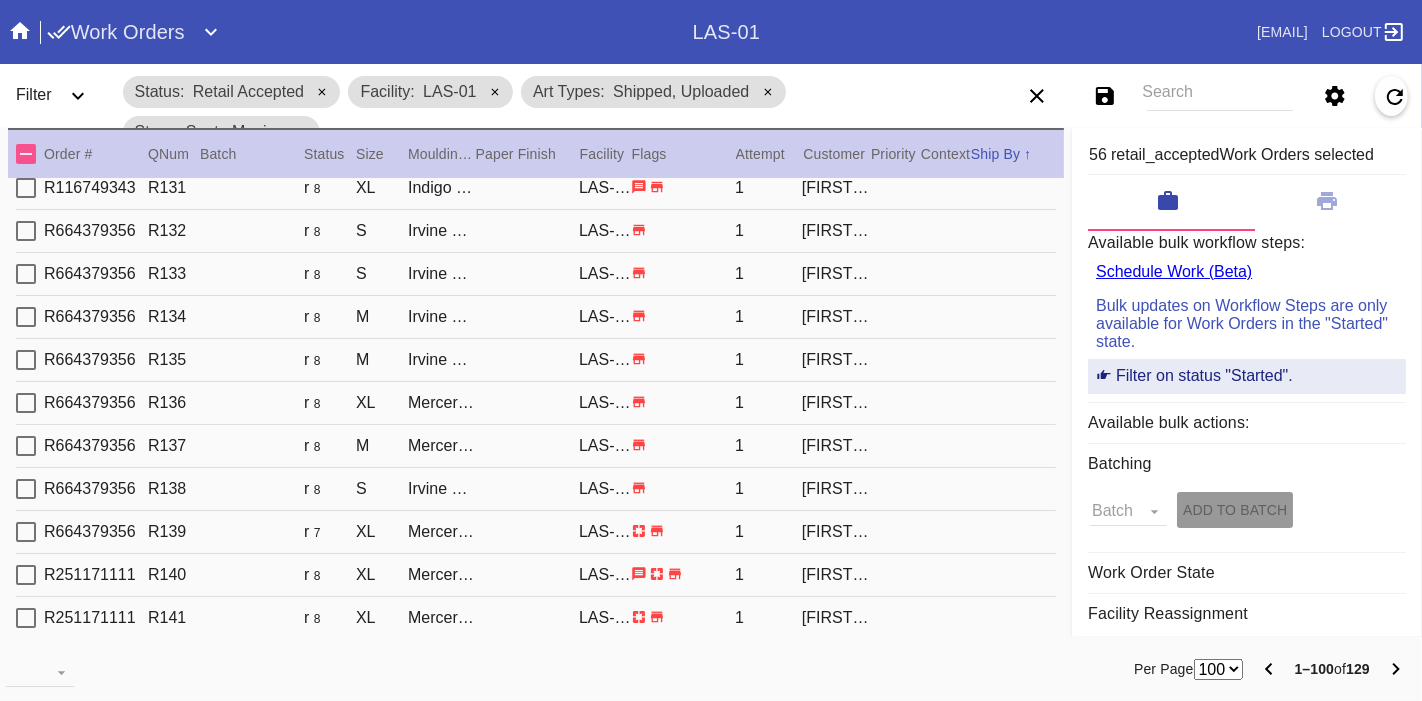 scroll, scrollTop: 2635, scrollLeft: 0, axis: vertical 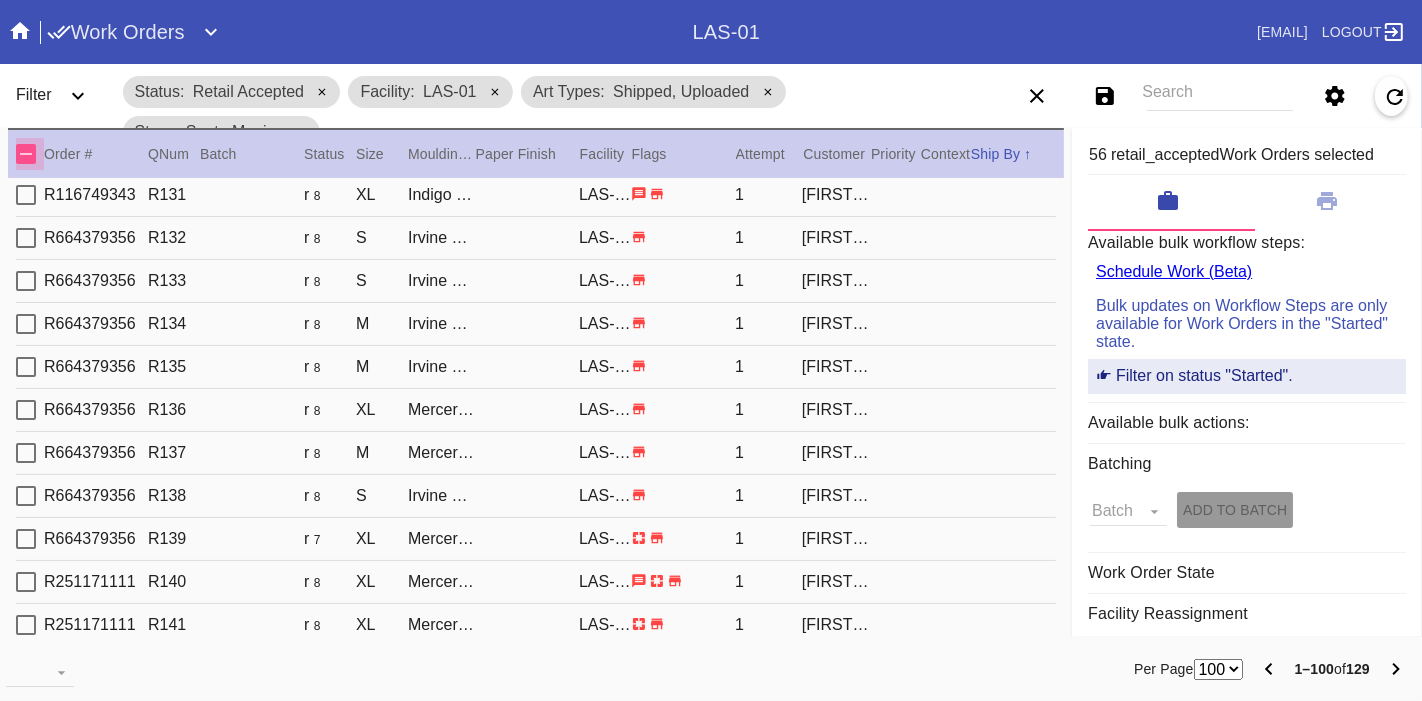 click at bounding box center (26, 154) 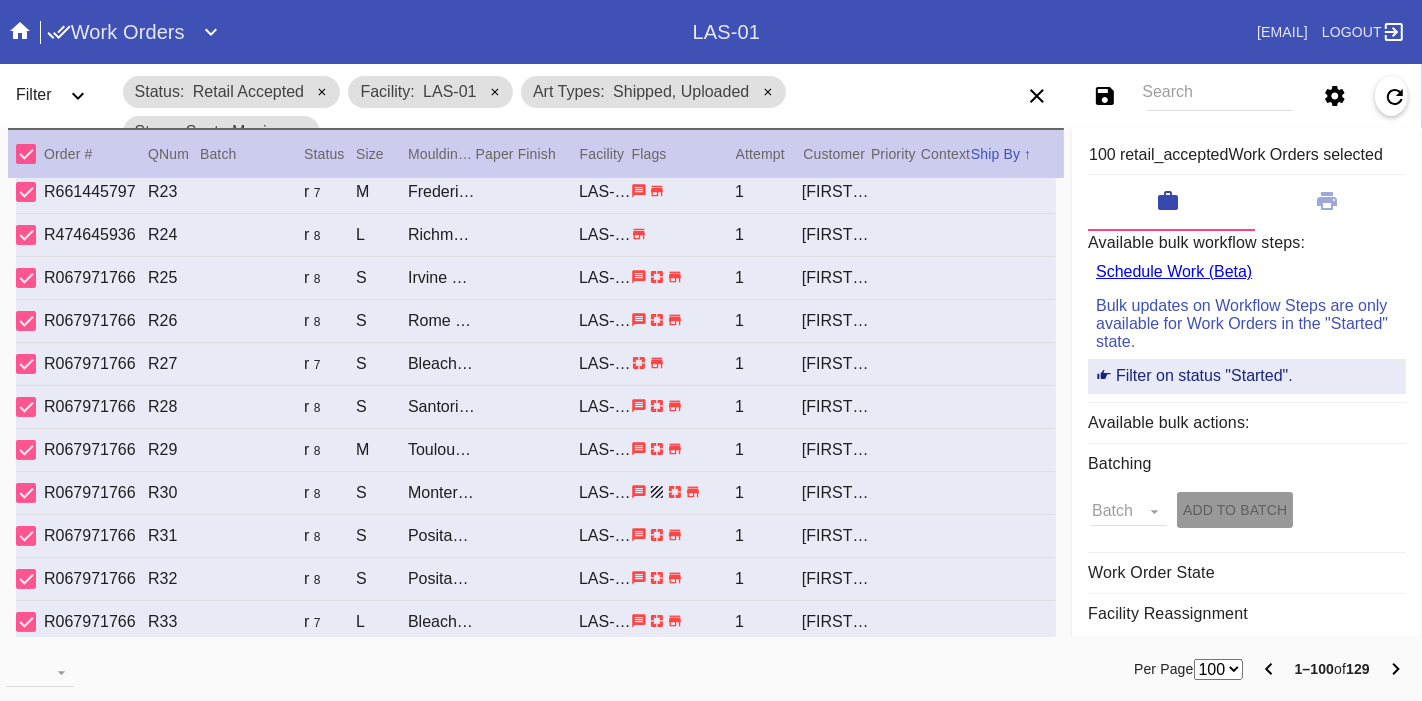 scroll, scrollTop: 3939, scrollLeft: 0, axis: vertical 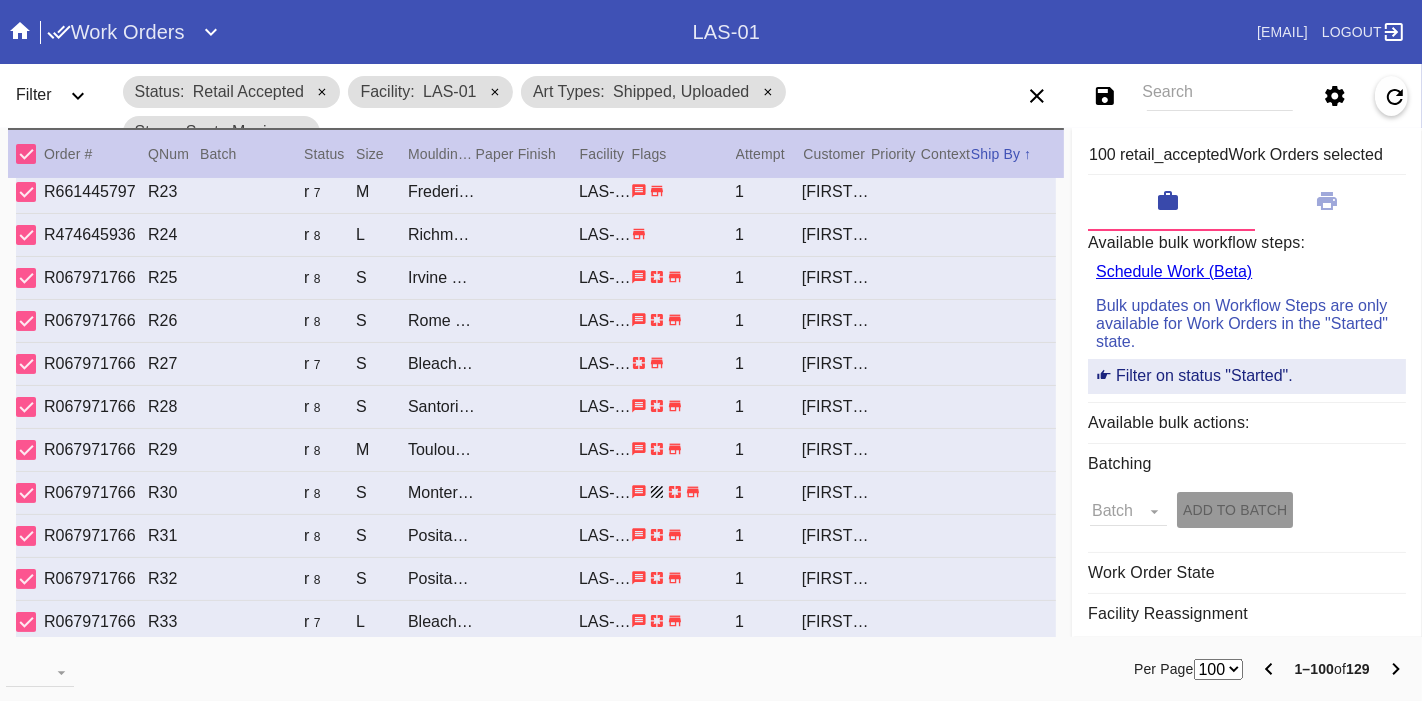 click on "56 100 250" at bounding box center (1218, 669) 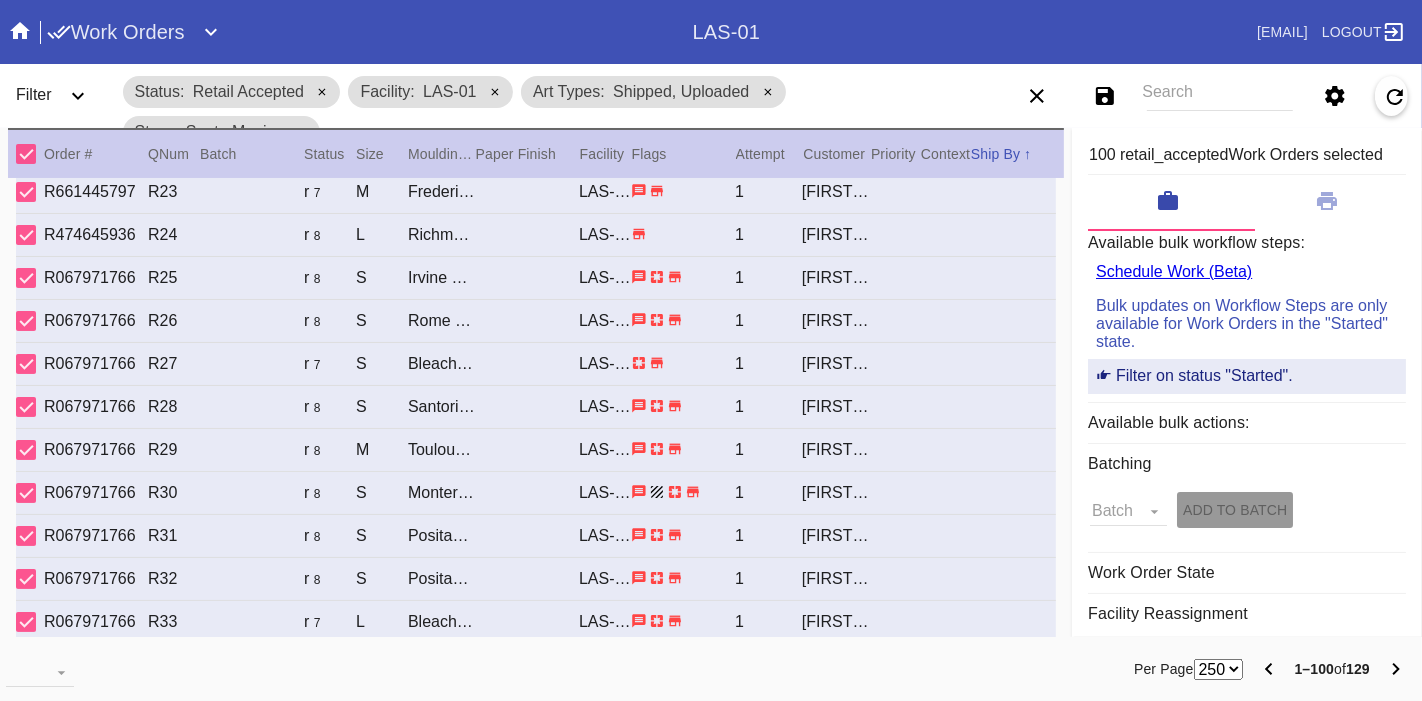 click on "56 100 250" at bounding box center [1218, 669] 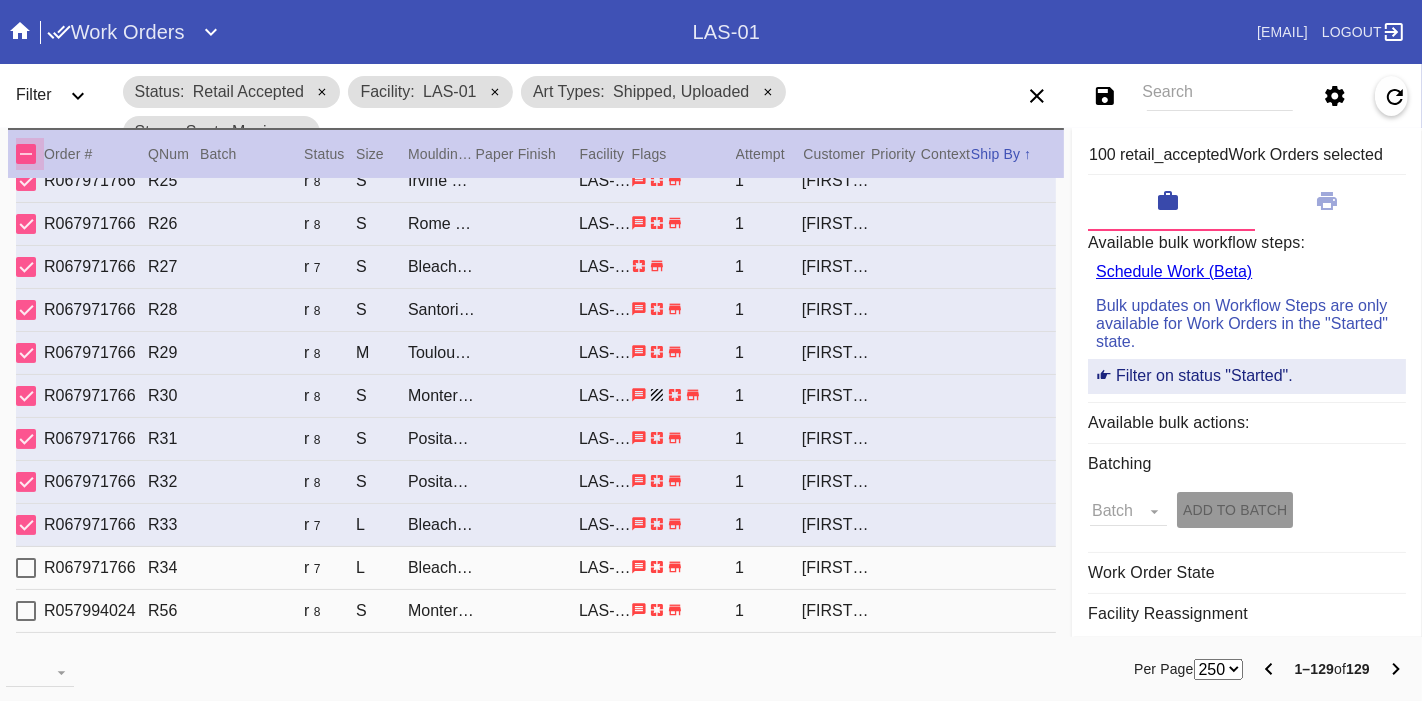 click at bounding box center [26, 154] 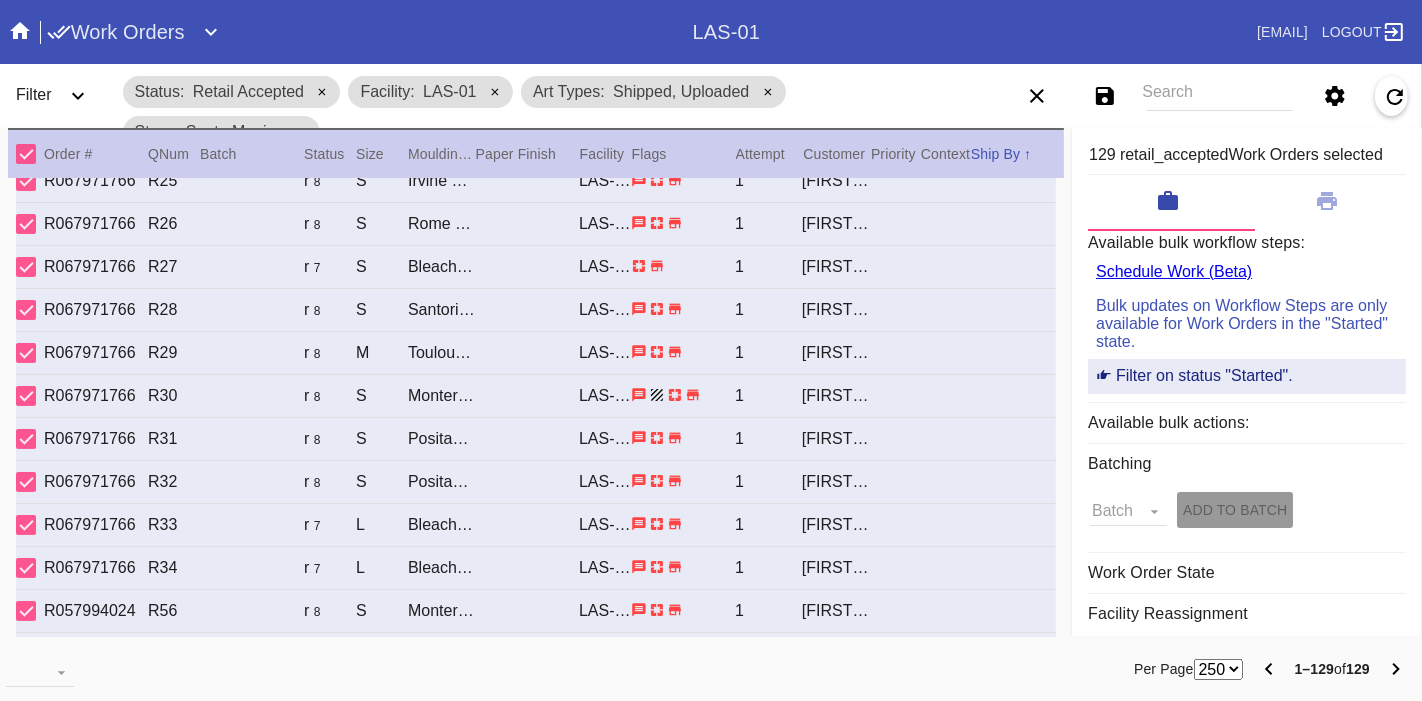 click at bounding box center [26, 154] 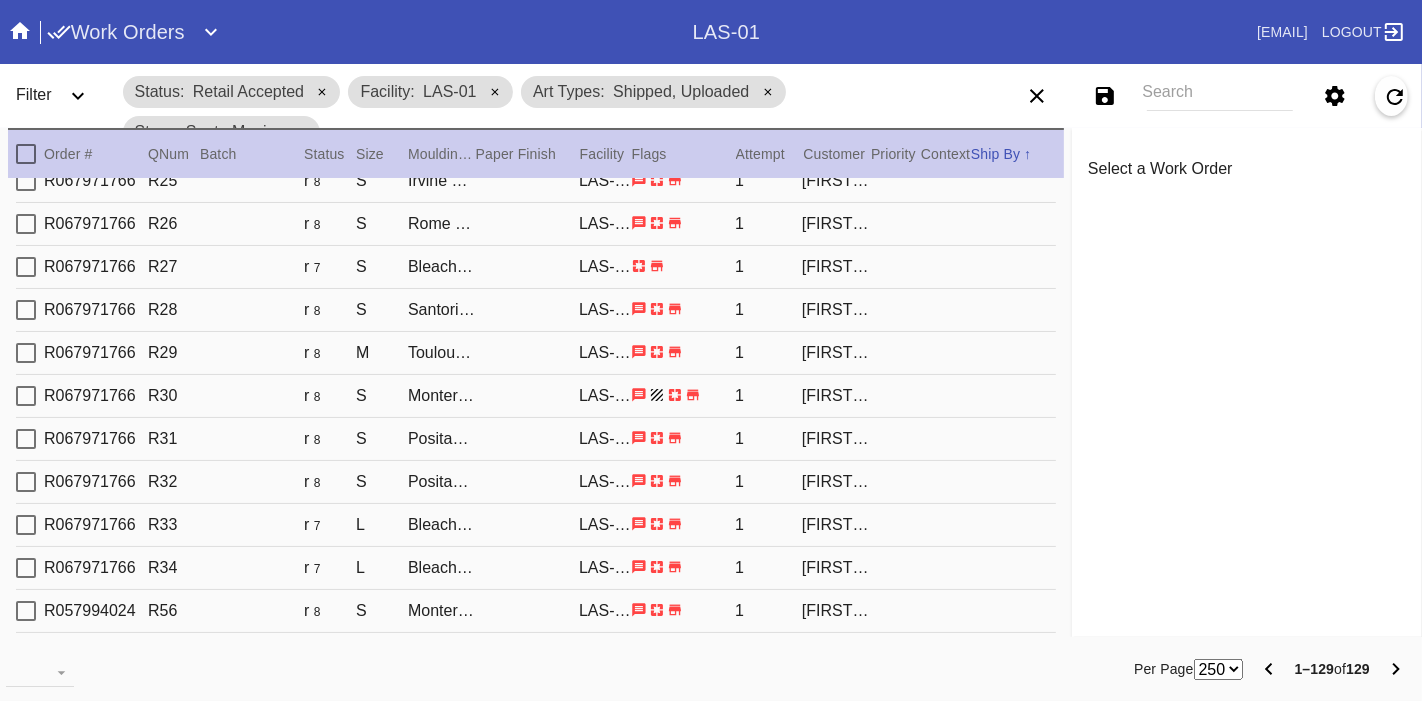 click at bounding box center (26, 154) 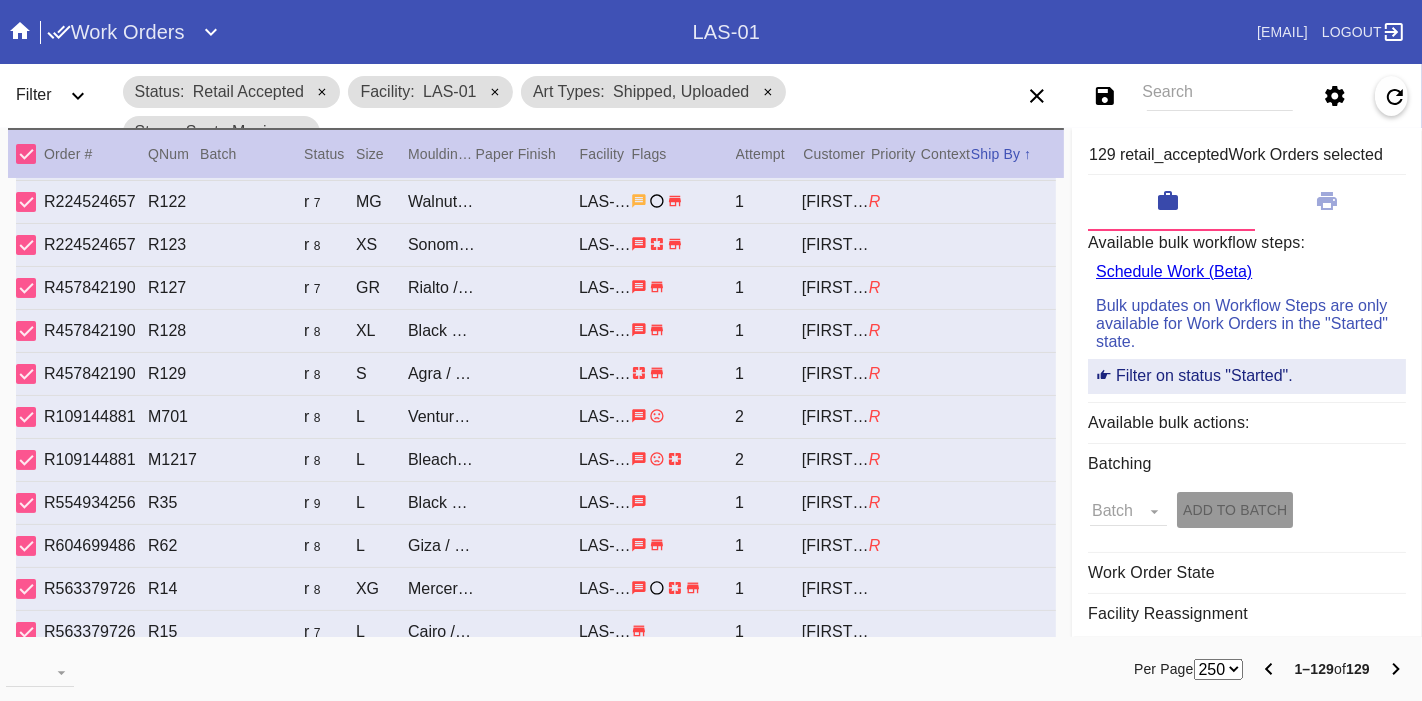scroll, scrollTop: 0, scrollLeft: 0, axis: both 